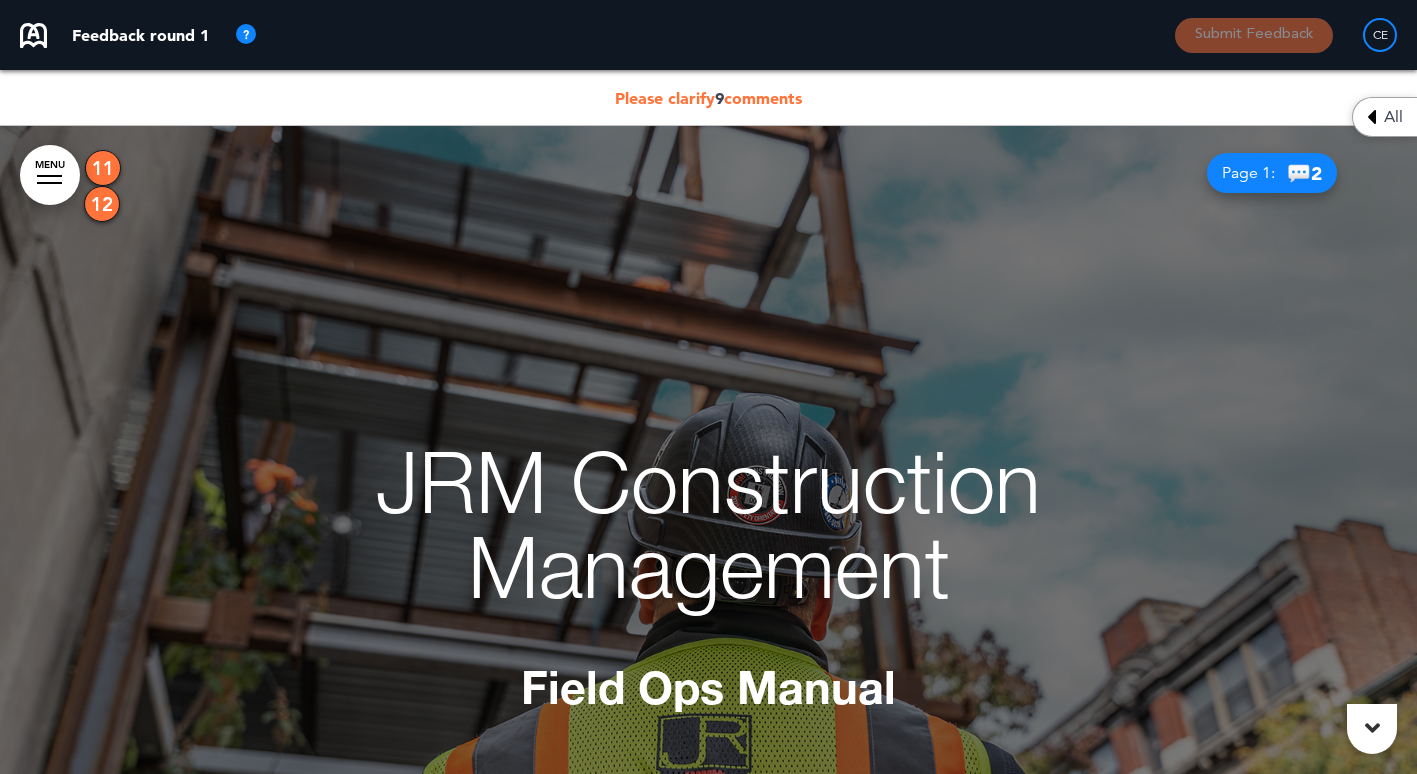 scroll, scrollTop: 0, scrollLeft: 0, axis: both 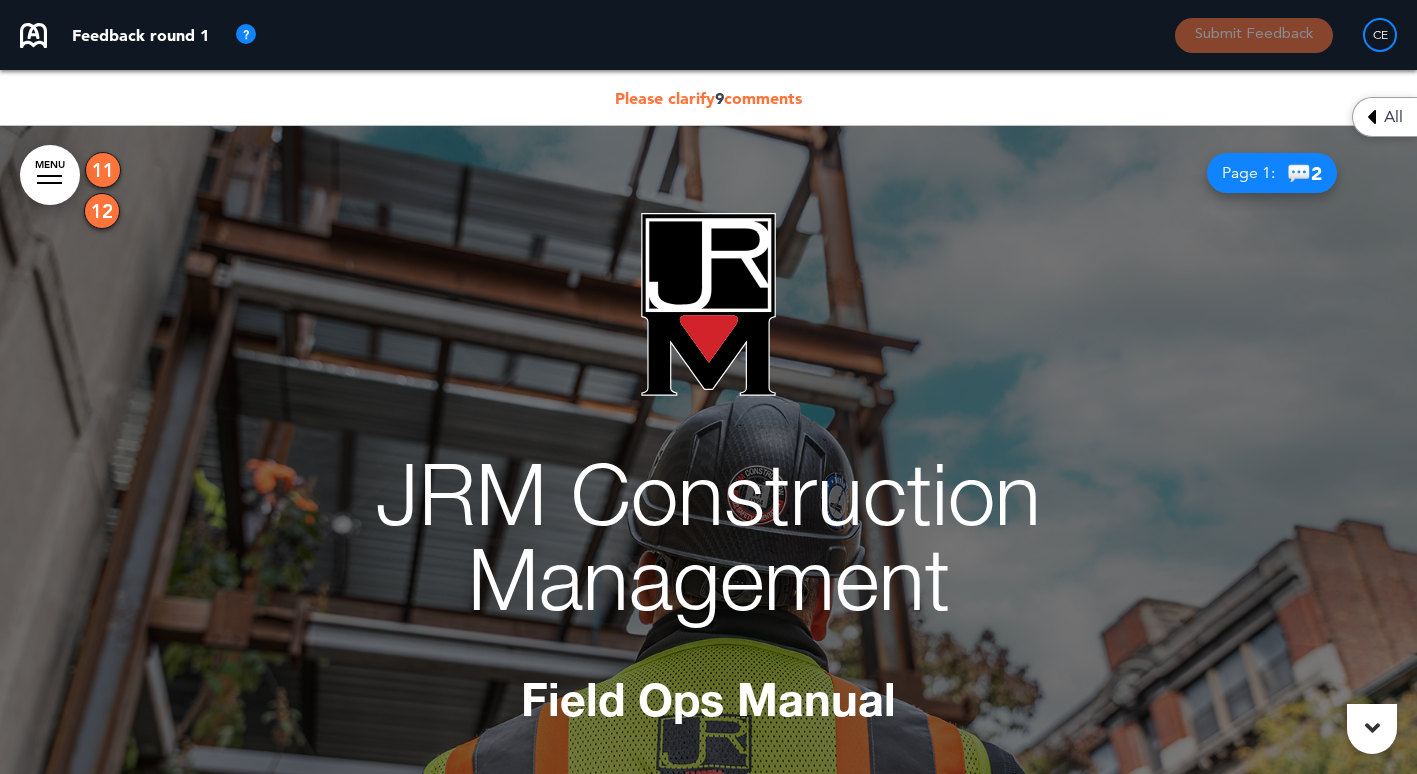 click on "9" at bounding box center [719, 98] 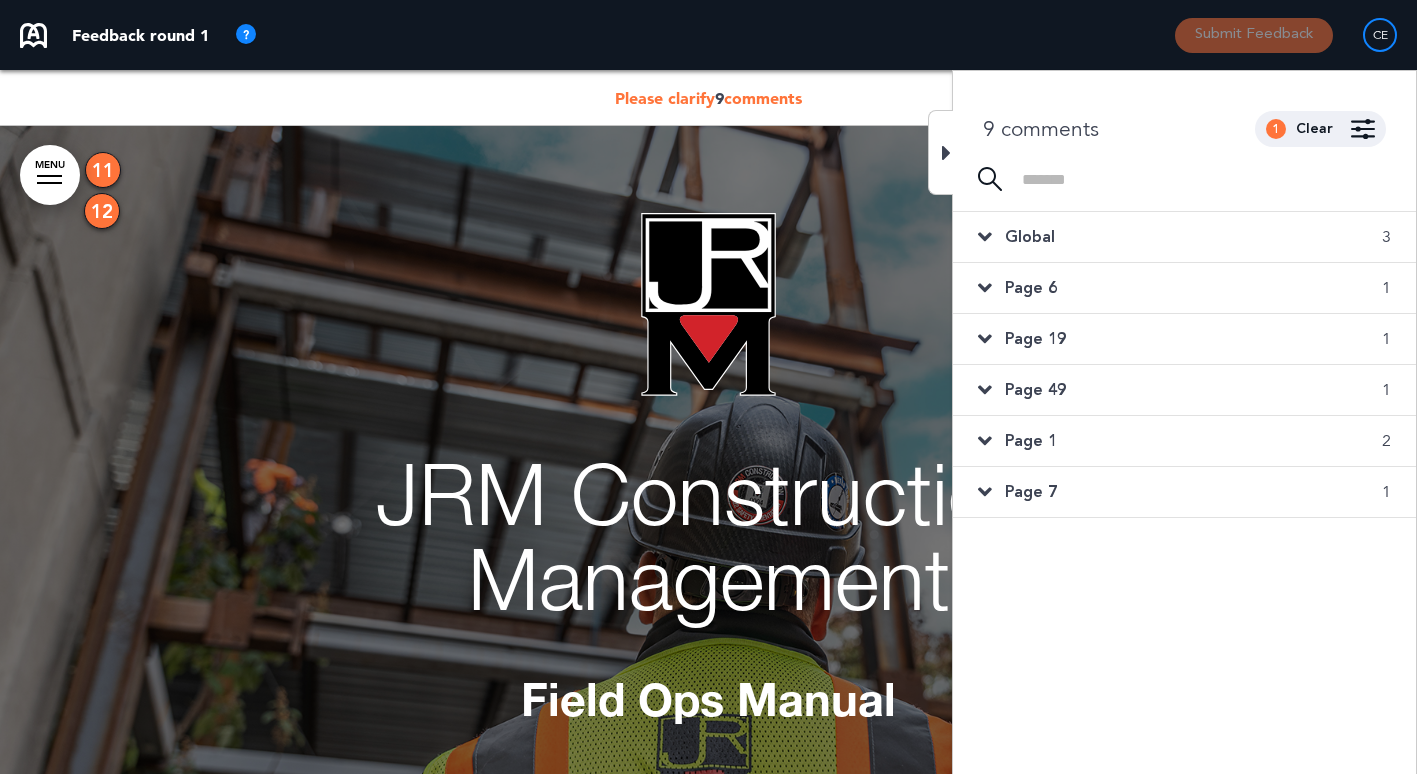 click on "Global" at bounding box center [1030, 237] 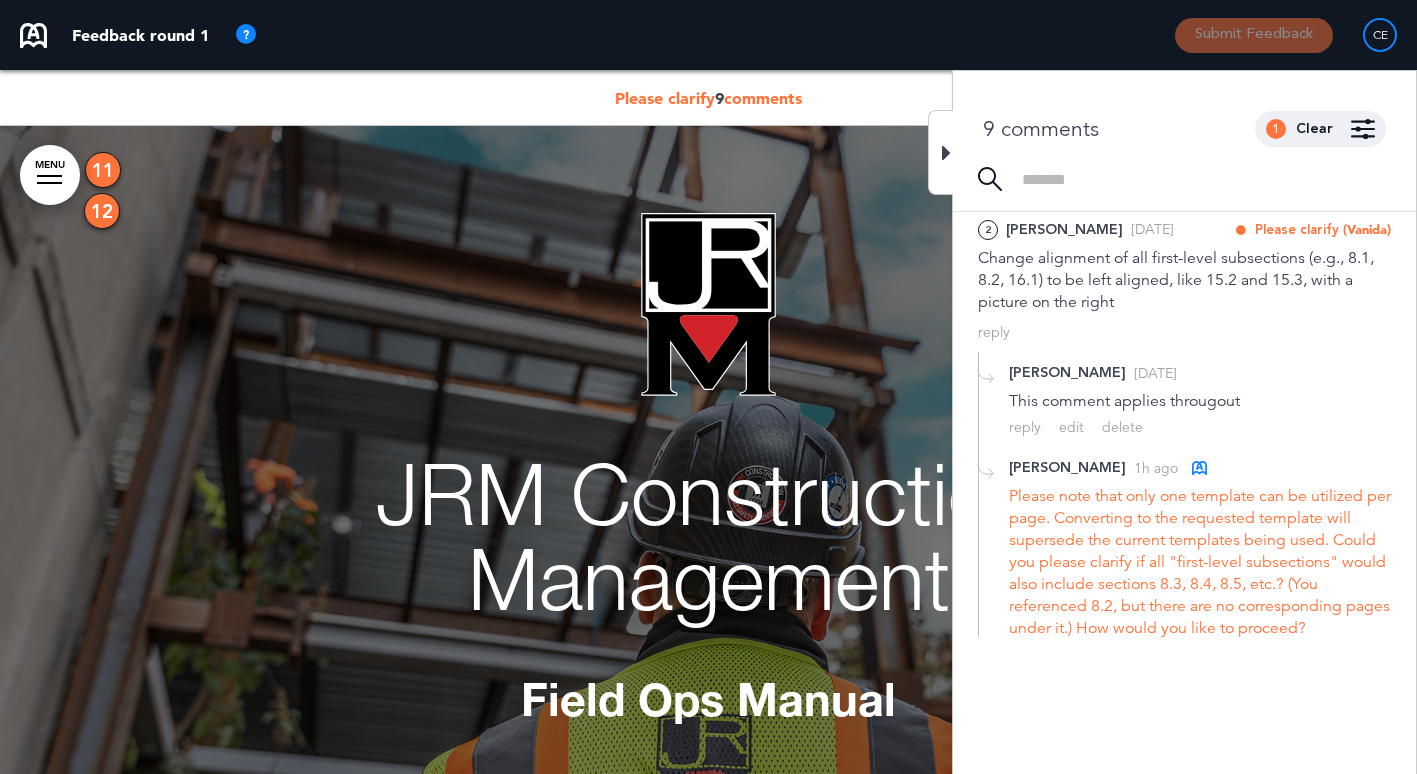 scroll, scrollTop: 100, scrollLeft: 0, axis: vertical 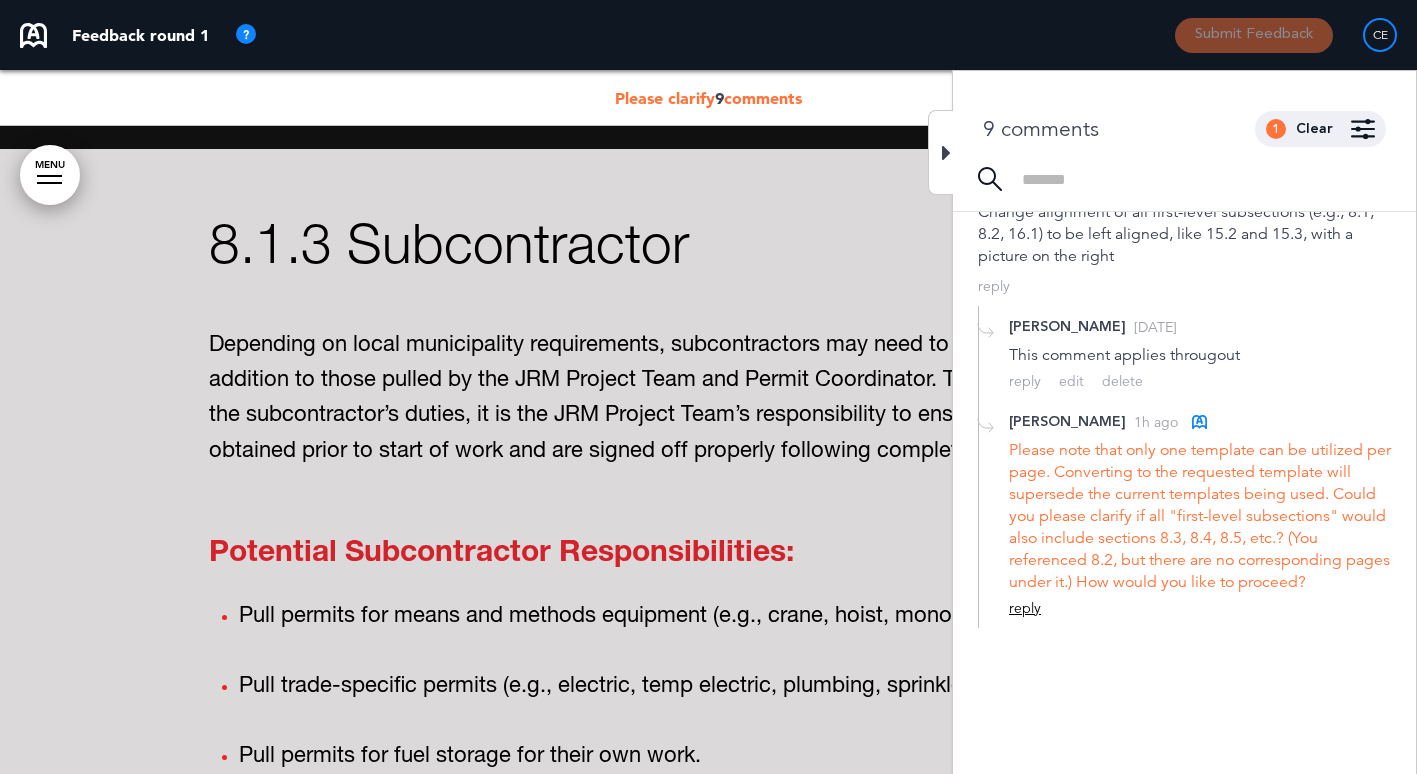 click on "reply" at bounding box center (1025, 608) 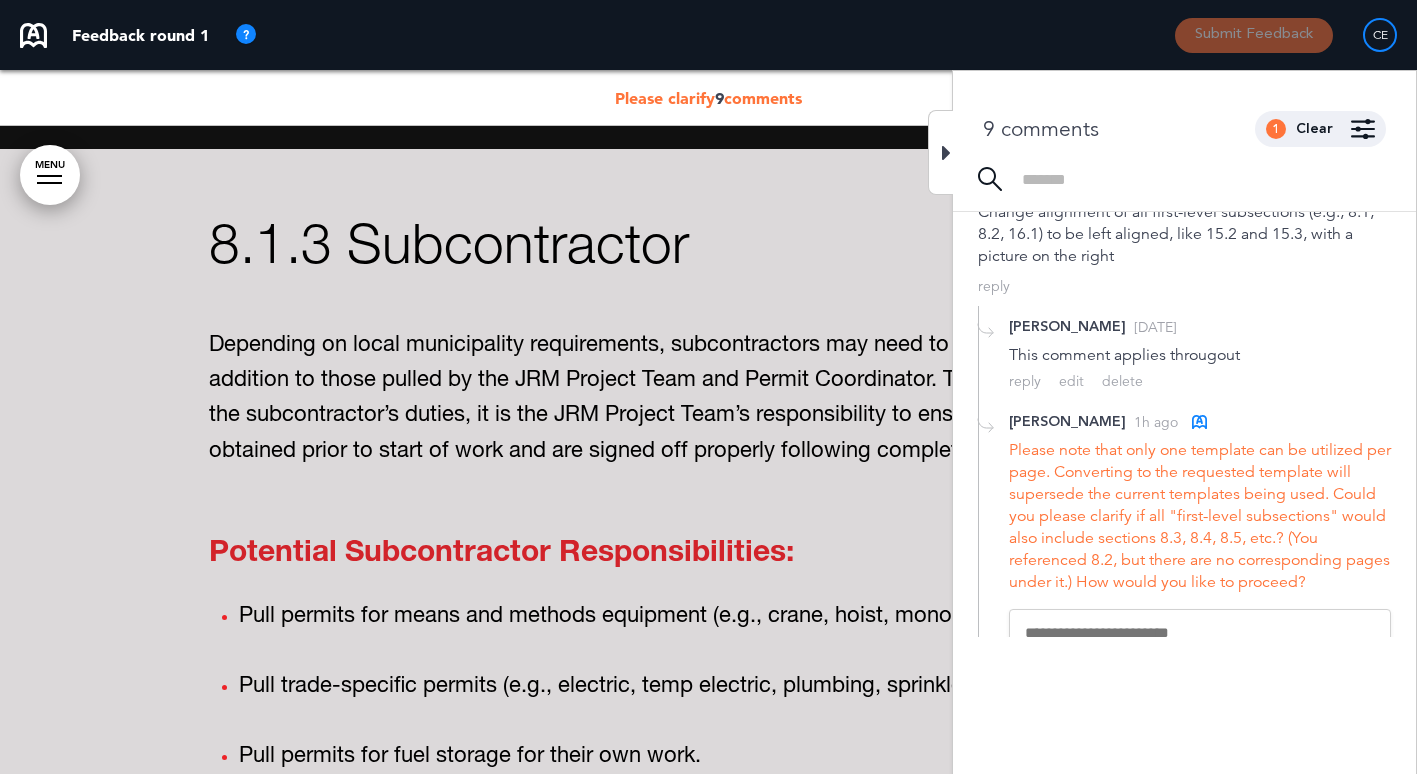 scroll, scrollTop: 200, scrollLeft: 0, axis: vertical 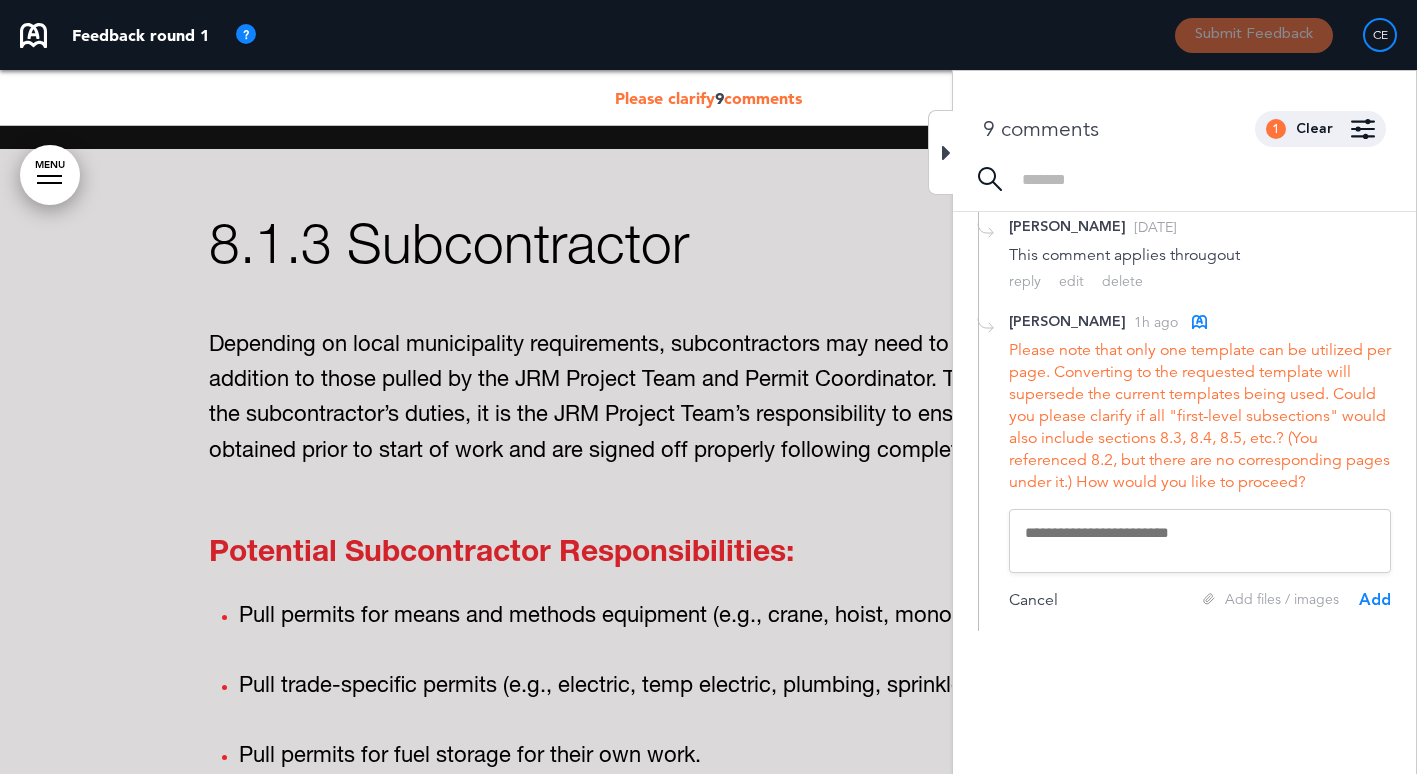 click at bounding box center [1200, 541] 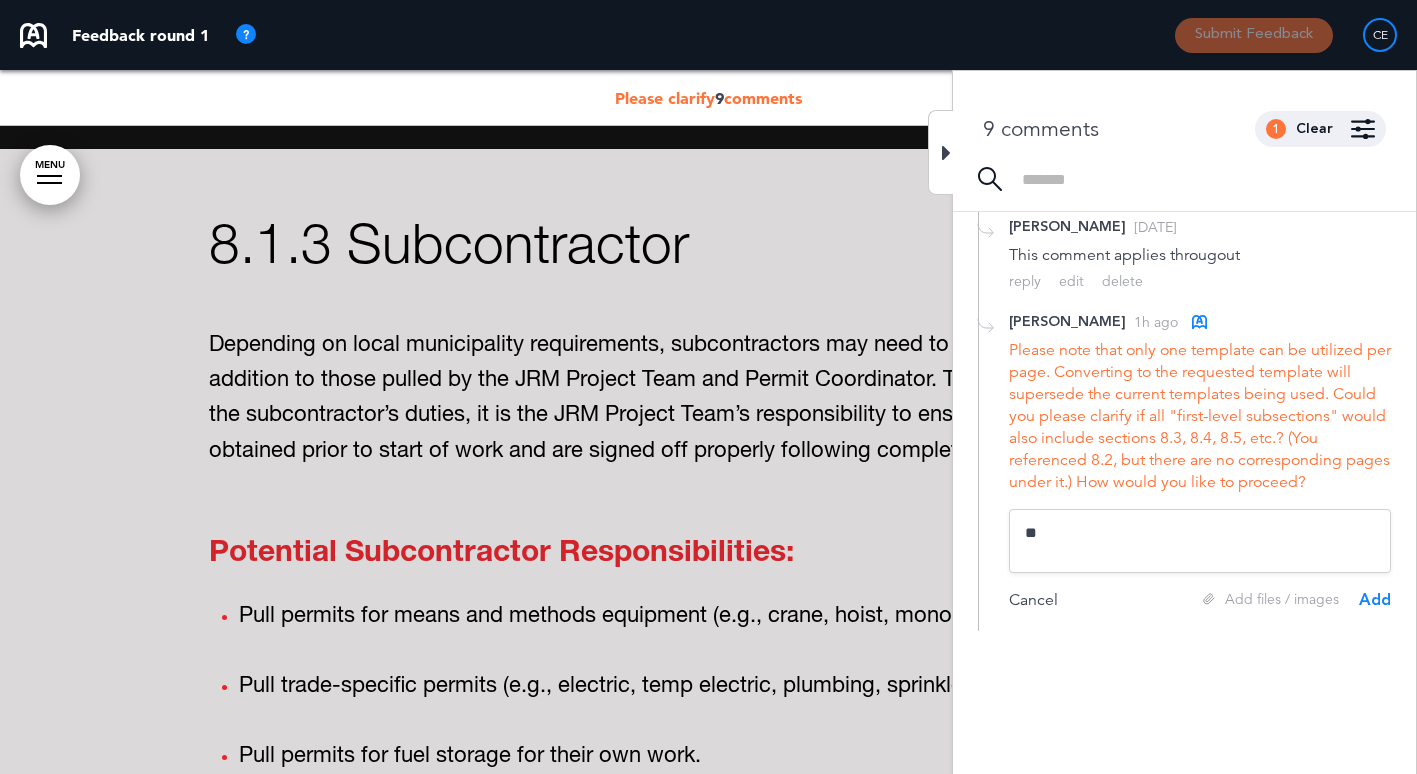 type on "*" 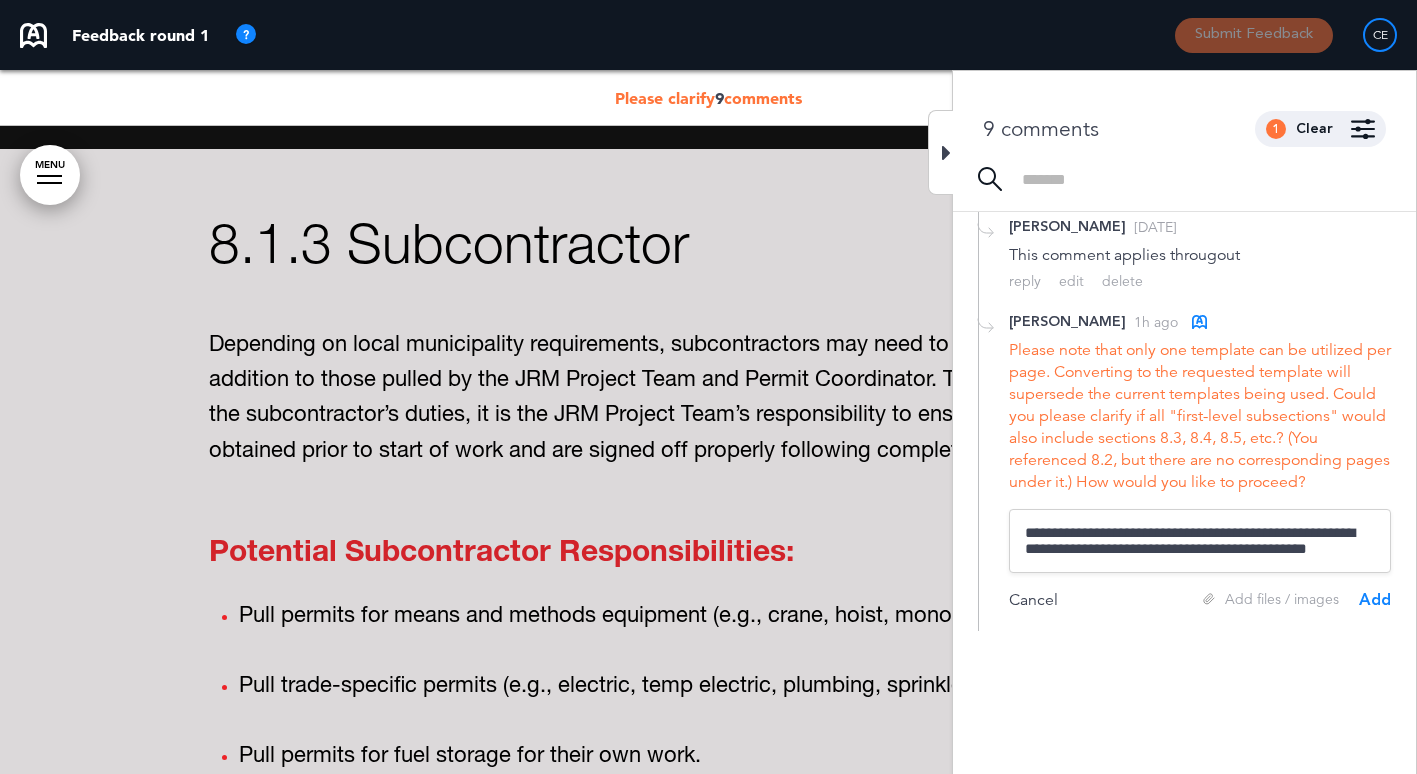 scroll, scrollTop: 3, scrollLeft: 0, axis: vertical 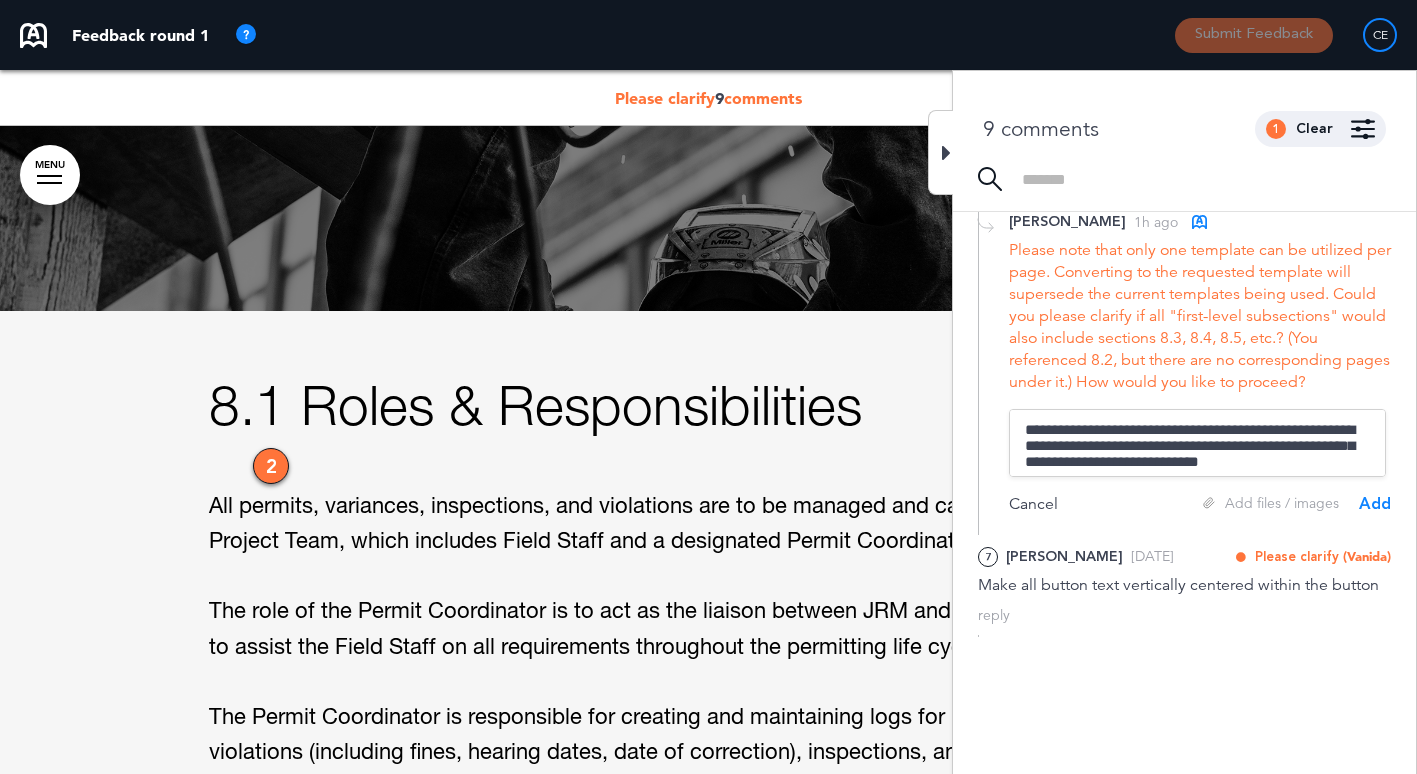 click on "**********" at bounding box center [1197, 443] 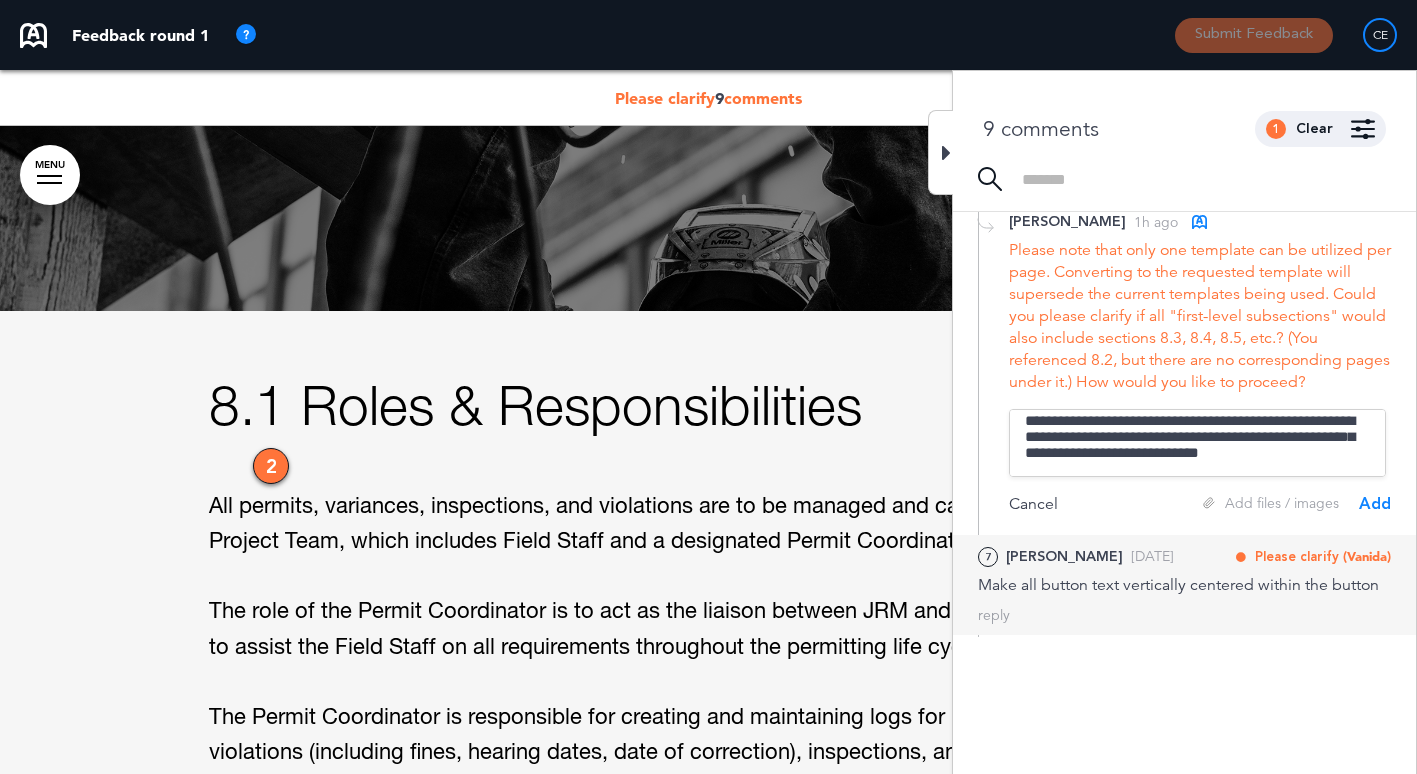 drag, startPoint x: 1027, startPoint y: 427, endPoint x: 1373, endPoint y: 538, distance: 363.36896 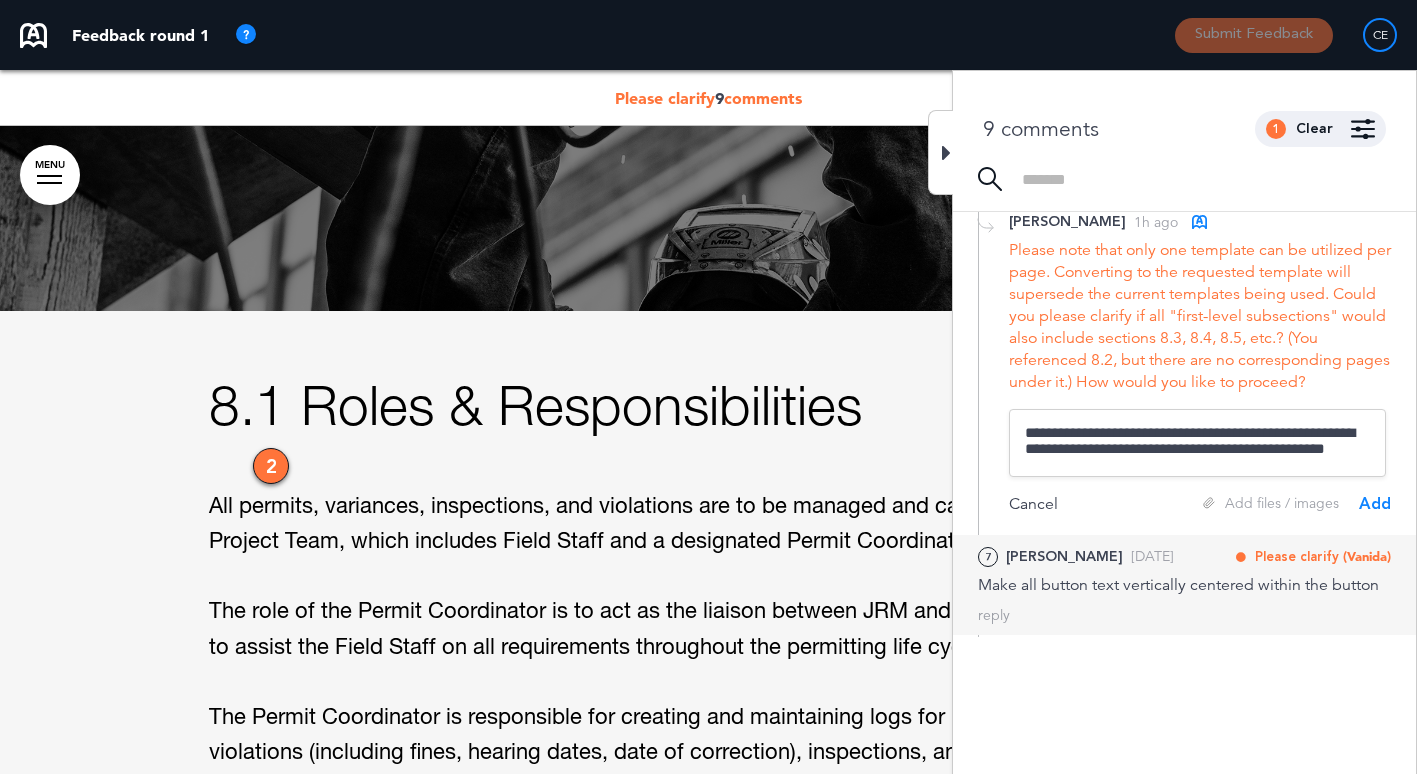 scroll, scrollTop: 3, scrollLeft: 0, axis: vertical 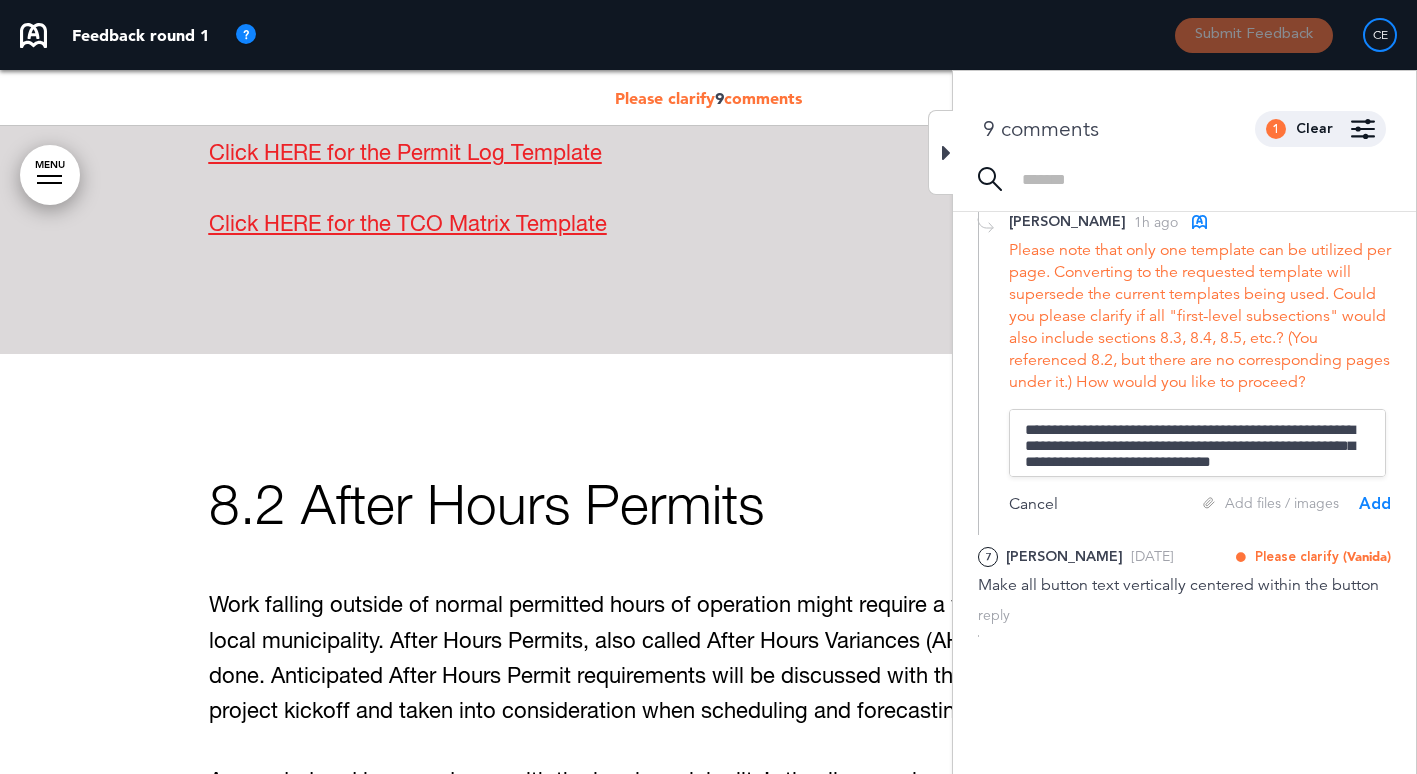 click on "**********" at bounding box center (1197, 443) 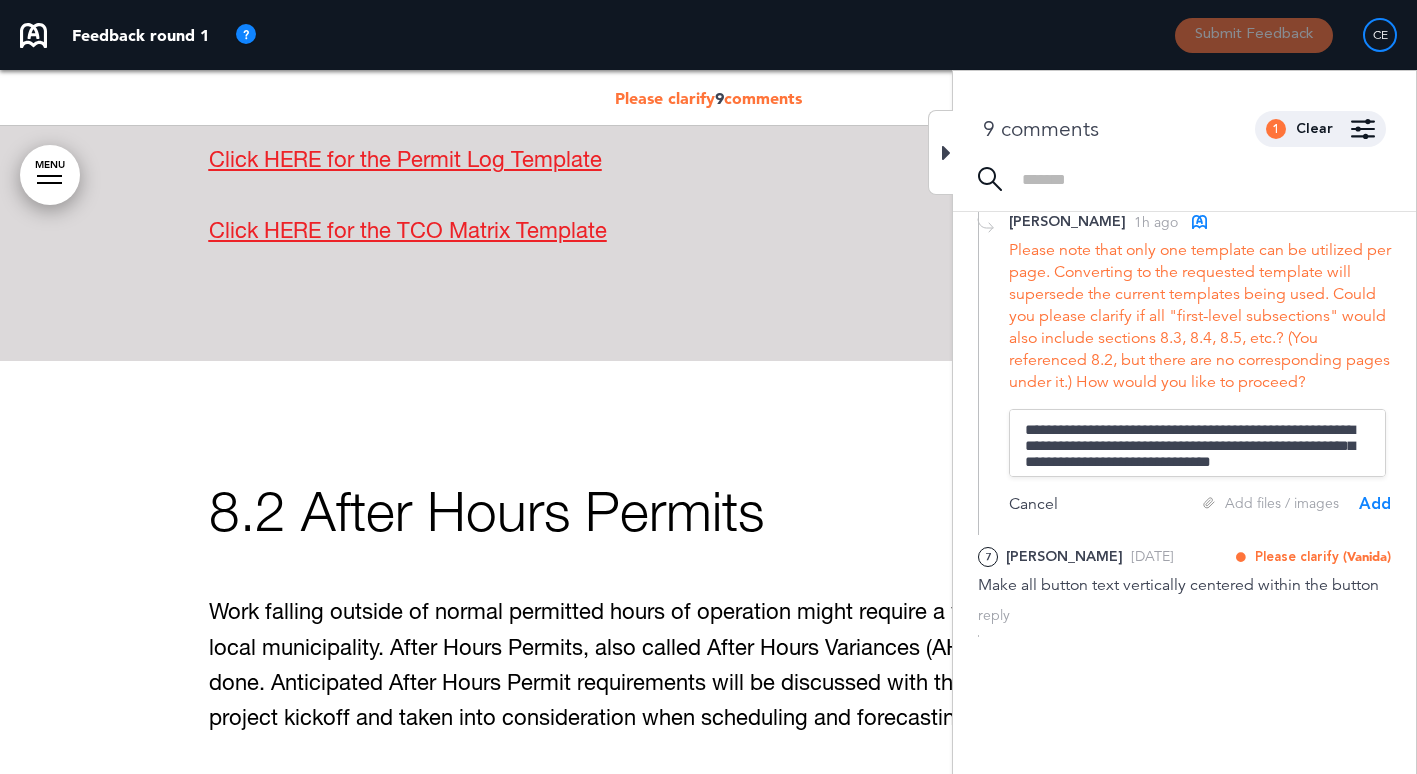scroll, scrollTop: 8618, scrollLeft: 0, axis: vertical 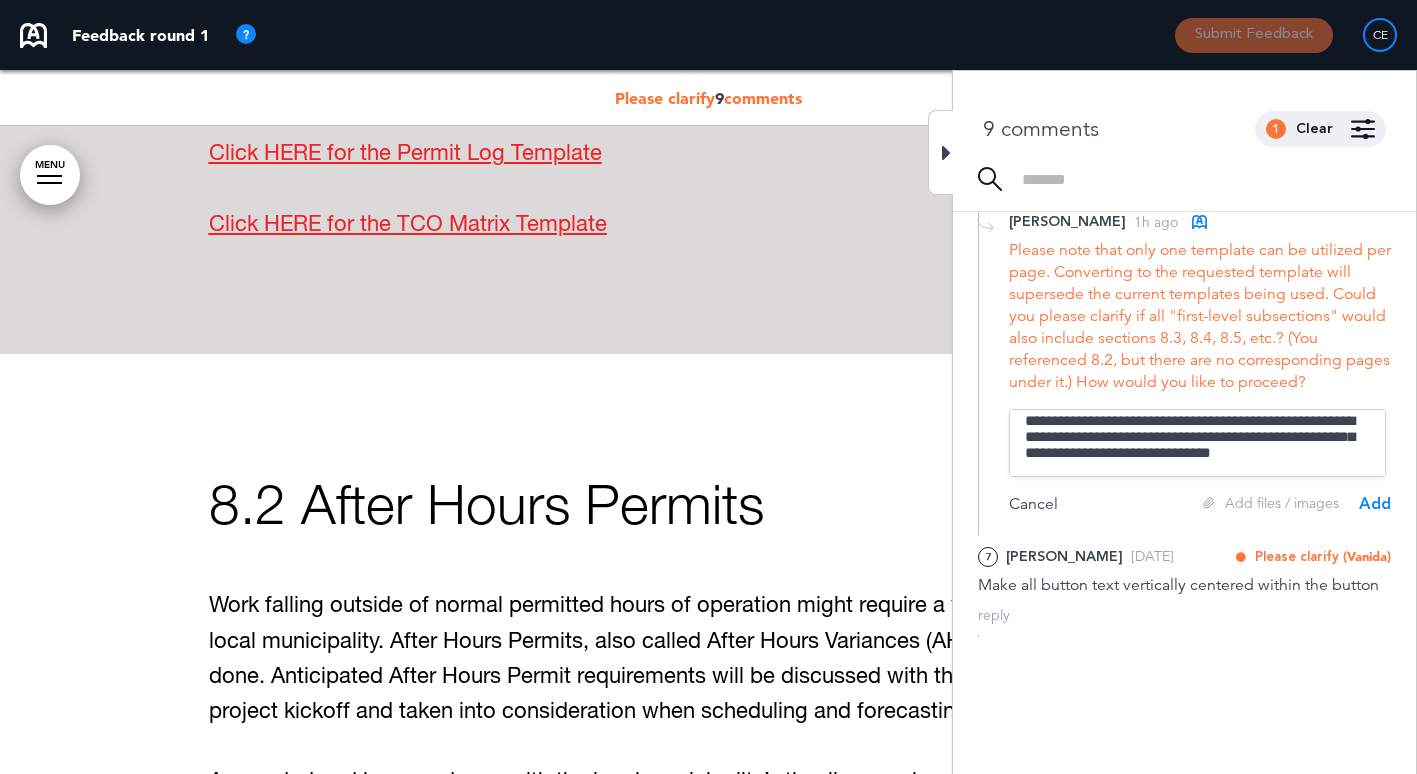drag, startPoint x: 1298, startPoint y: 469, endPoint x: 1250, endPoint y: 474, distance: 48.259712 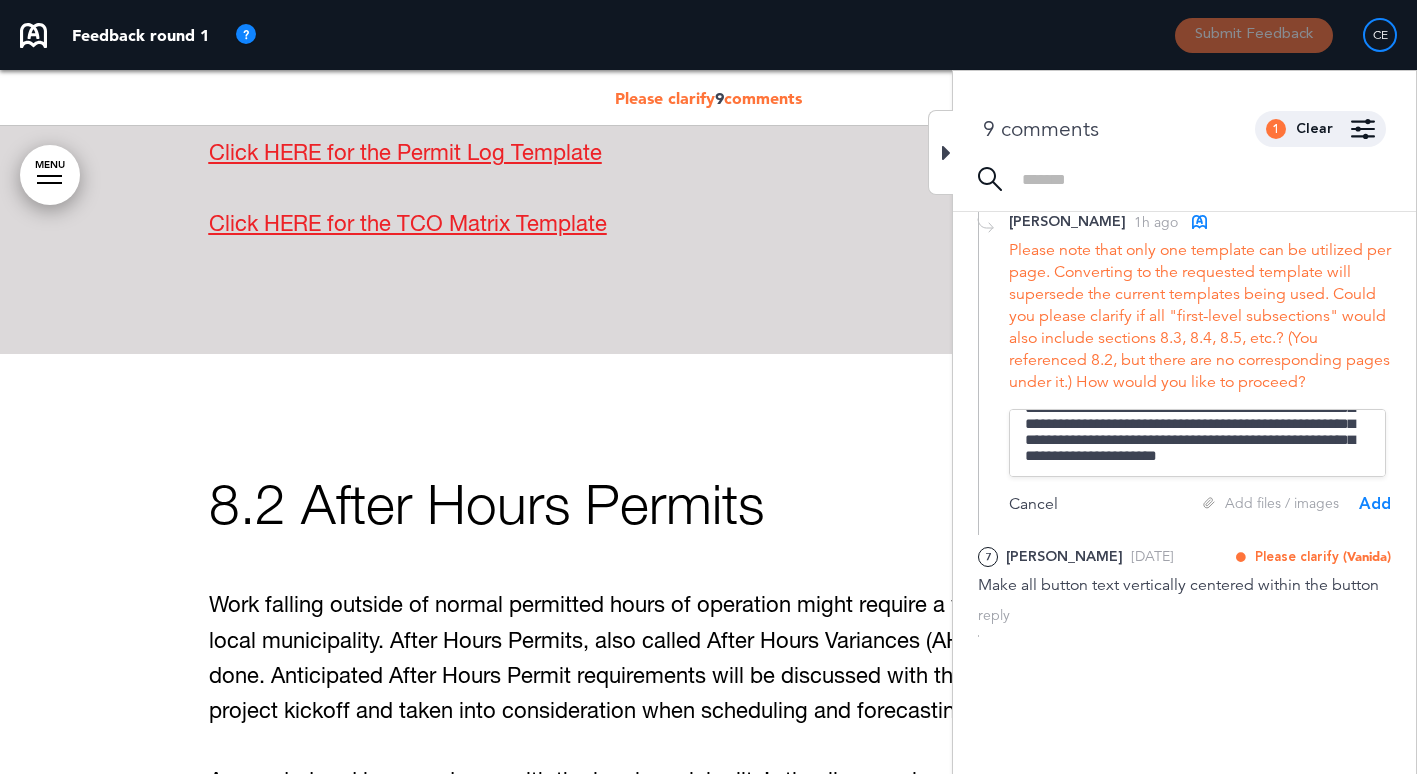scroll, scrollTop: 75, scrollLeft: 0, axis: vertical 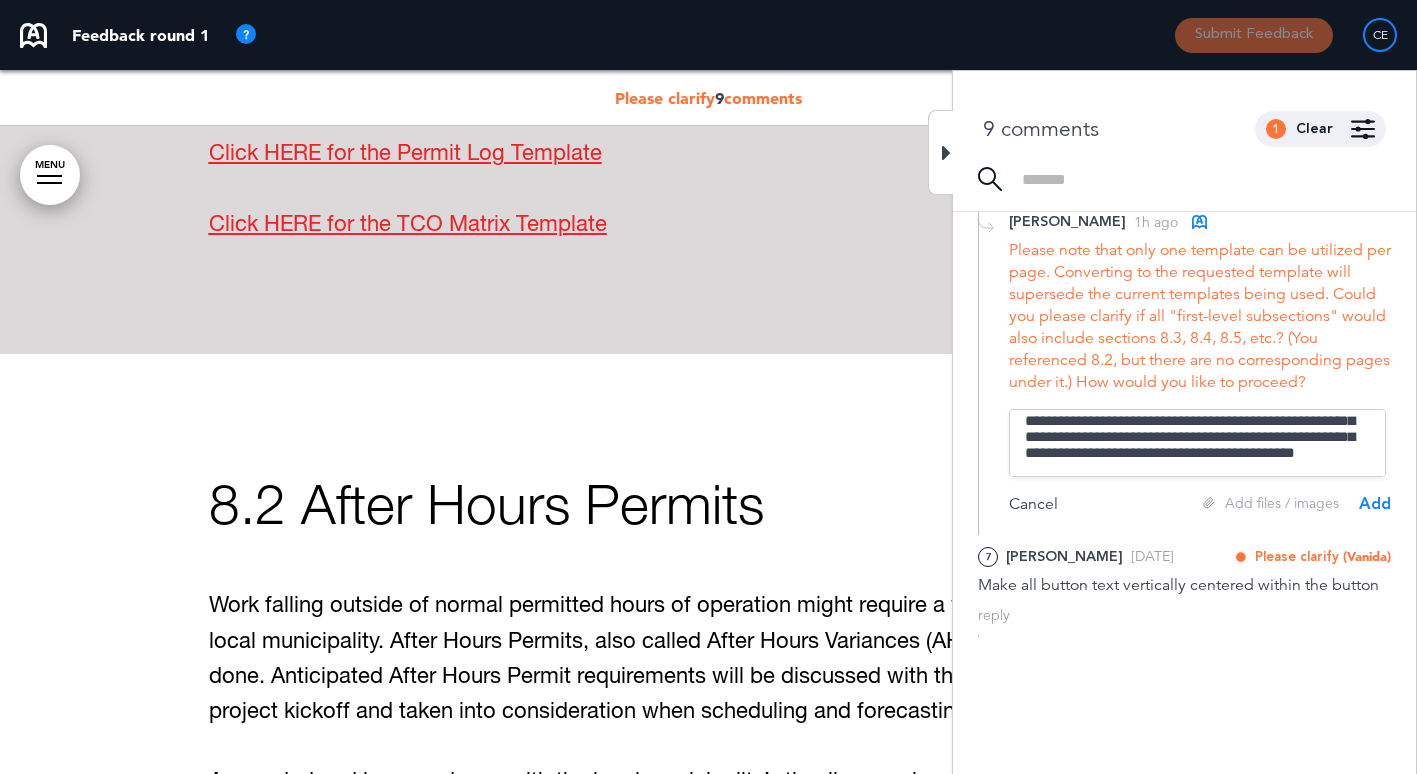 type on "**********" 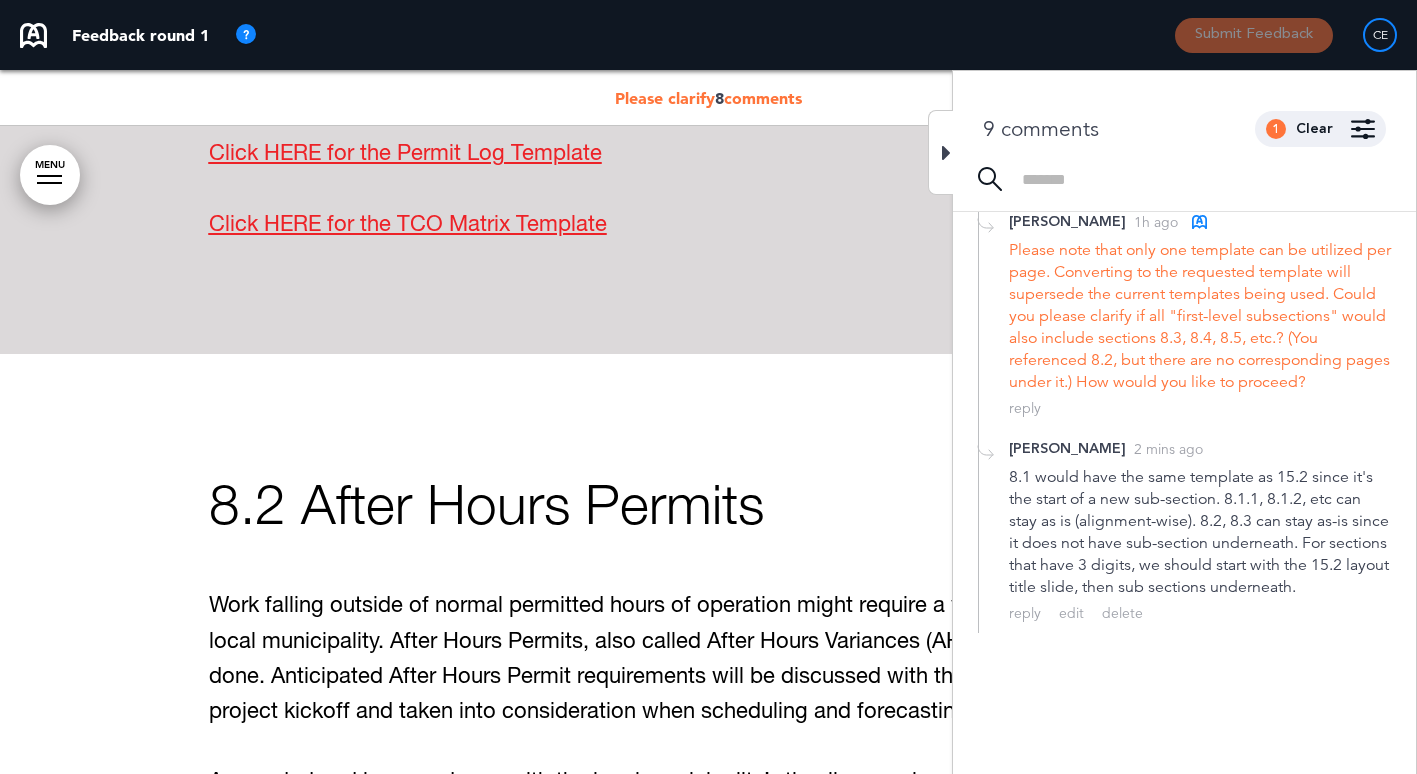 click at bounding box center [946, 153] 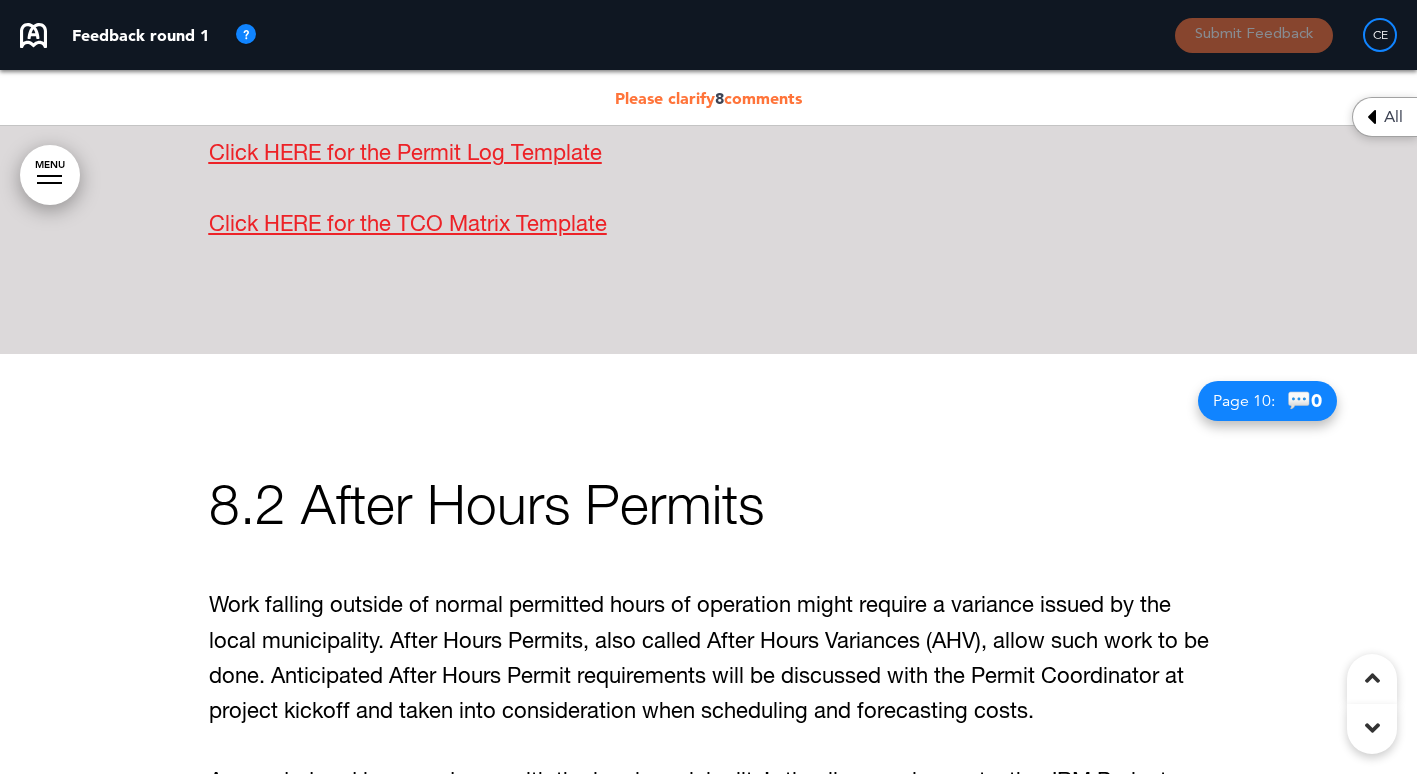 click on "All" at bounding box center [1393, 117] 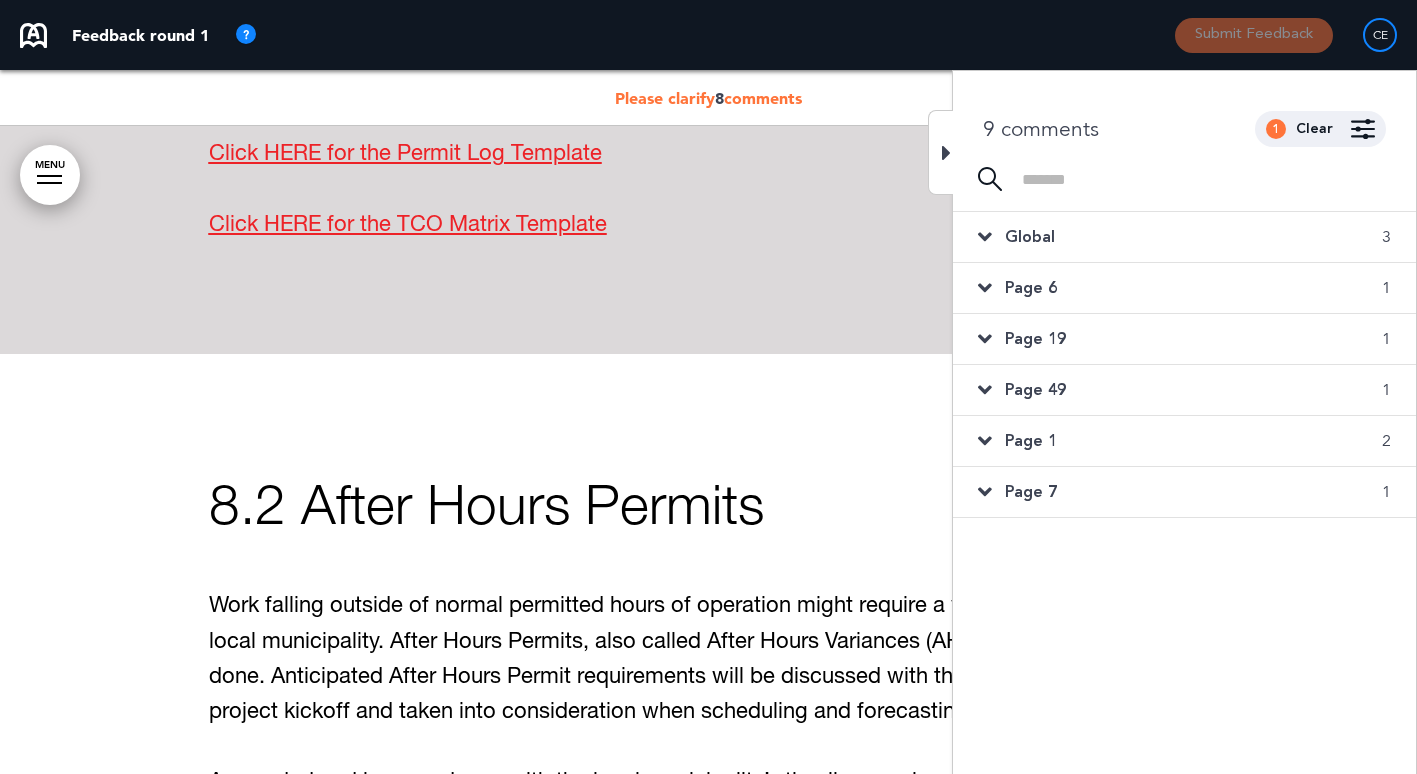 scroll, scrollTop: 0, scrollLeft: 0, axis: both 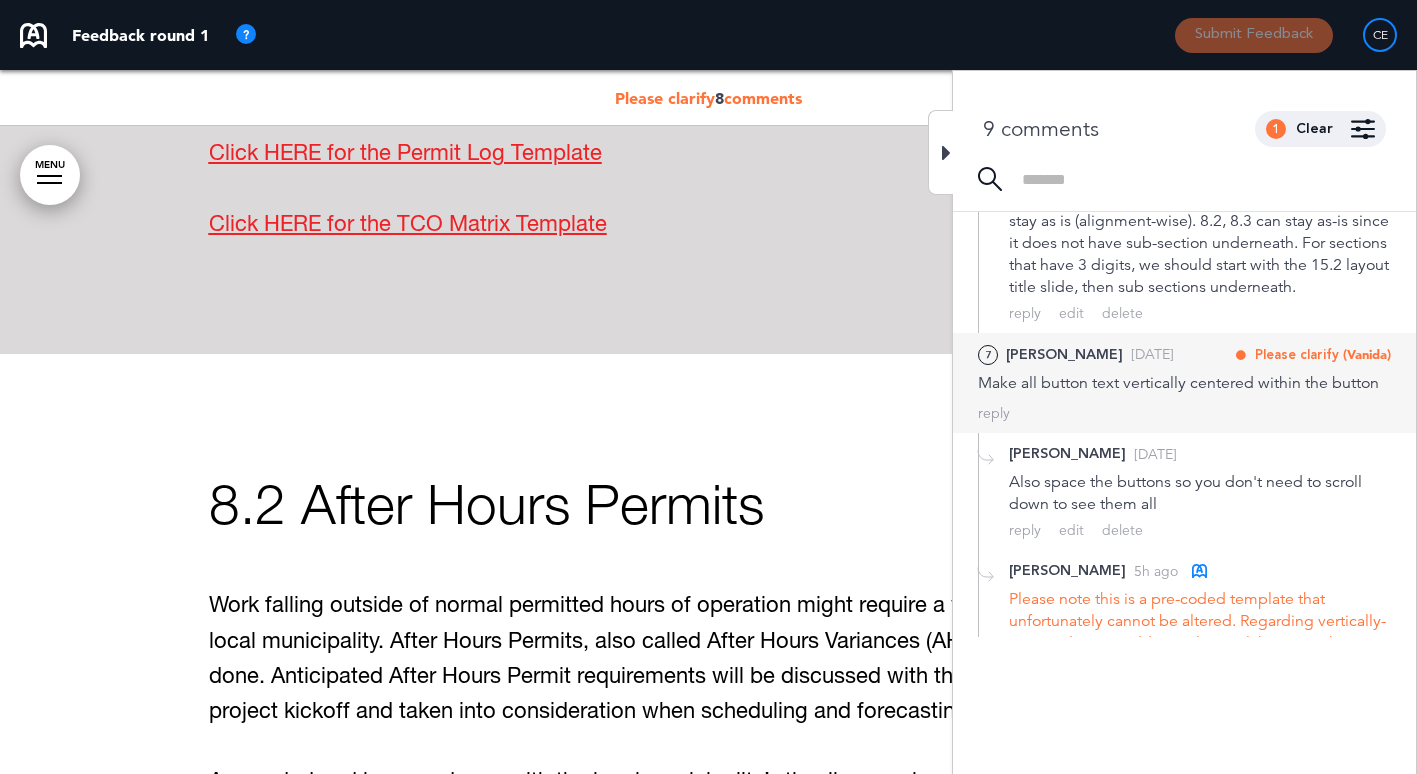 click on "7" at bounding box center (988, 355) 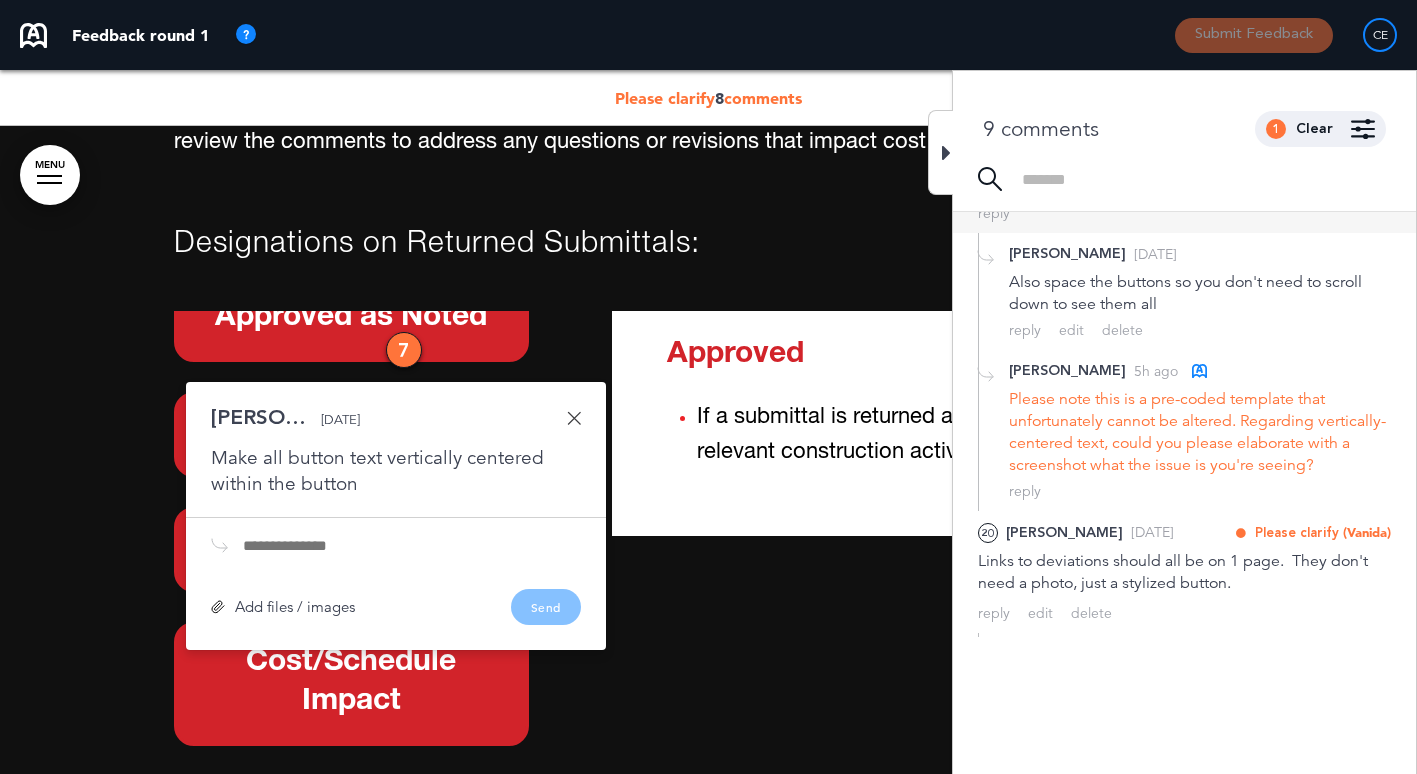 scroll, scrollTop: 700, scrollLeft: 0, axis: vertical 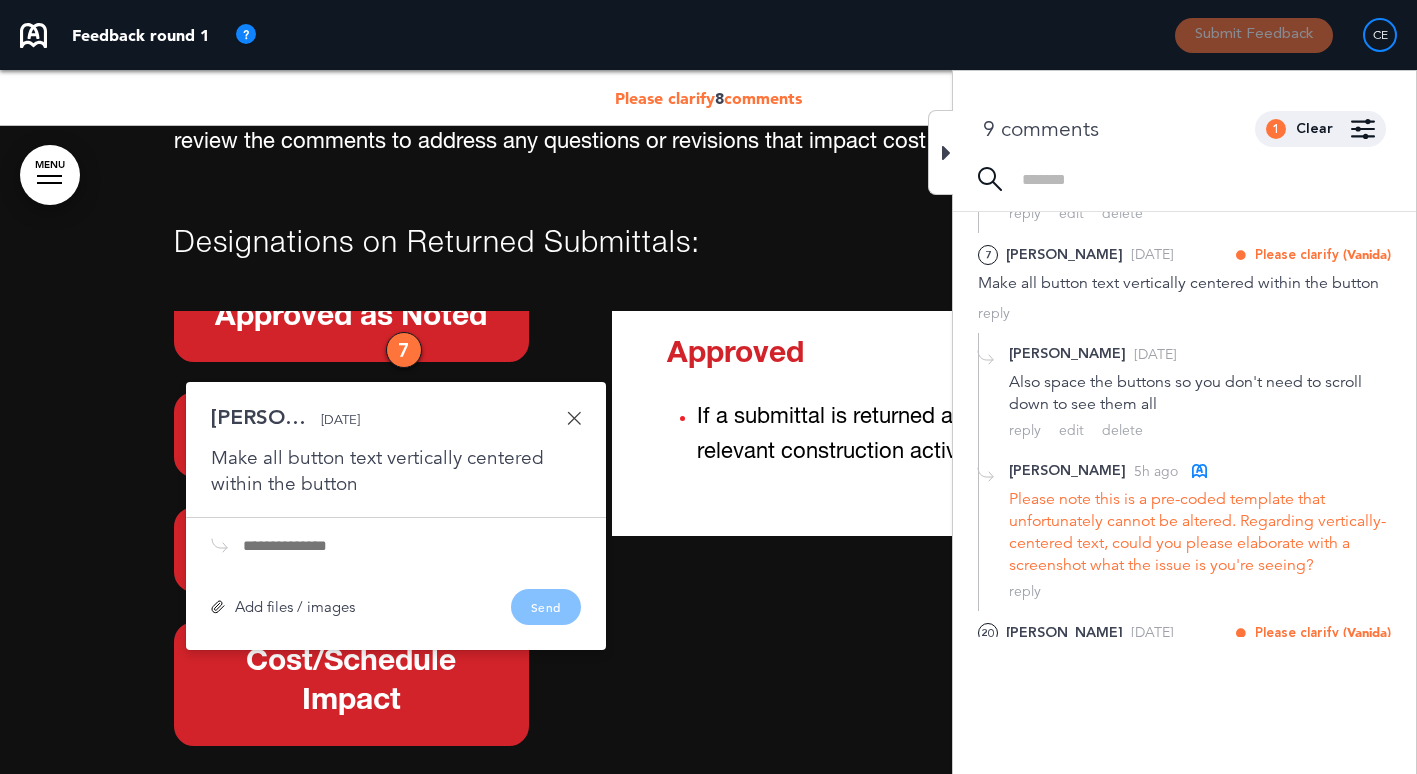 click at bounding box center (574, 418) 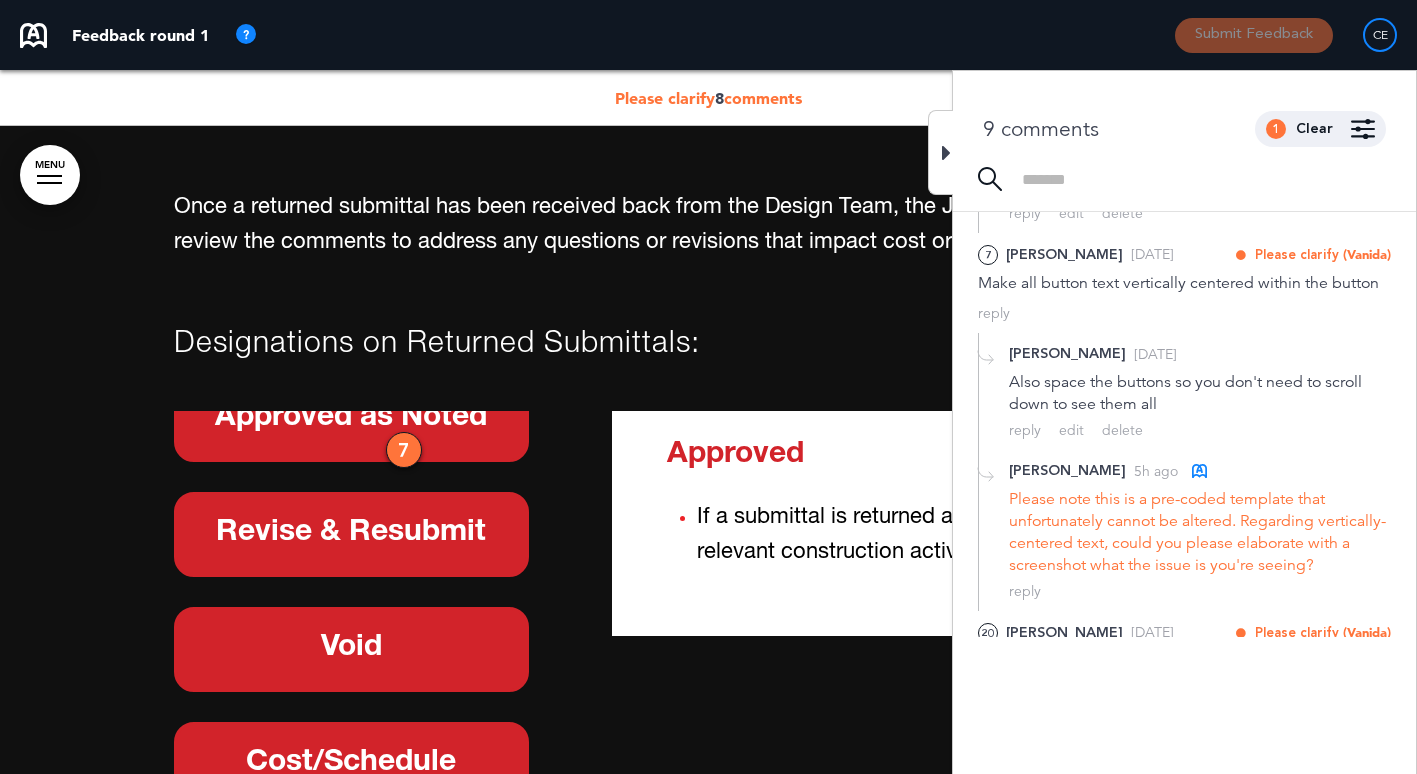 scroll, scrollTop: 29503, scrollLeft: 0, axis: vertical 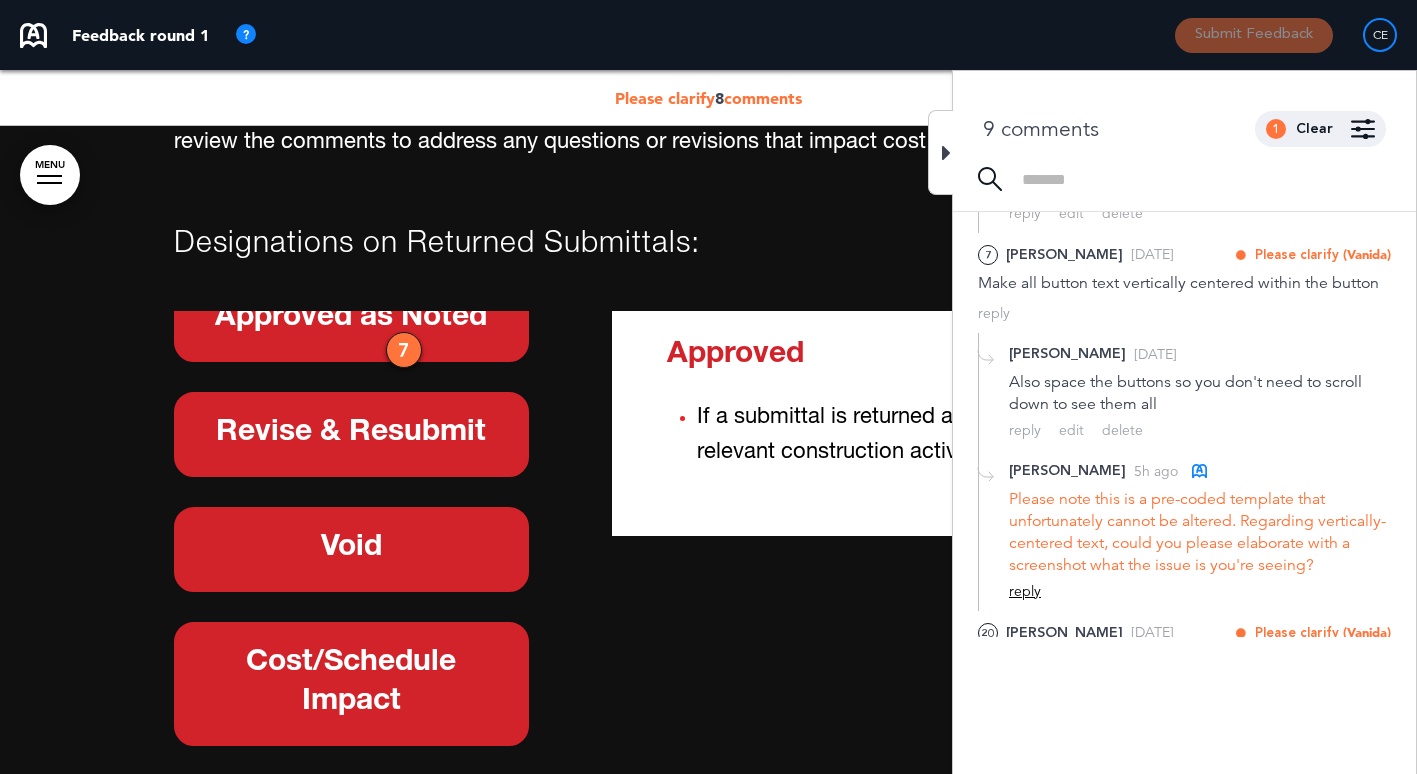 click on "reply" at bounding box center [1025, 591] 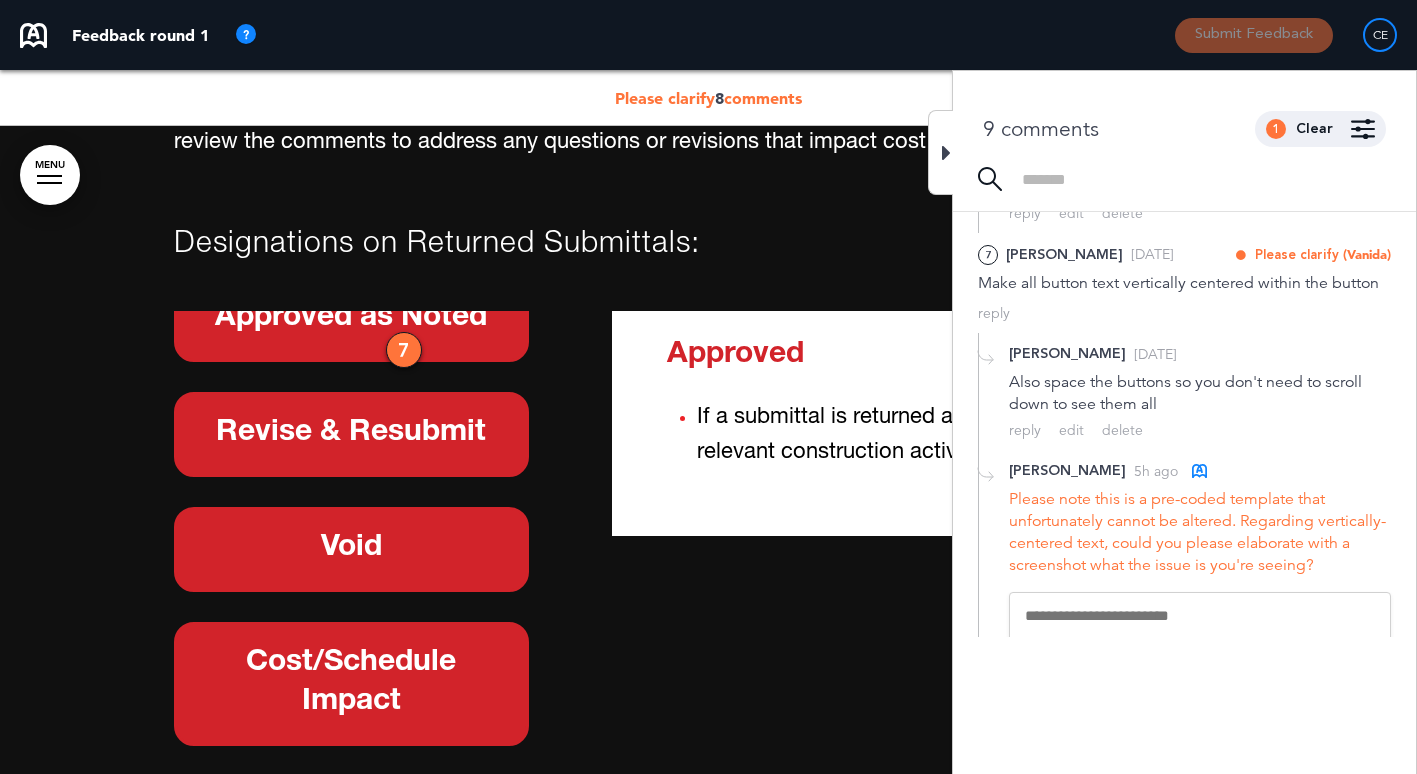 click at bounding box center (1200, 624) 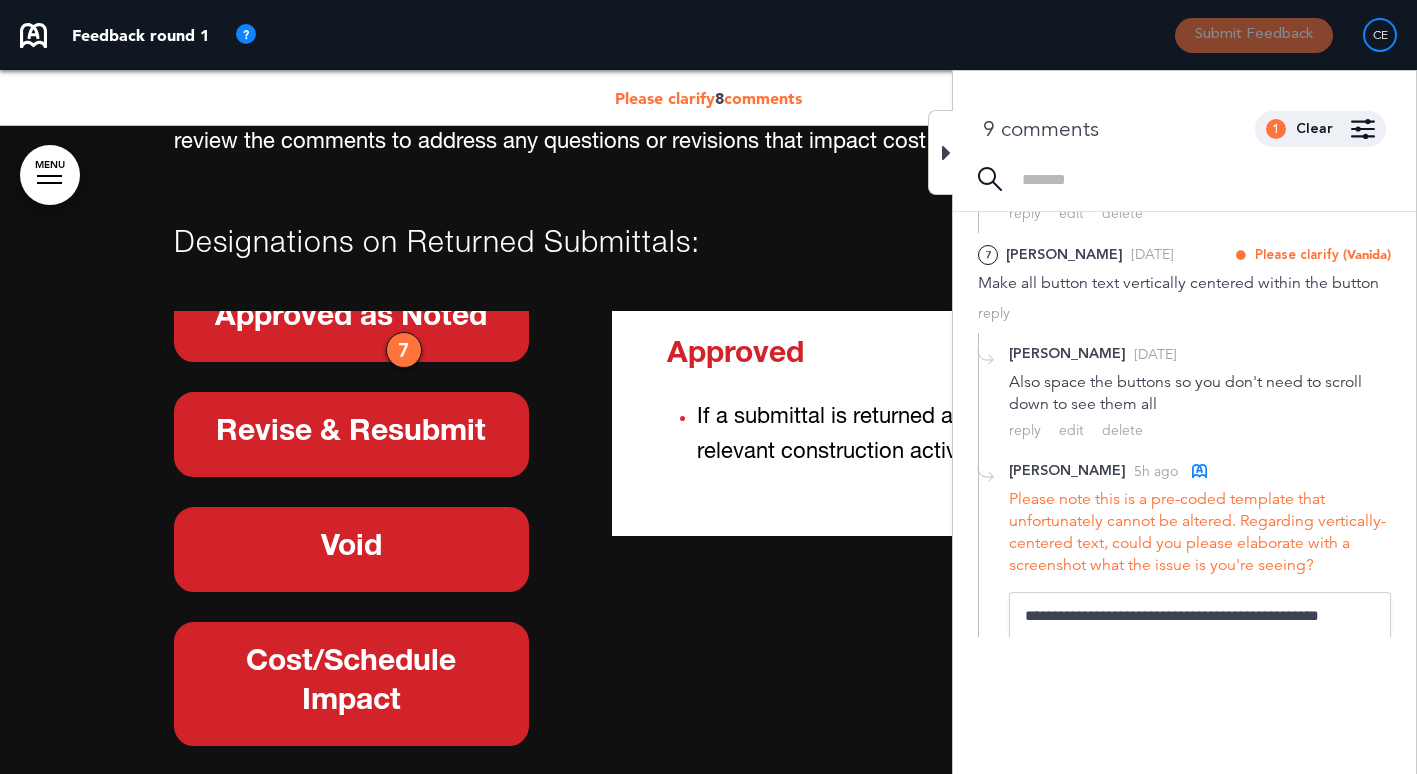 scroll, scrollTop: 705, scrollLeft: 0, axis: vertical 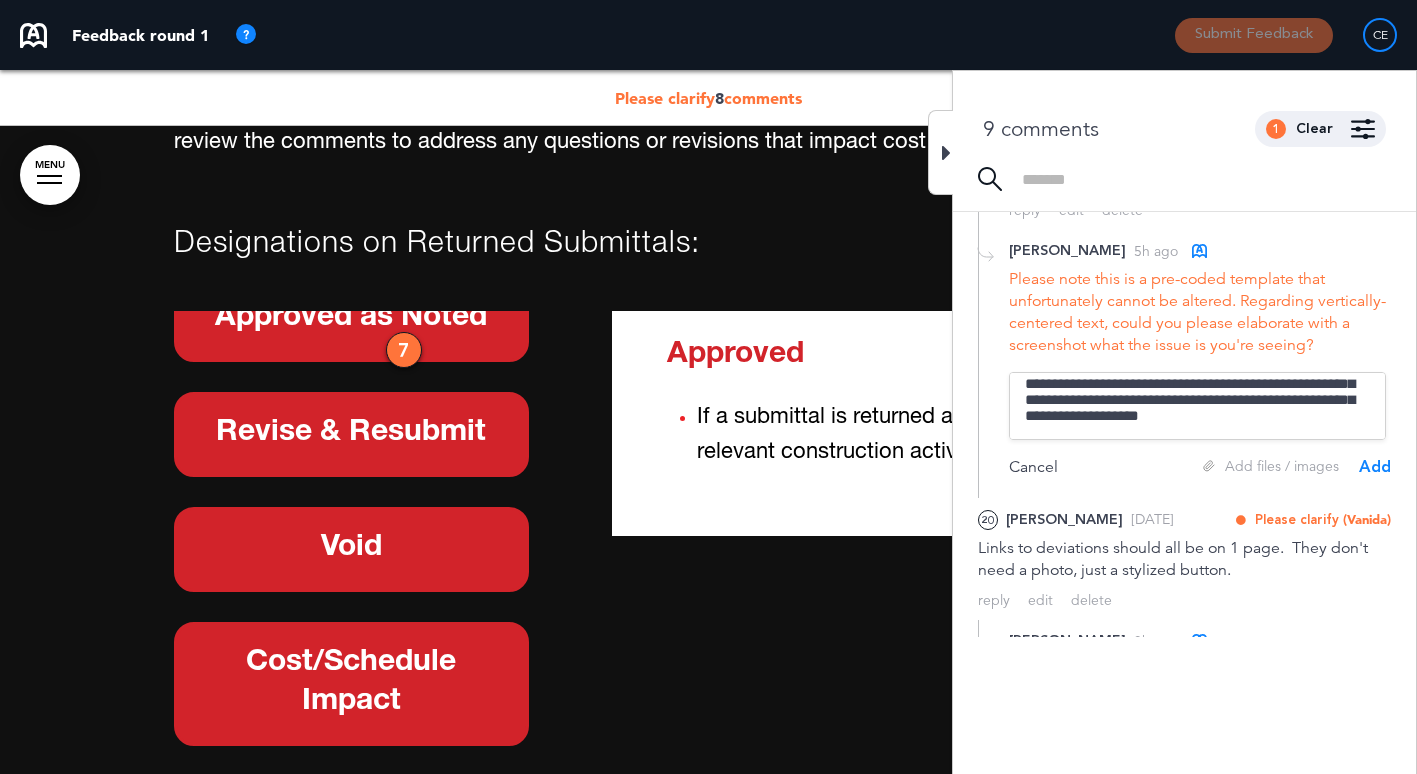 type on "**********" 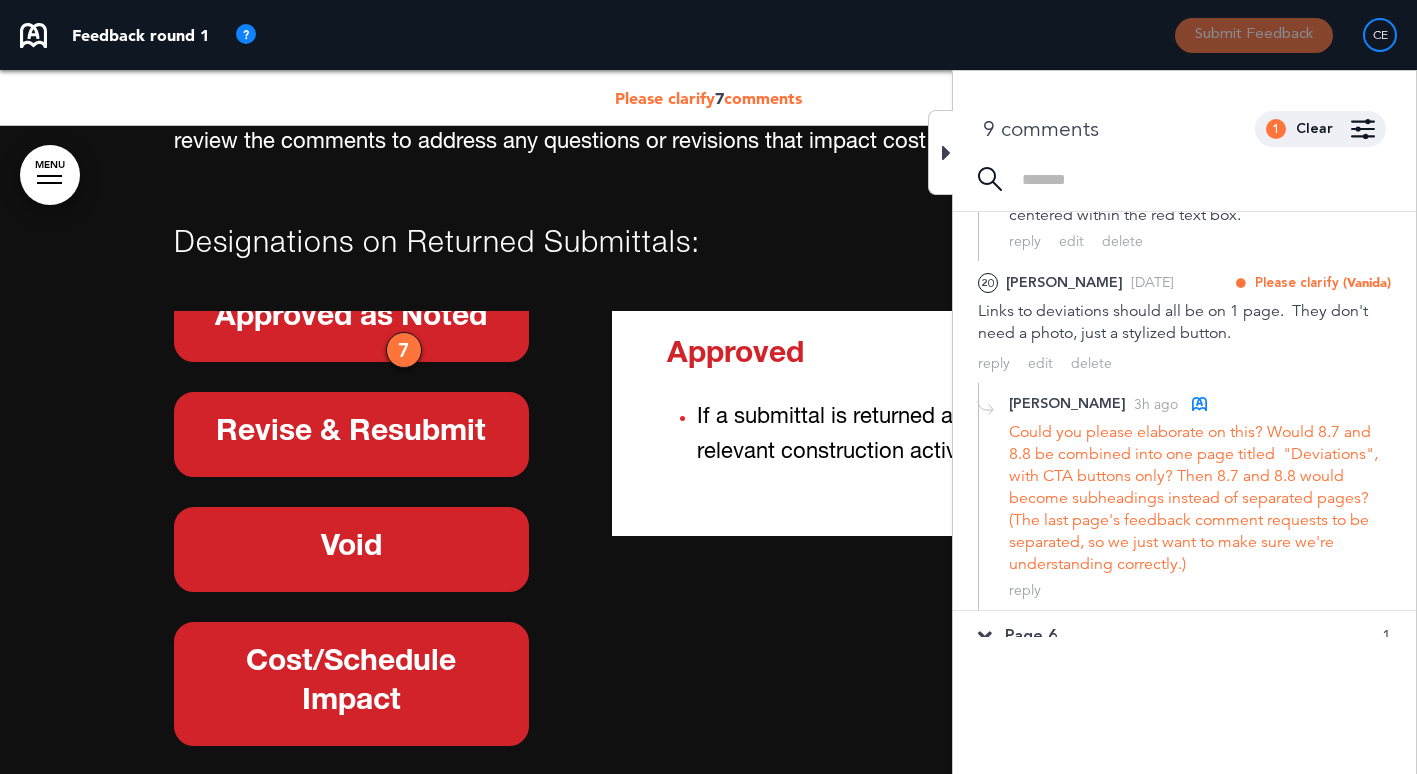 scroll, scrollTop: 1220, scrollLeft: 0, axis: vertical 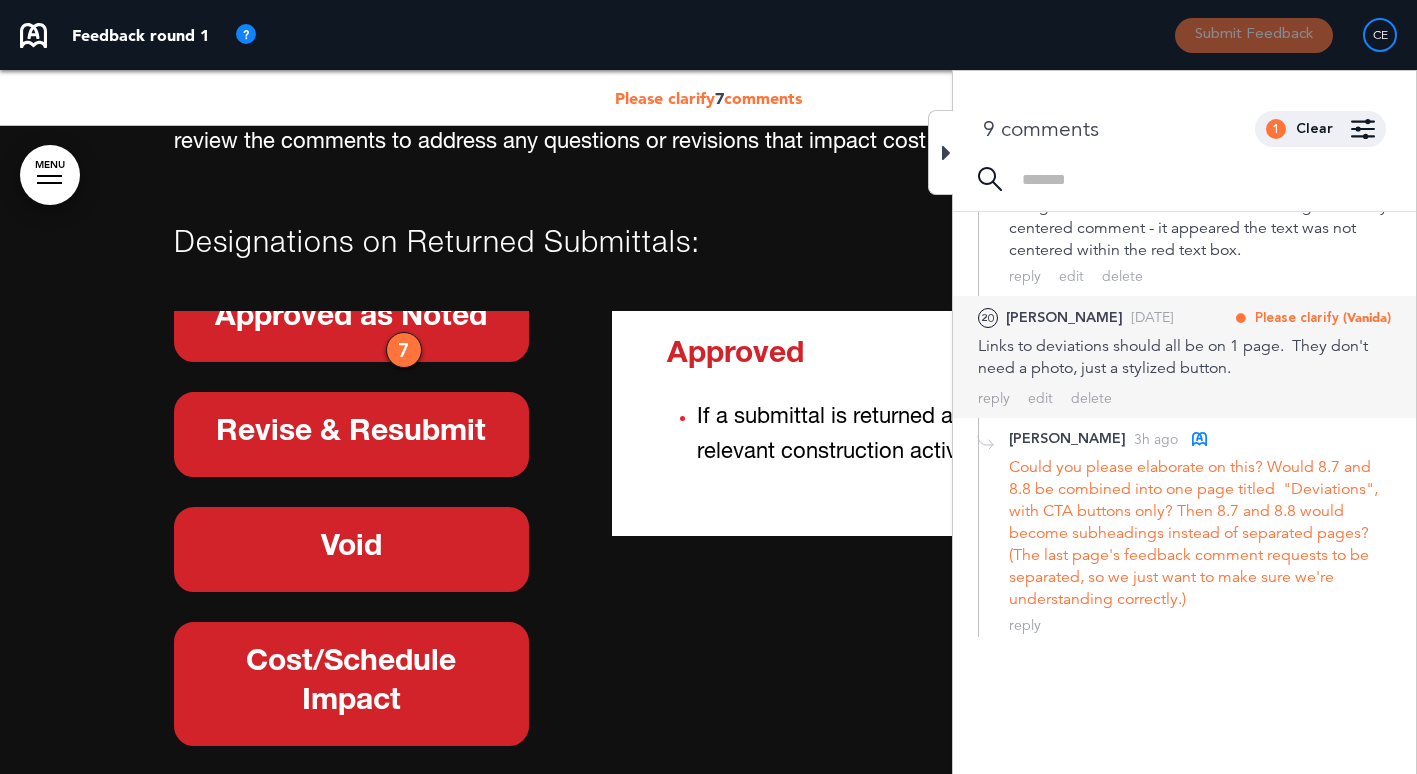 click on "[PERSON_NAME]" at bounding box center (1064, 318) 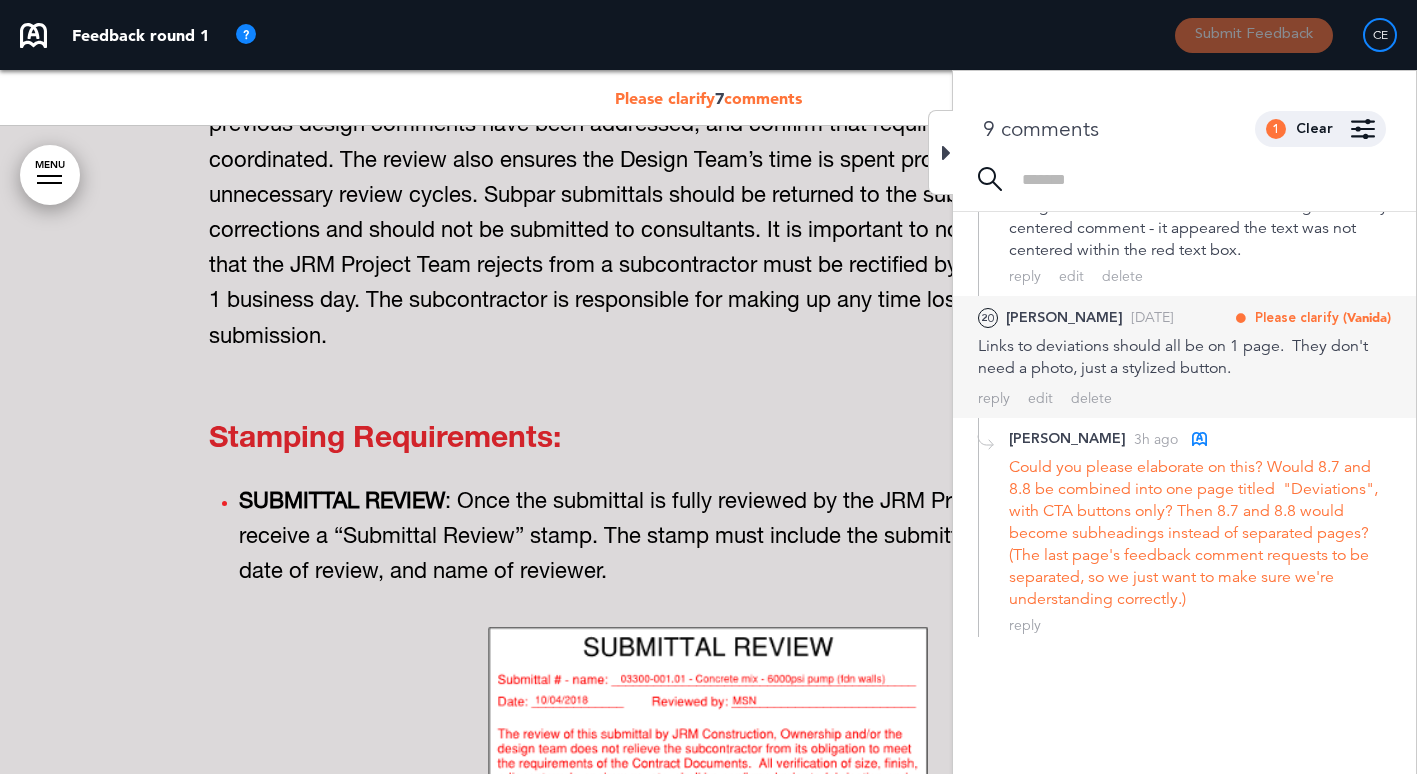 scroll, scrollTop: 13039, scrollLeft: 0, axis: vertical 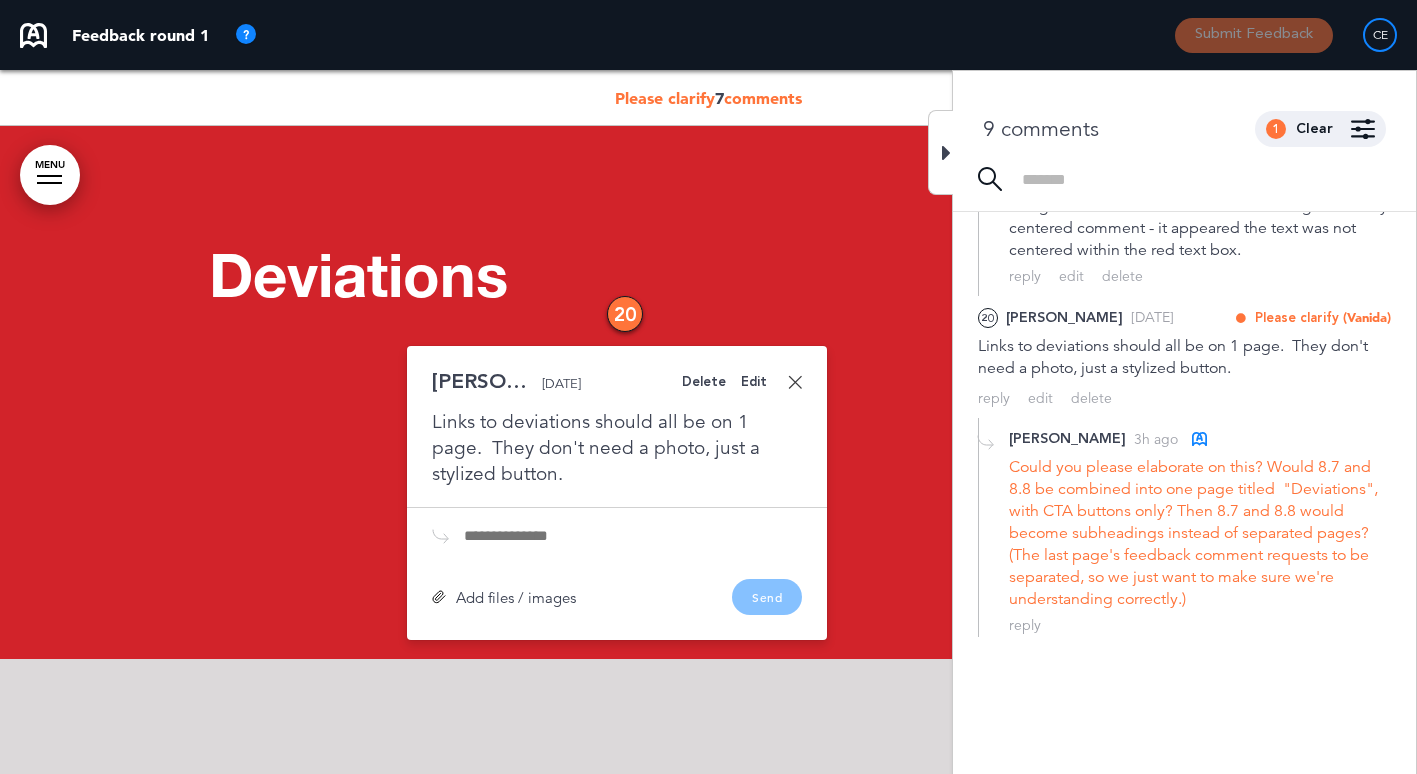 click at bounding box center [708, 299] 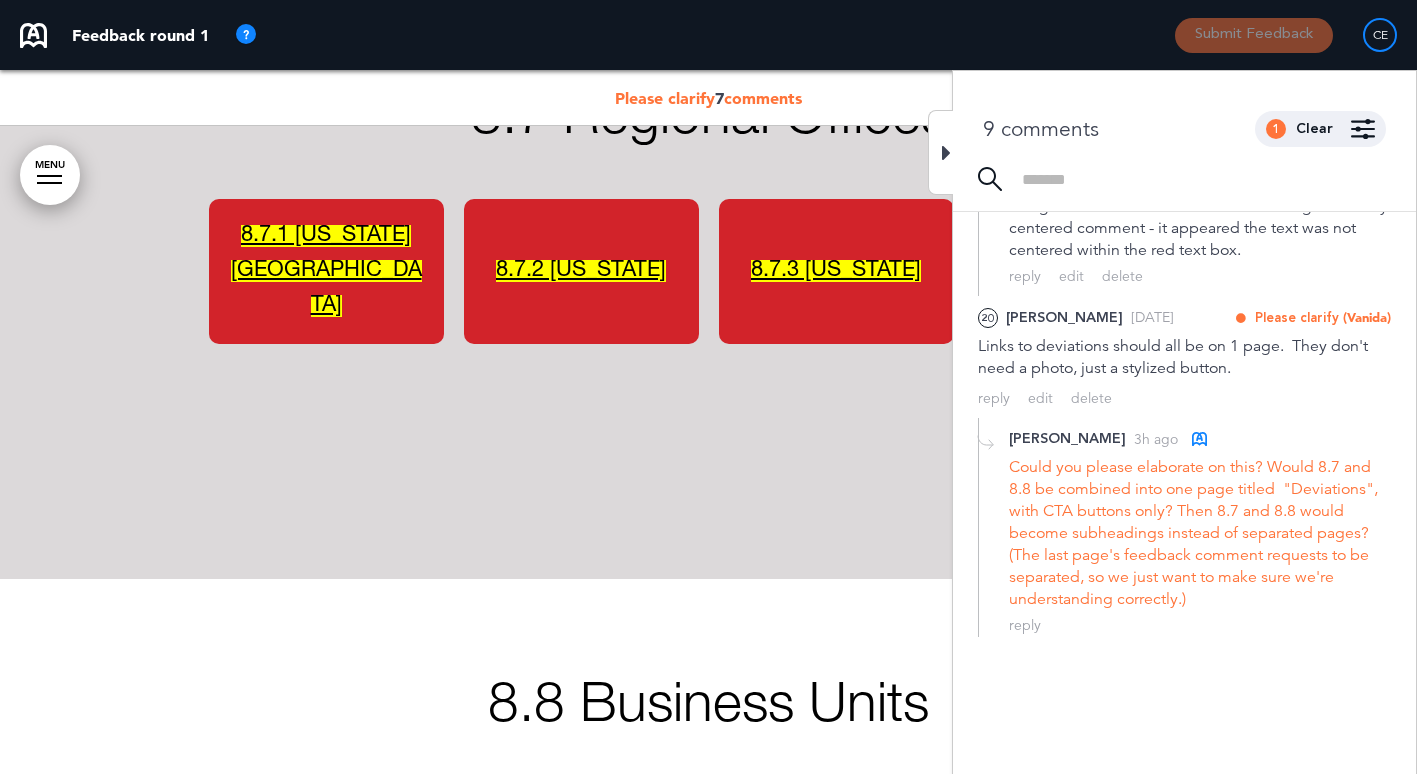scroll, scrollTop: 13739, scrollLeft: 0, axis: vertical 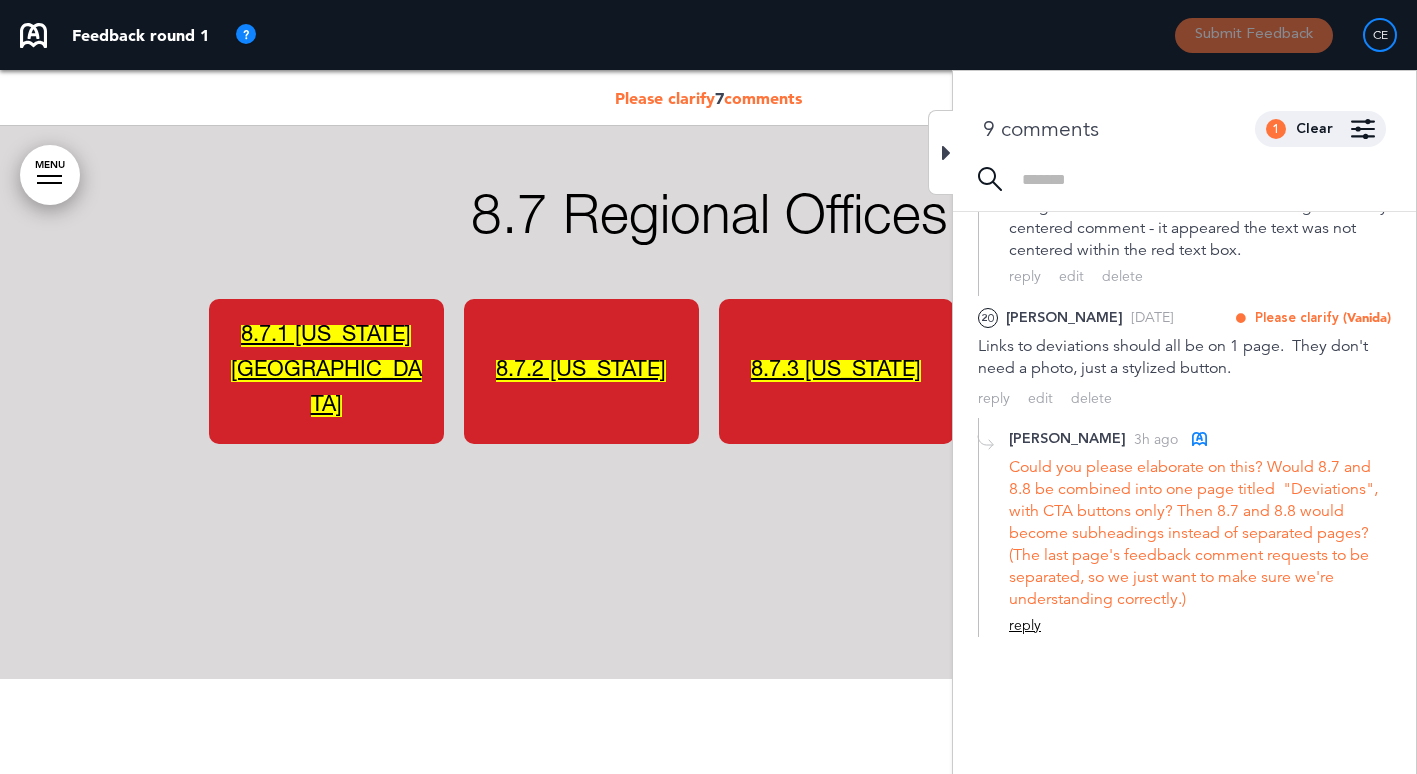 click on "reply" at bounding box center (1025, 625) 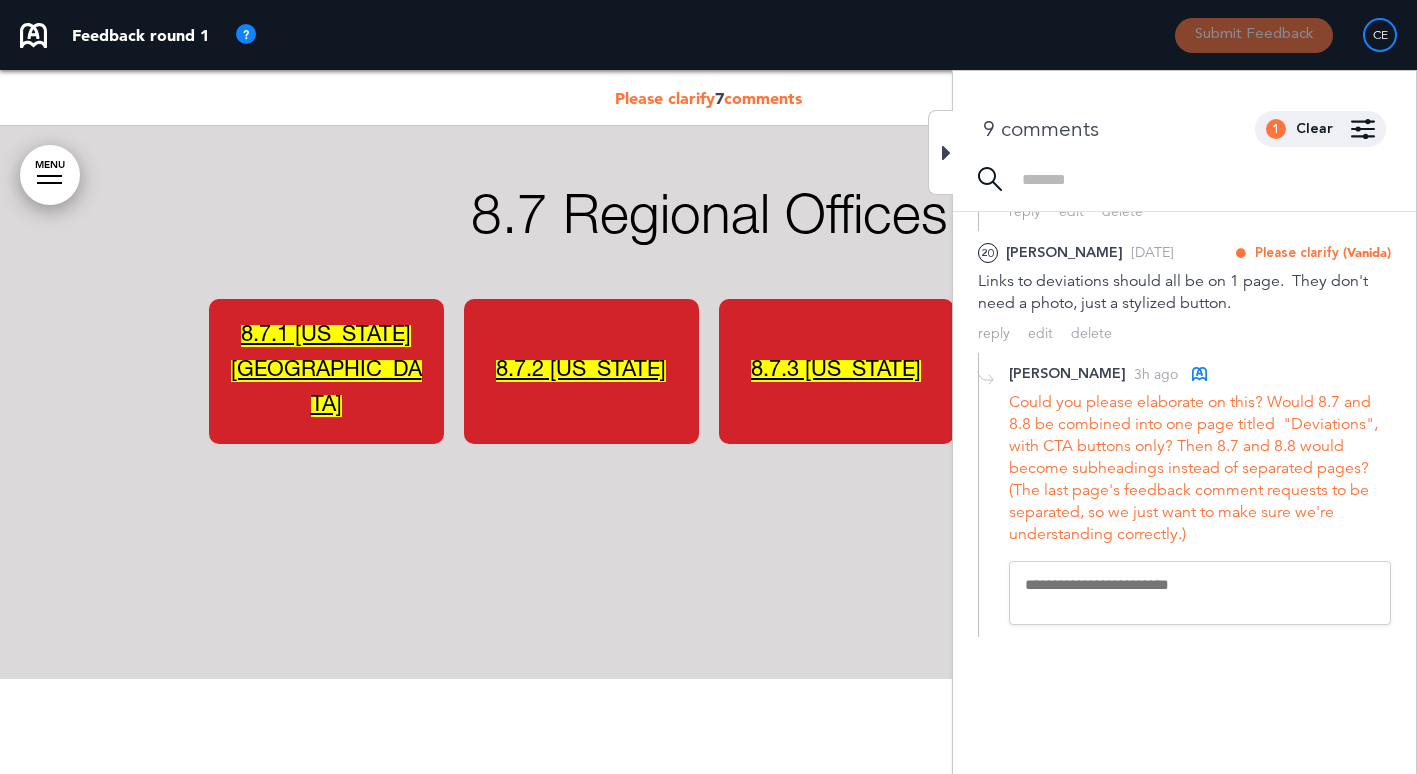 scroll, scrollTop: 1320, scrollLeft: 0, axis: vertical 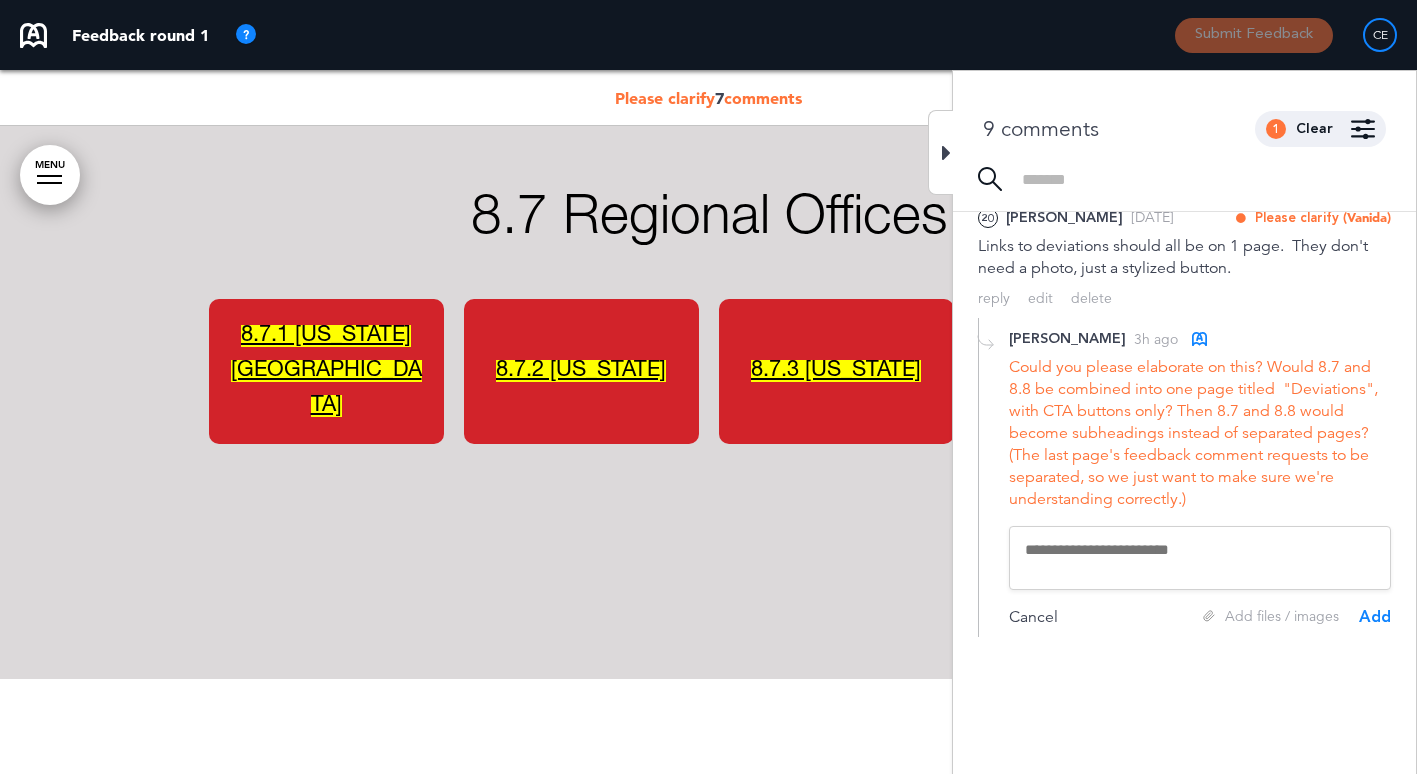 click at bounding box center [1200, 558] 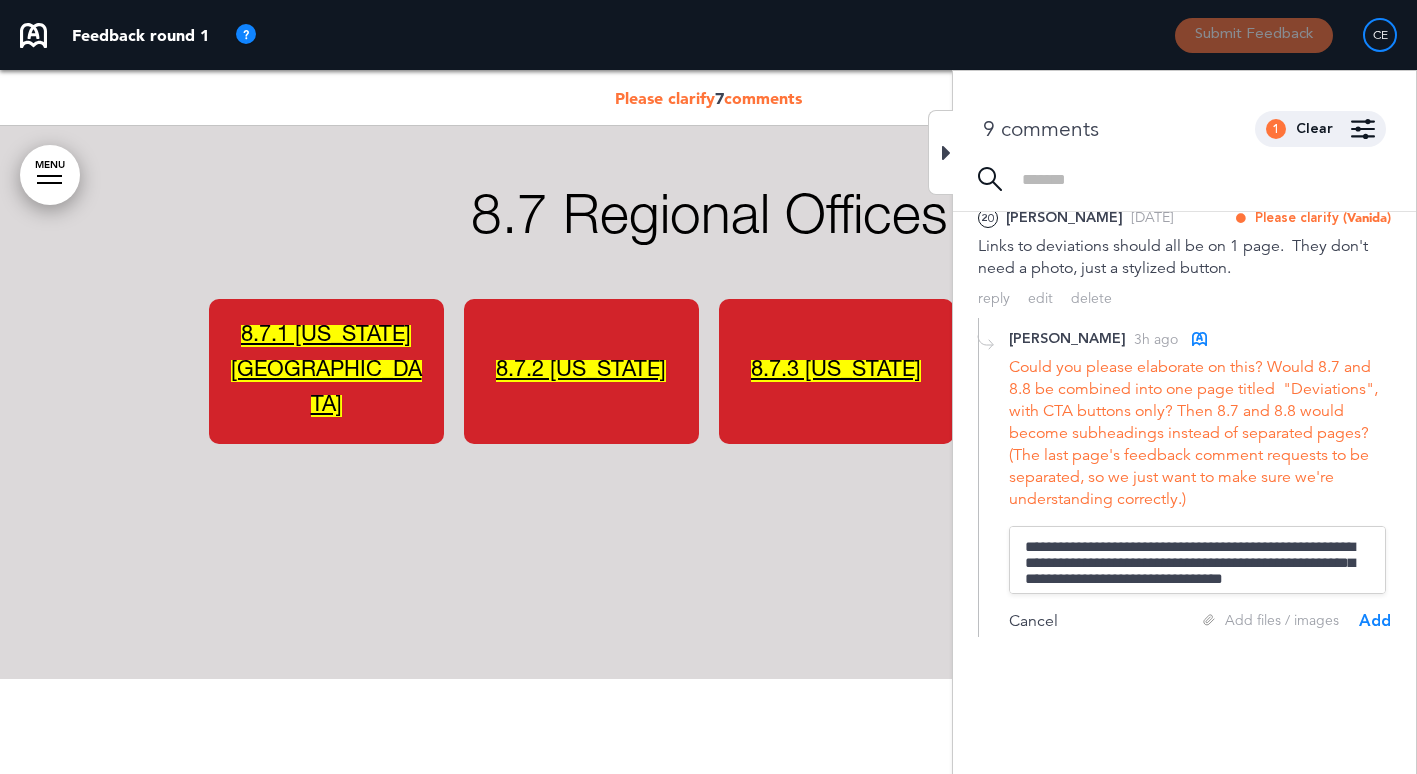 scroll, scrollTop: 21, scrollLeft: 0, axis: vertical 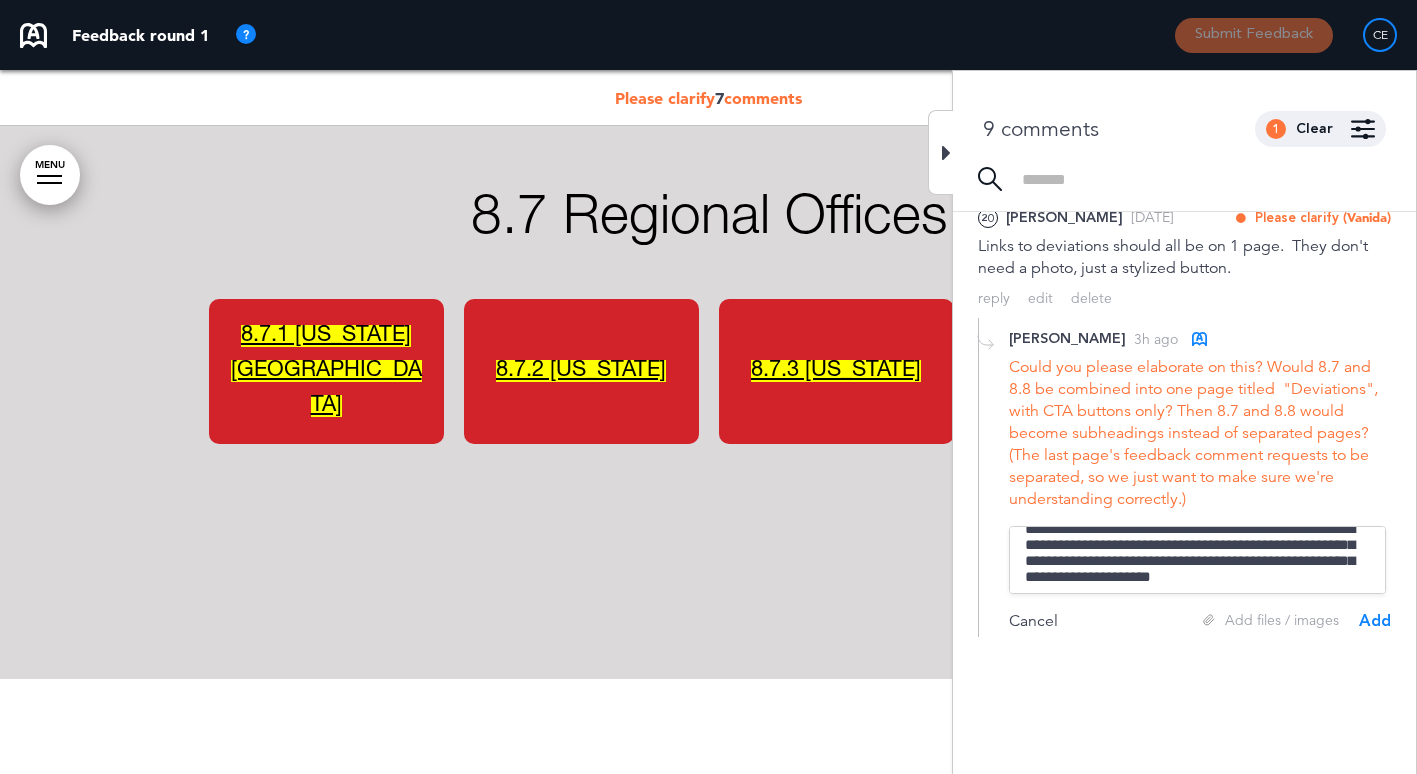 type on "**********" 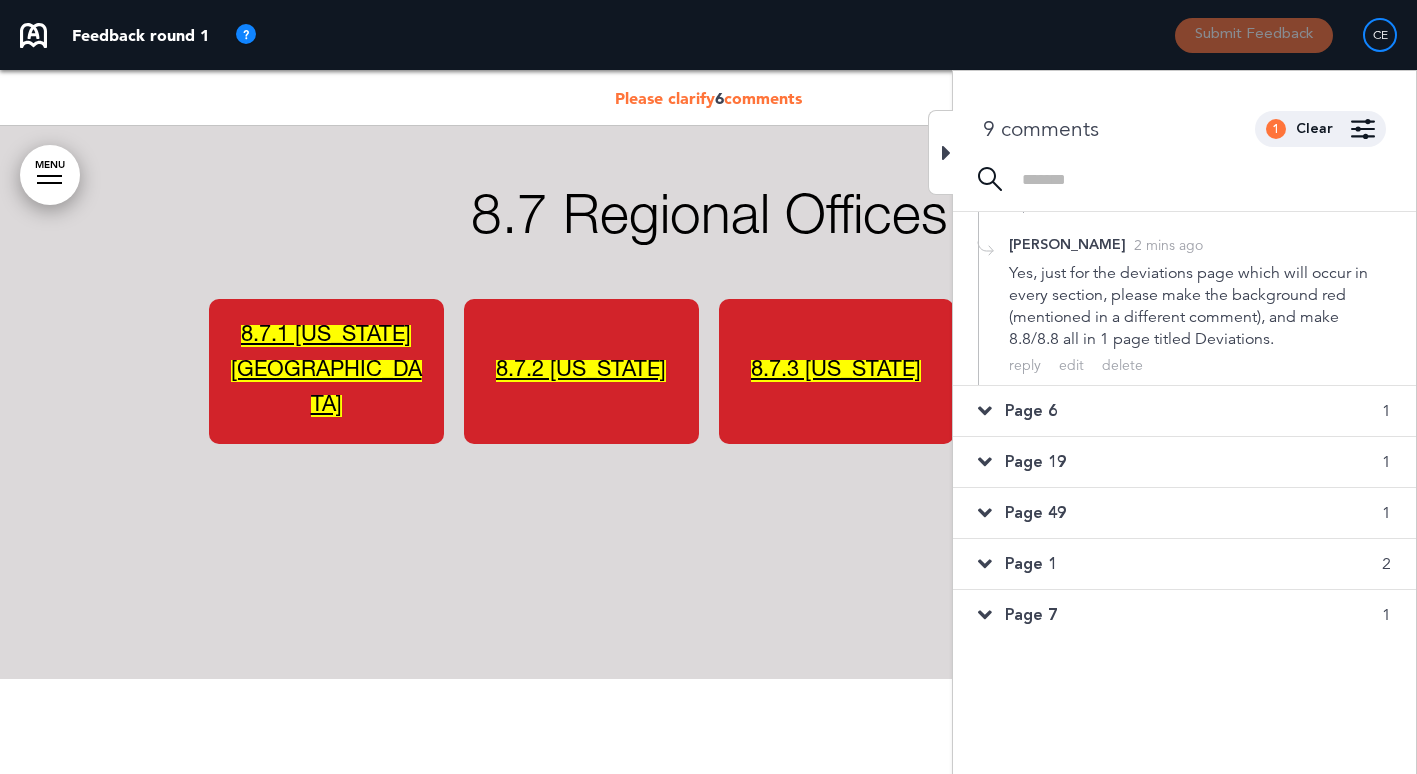 scroll, scrollTop: 1642, scrollLeft: 0, axis: vertical 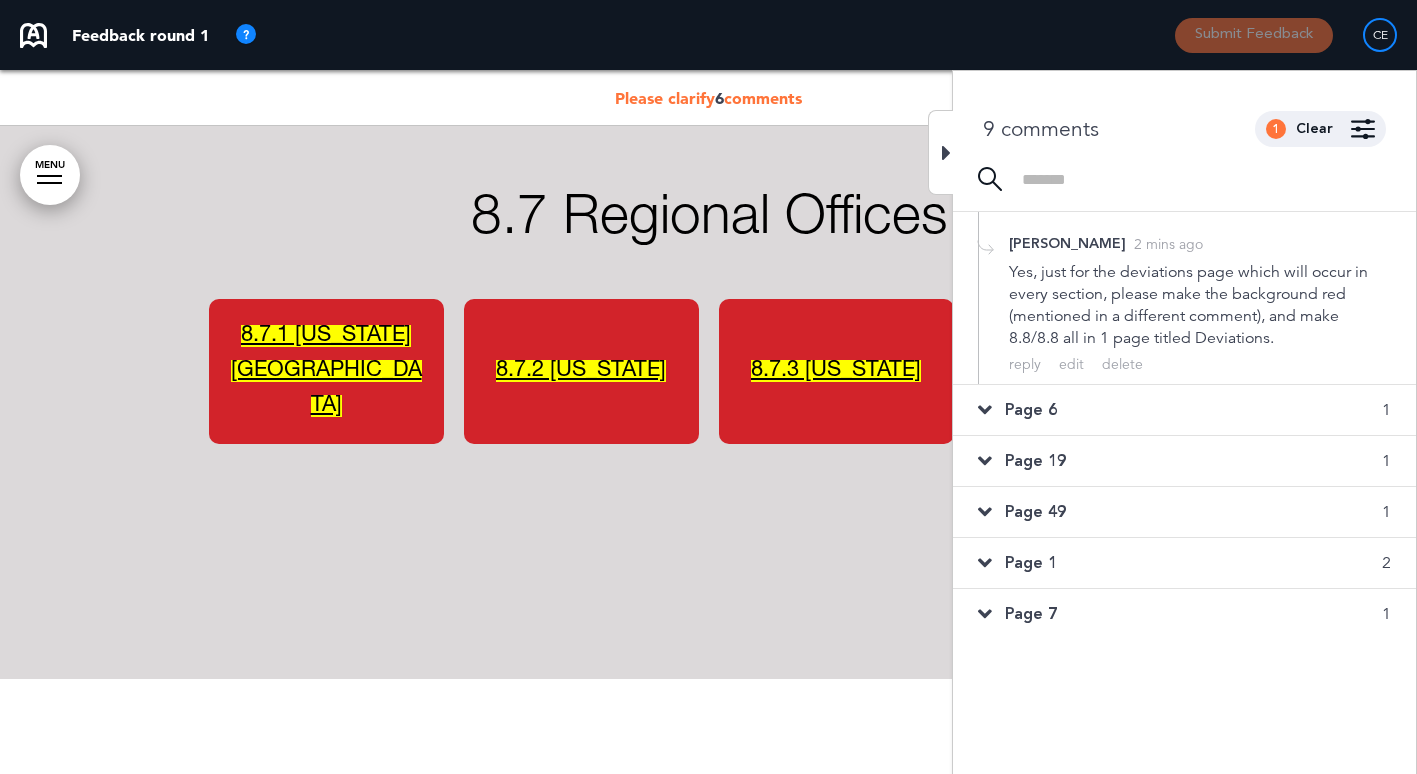 click on "Page 6" at bounding box center [1031, 410] 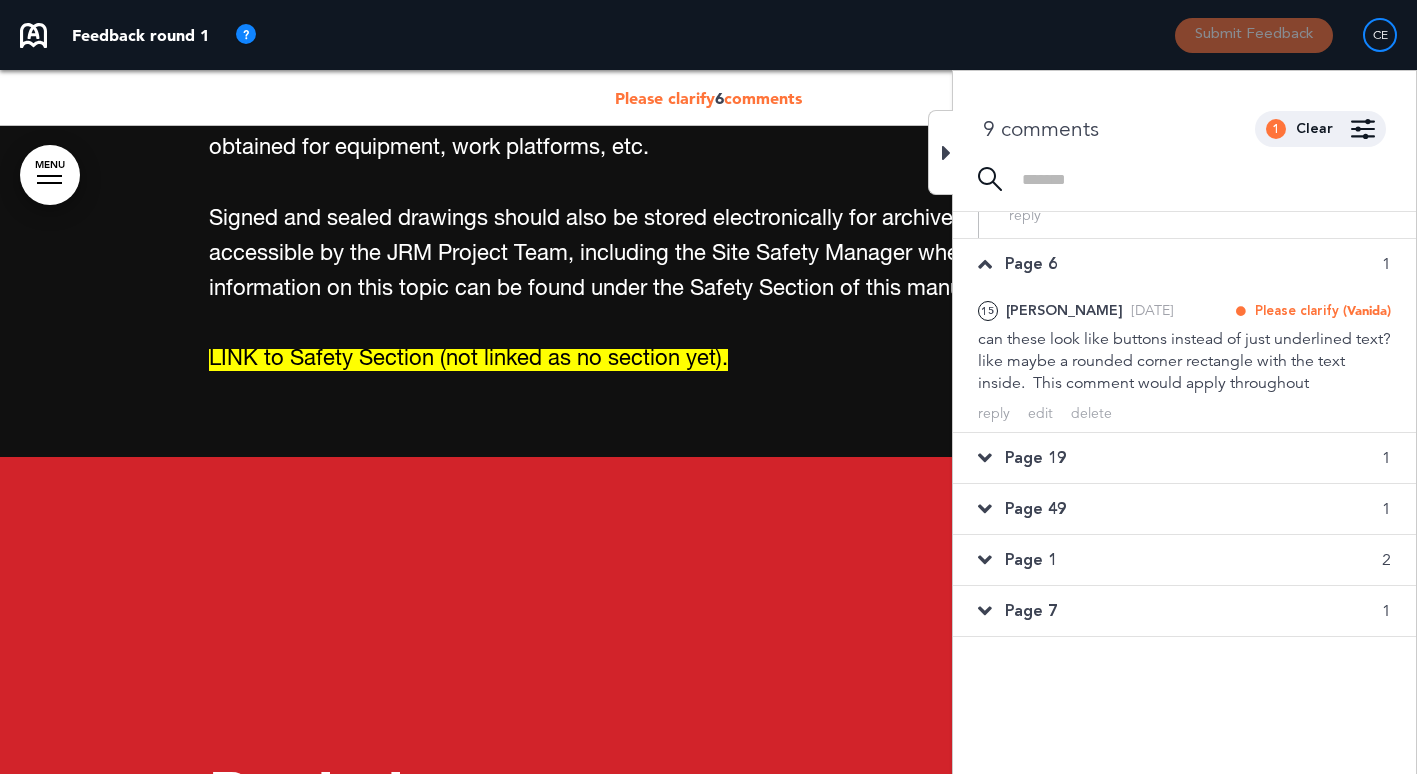 scroll, scrollTop: 6127, scrollLeft: 0, axis: vertical 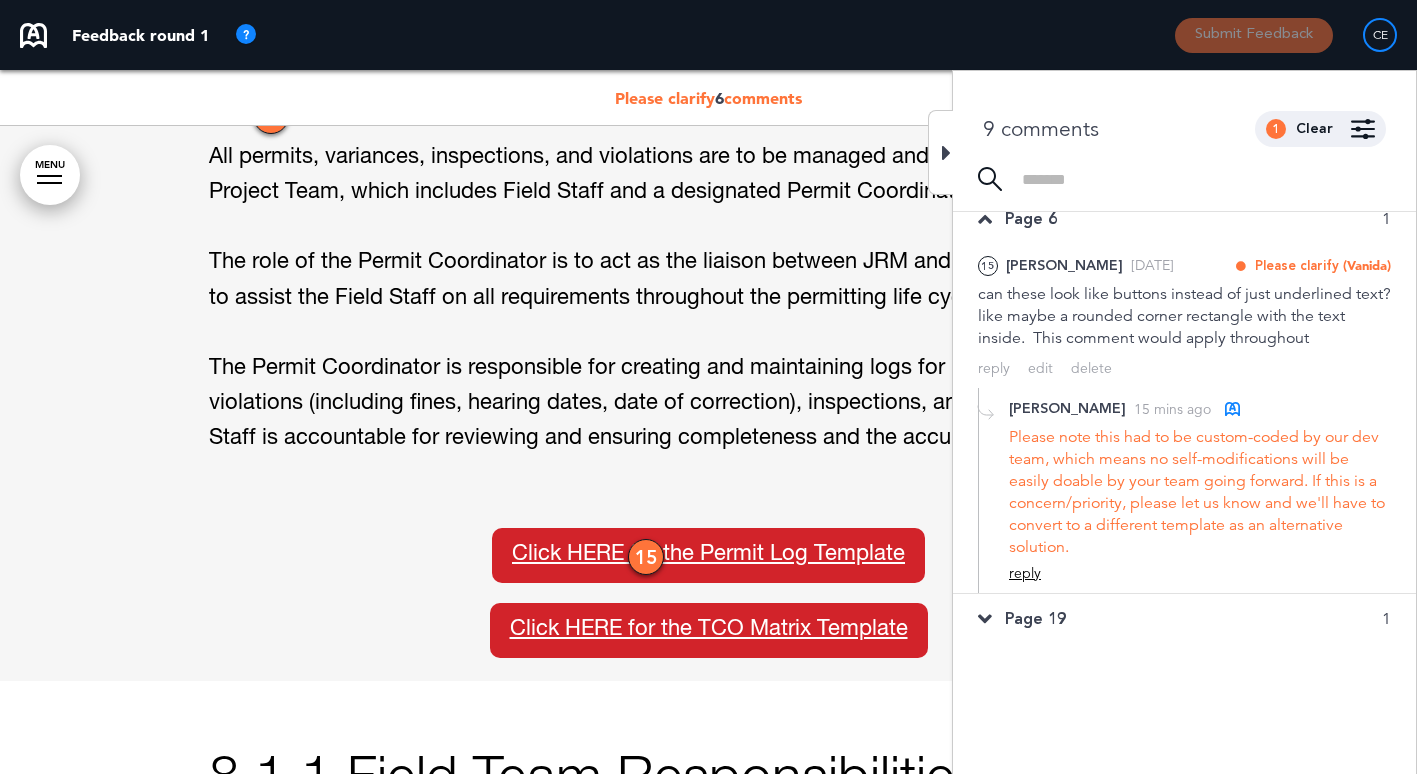 click on "reply" at bounding box center [1025, 573] 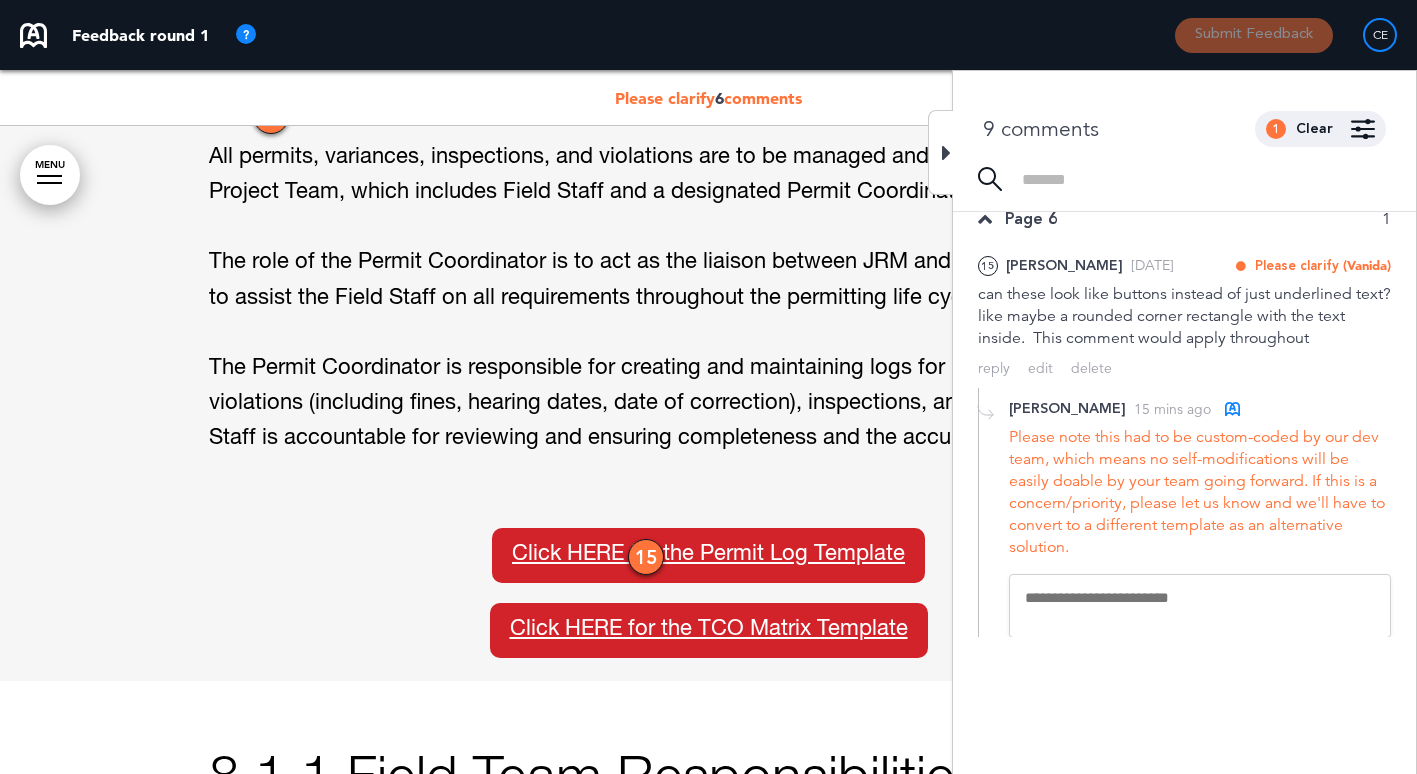 click at bounding box center [1200, 606] 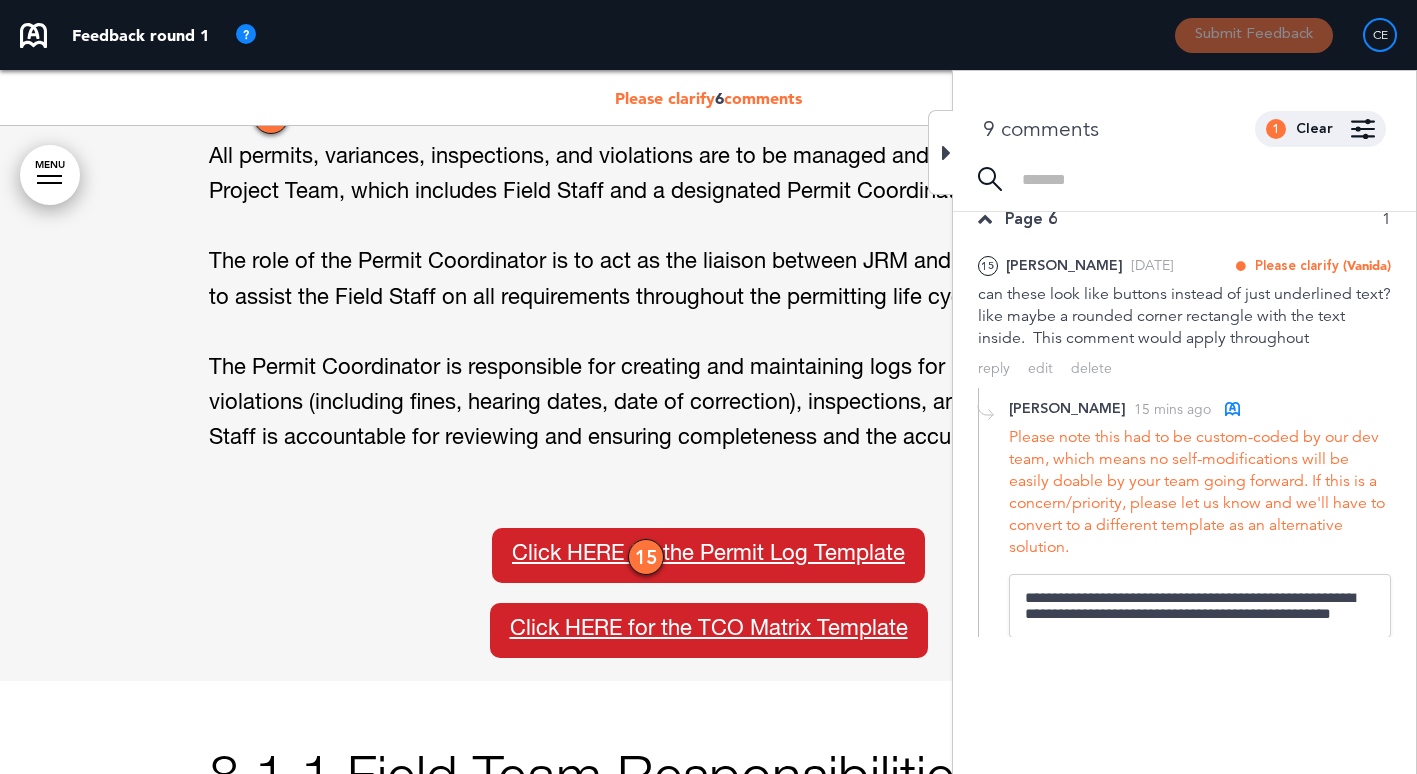 scroll, scrollTop: 3, scrollLeft: 0, axis: vertical 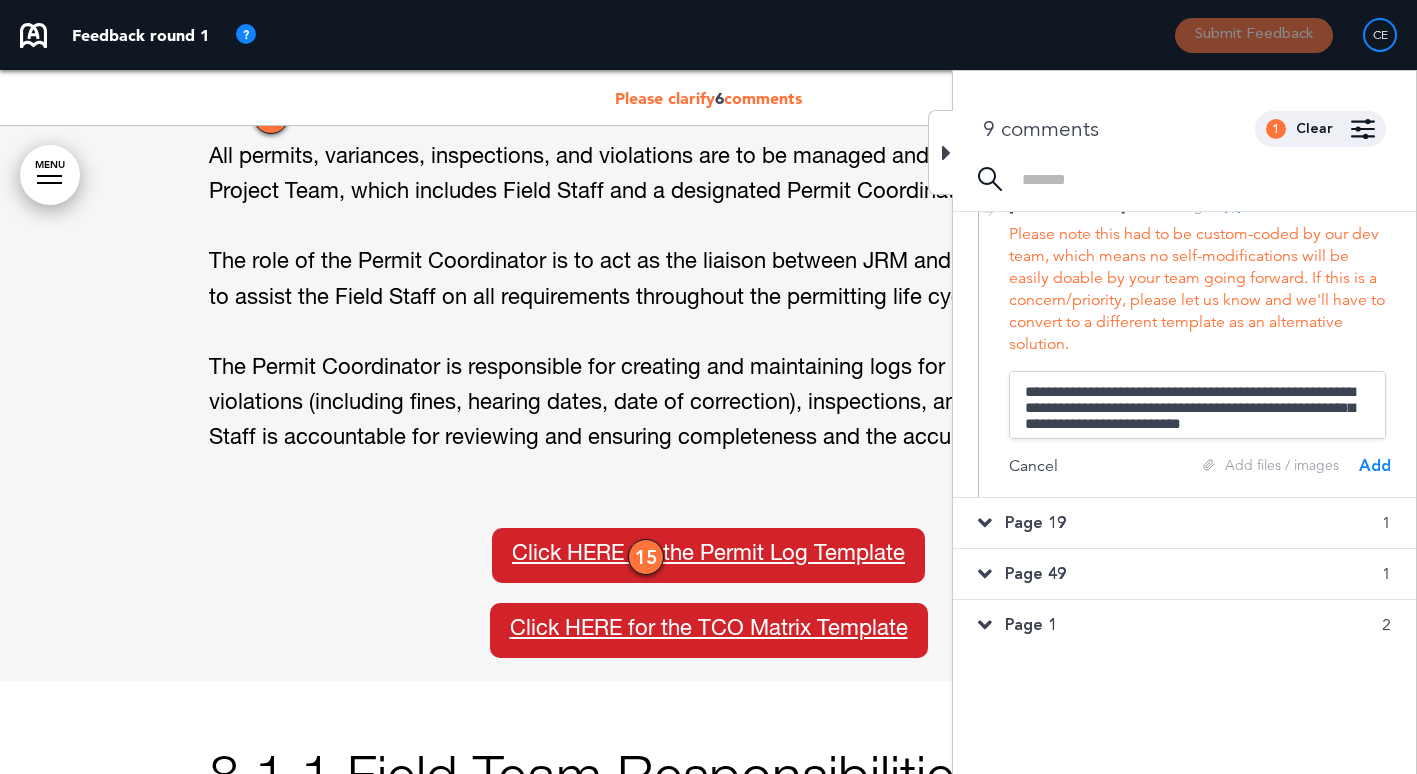type on "**********" 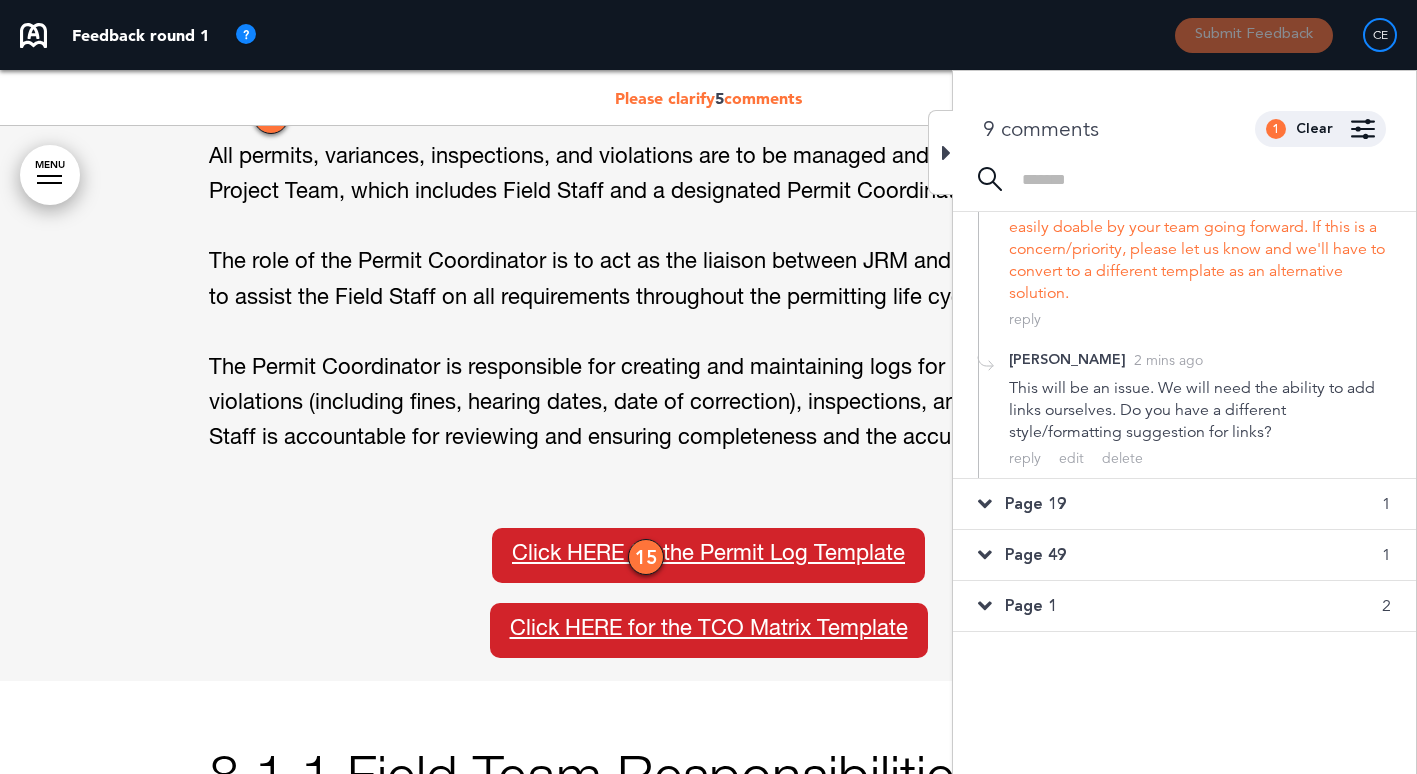 scroll, scrollTop: 368, scrollLeft: 0, axis: vertical 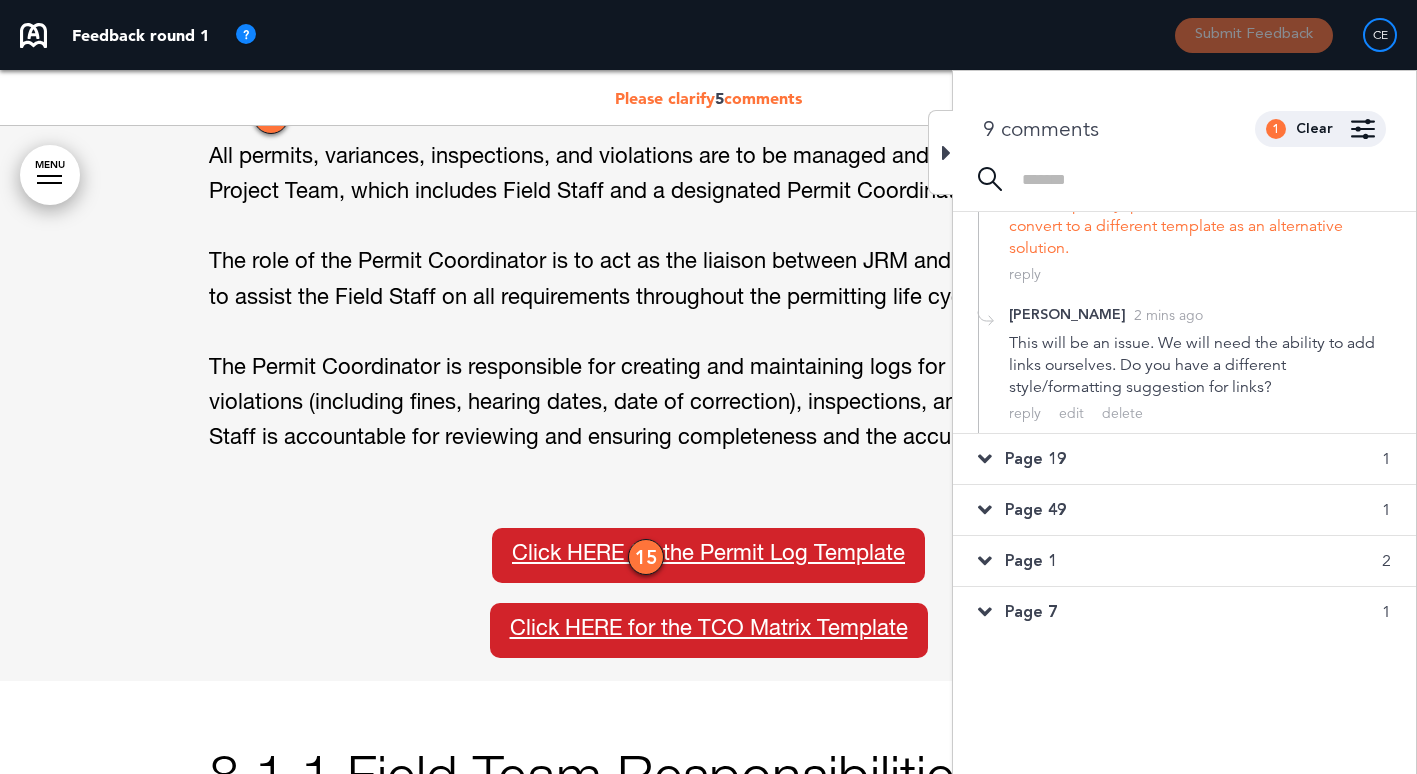 click on "Page 19" at bounding box center (1035, 459) 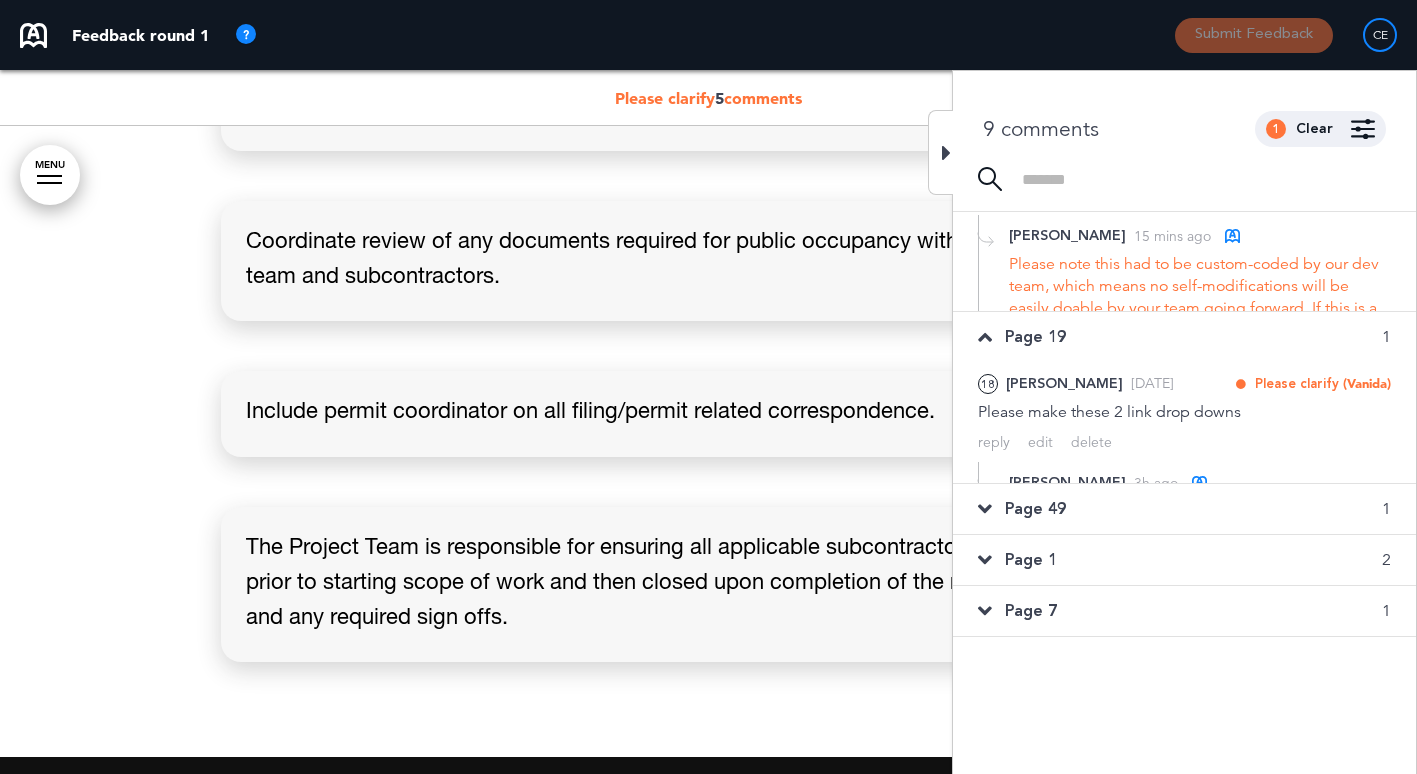 scroll, scrollTop: 13161, scrollLeft: 0, axis: vertical 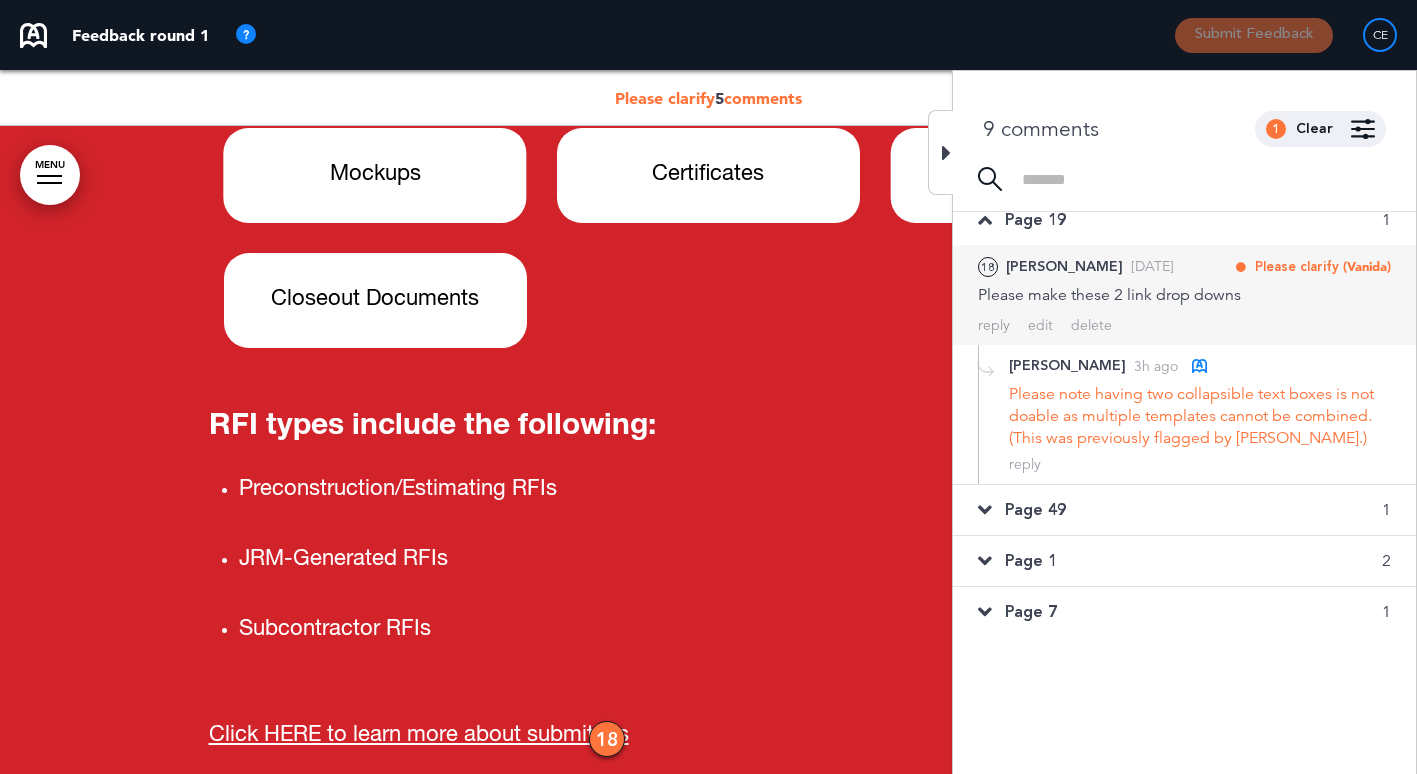click on "[PERSON_NAME]" at bounding box center [1064, 267] 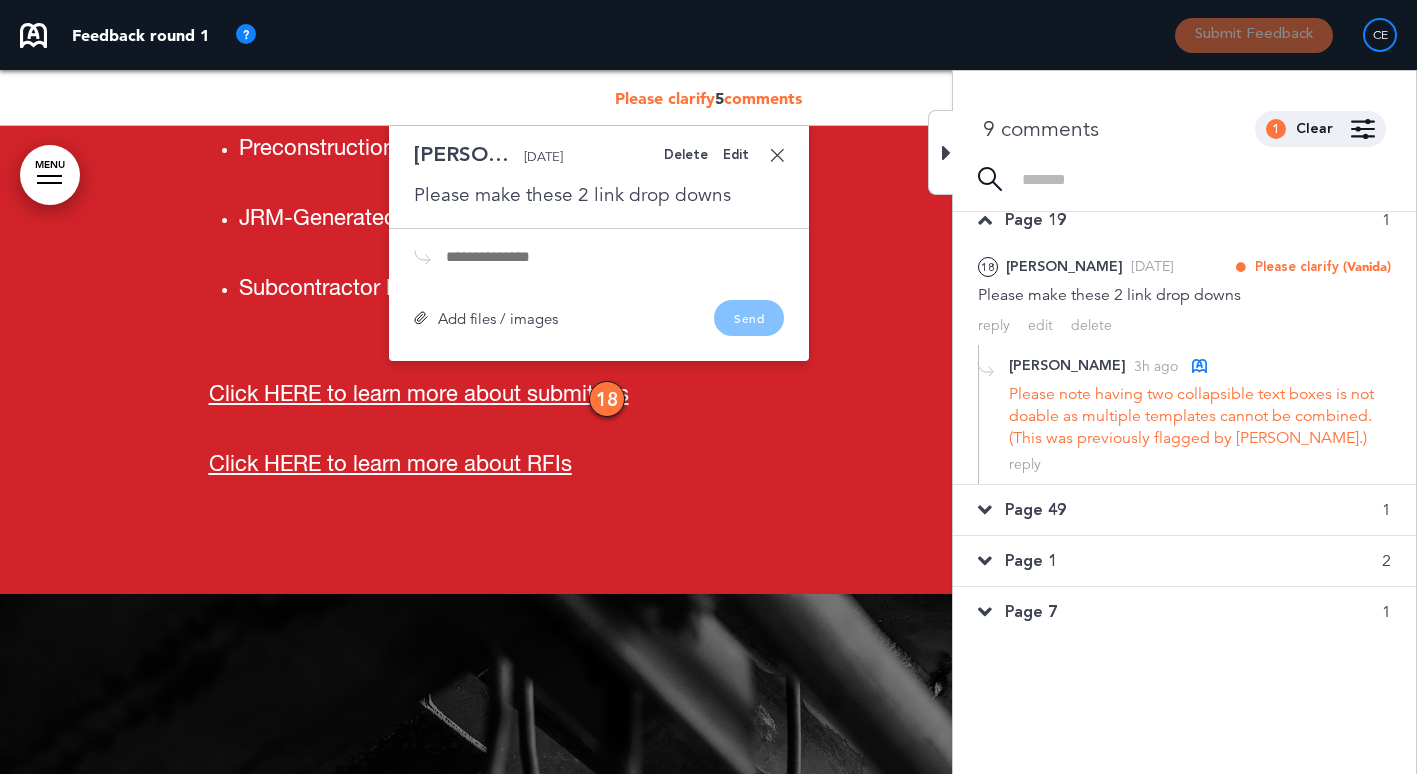 scroll, scrollTop: 16687, scrollLeft: 0, axis: vertical 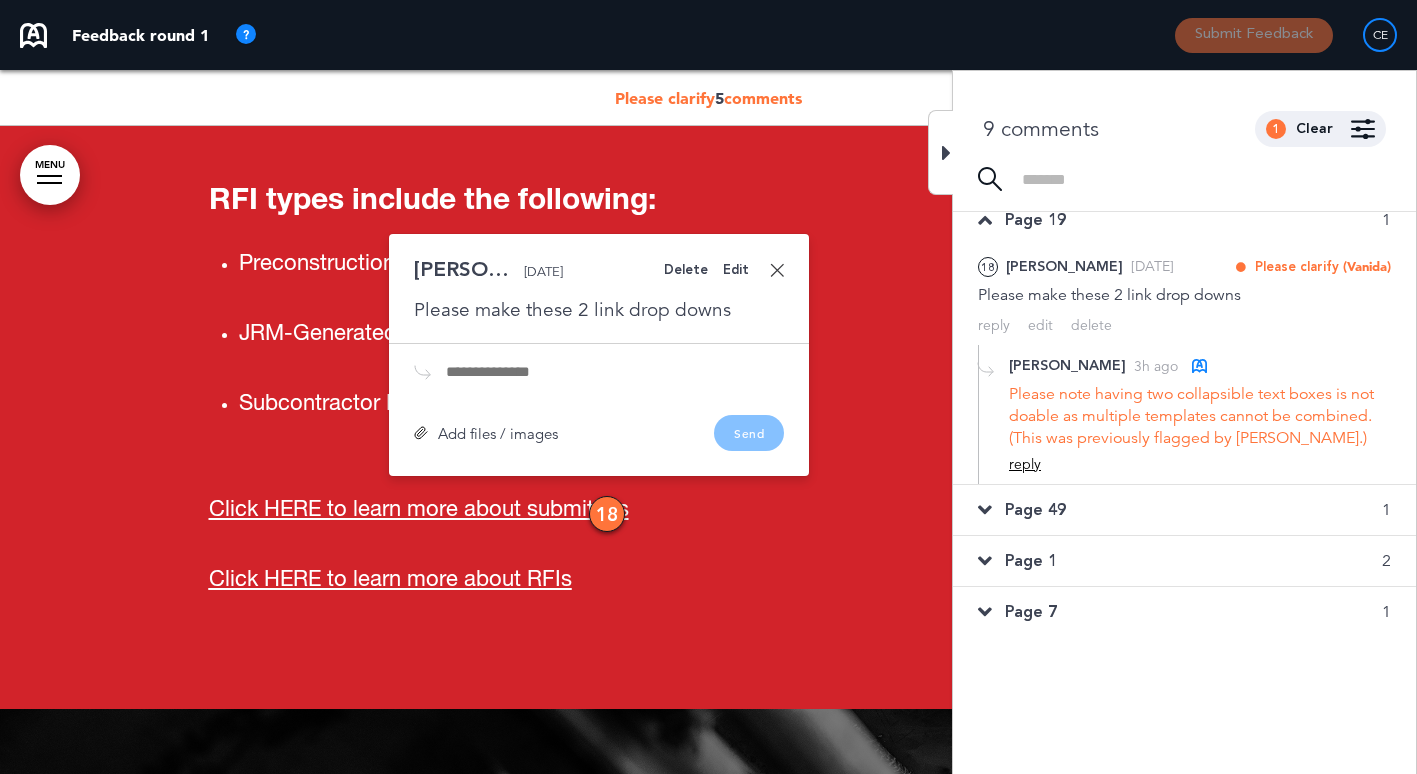 click on "reply" at bounding box center [1025, 464] 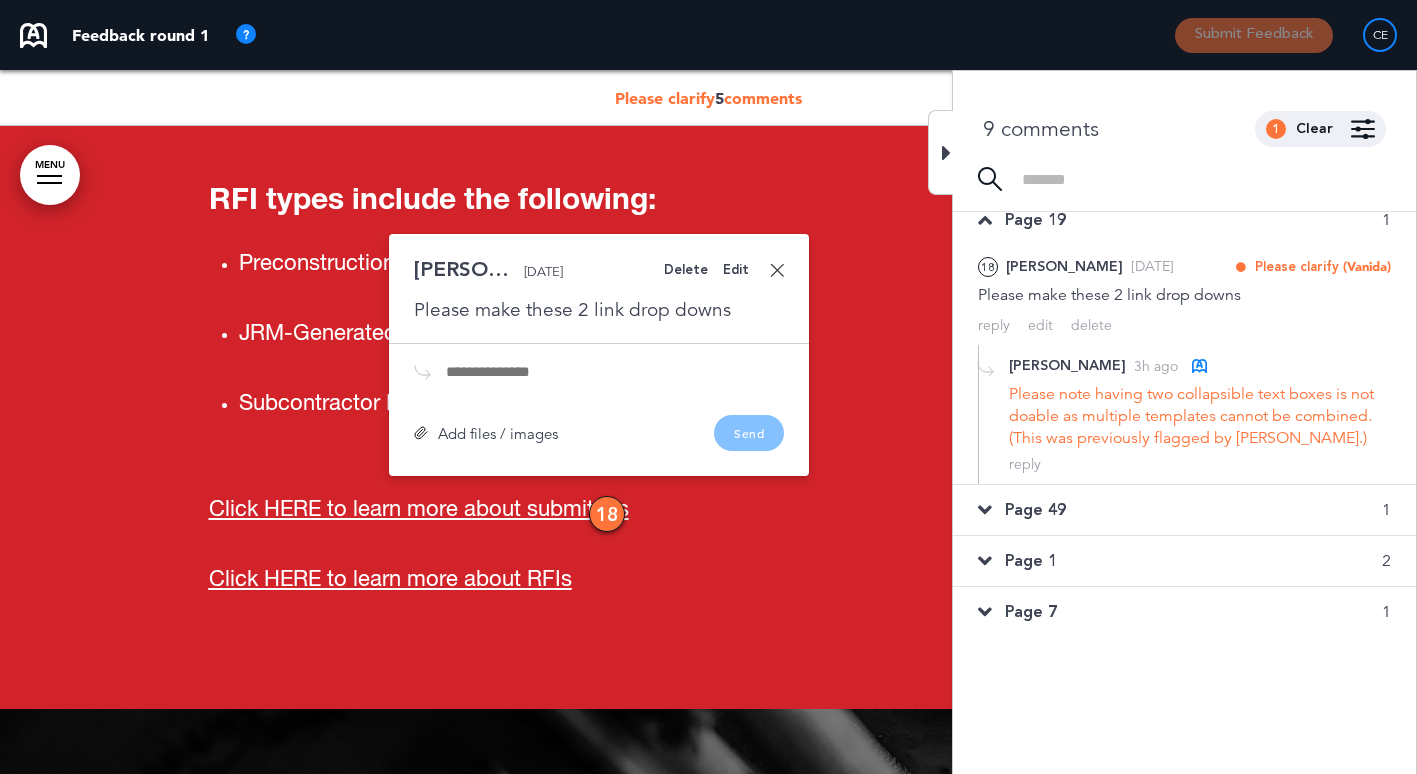 scroll, scrollTop: 166, scrollLeft: 0, axis: vertical 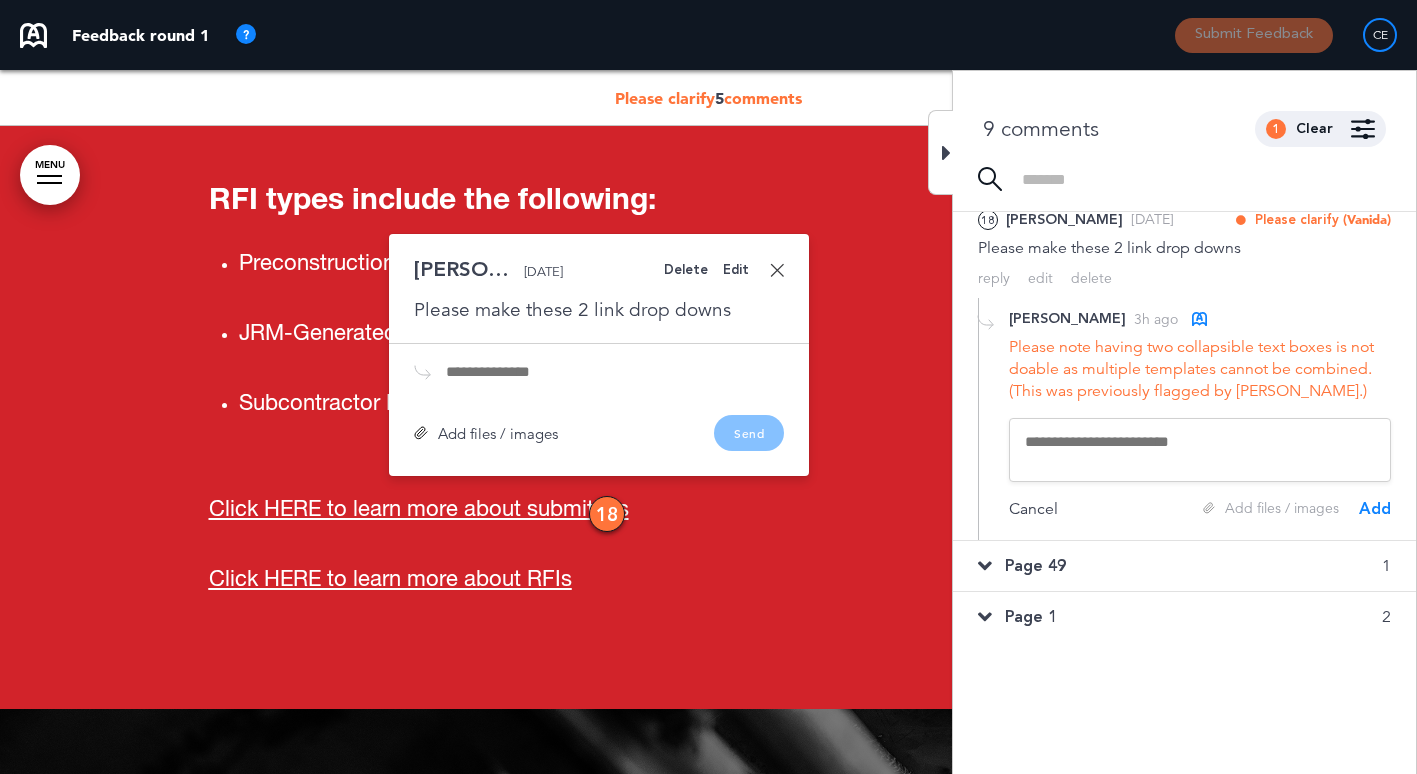 click at bounding box center [1200, 450] 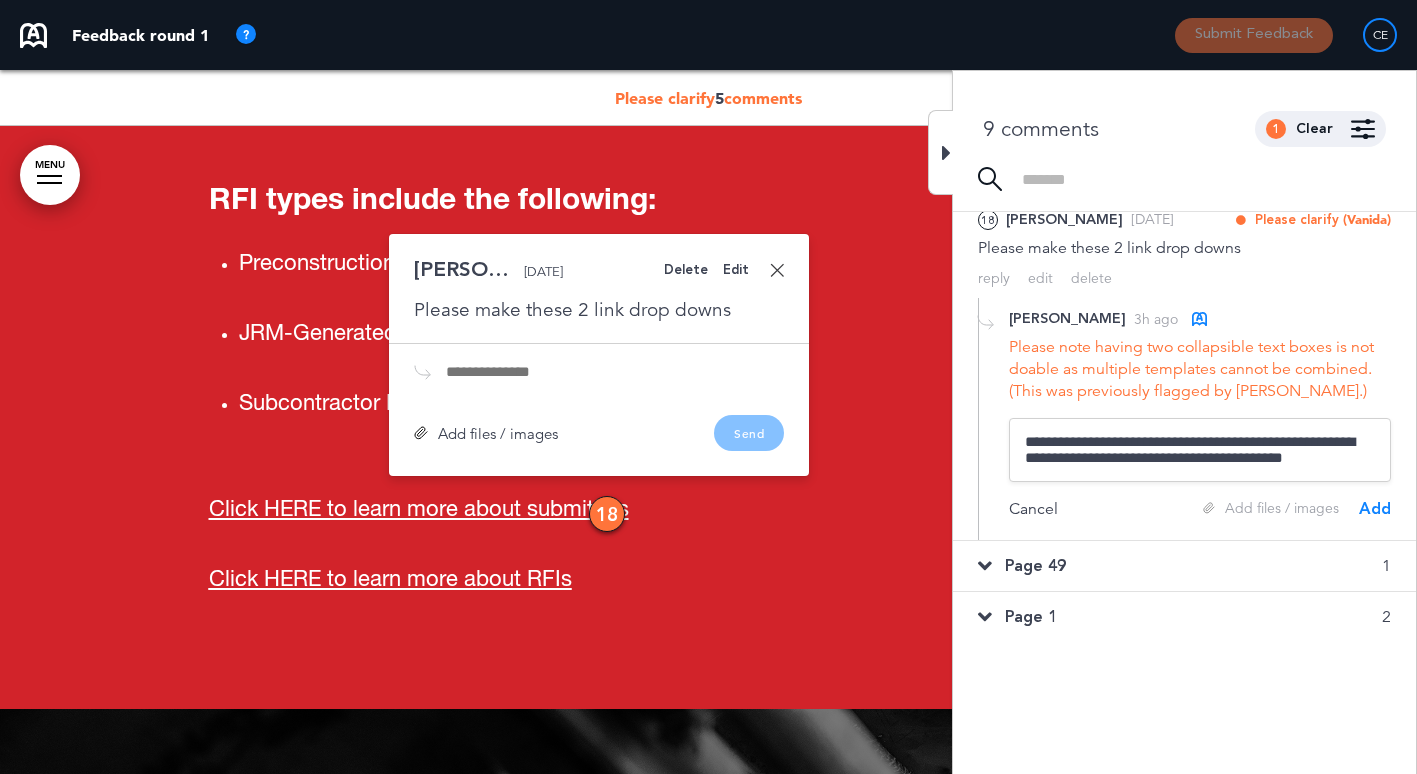 scroll, scrollTop: 3, scrollLeft: 0, axis: vertical 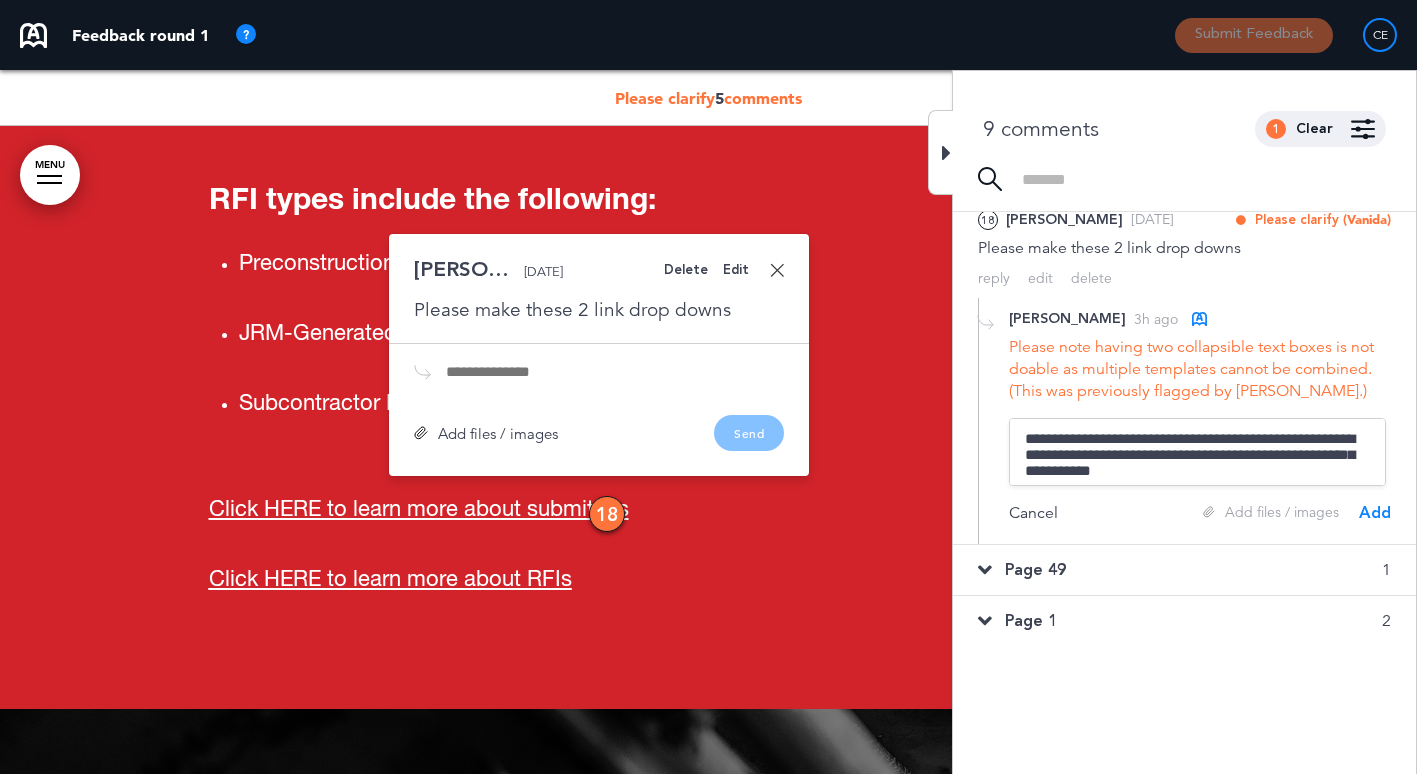 type on "**********" 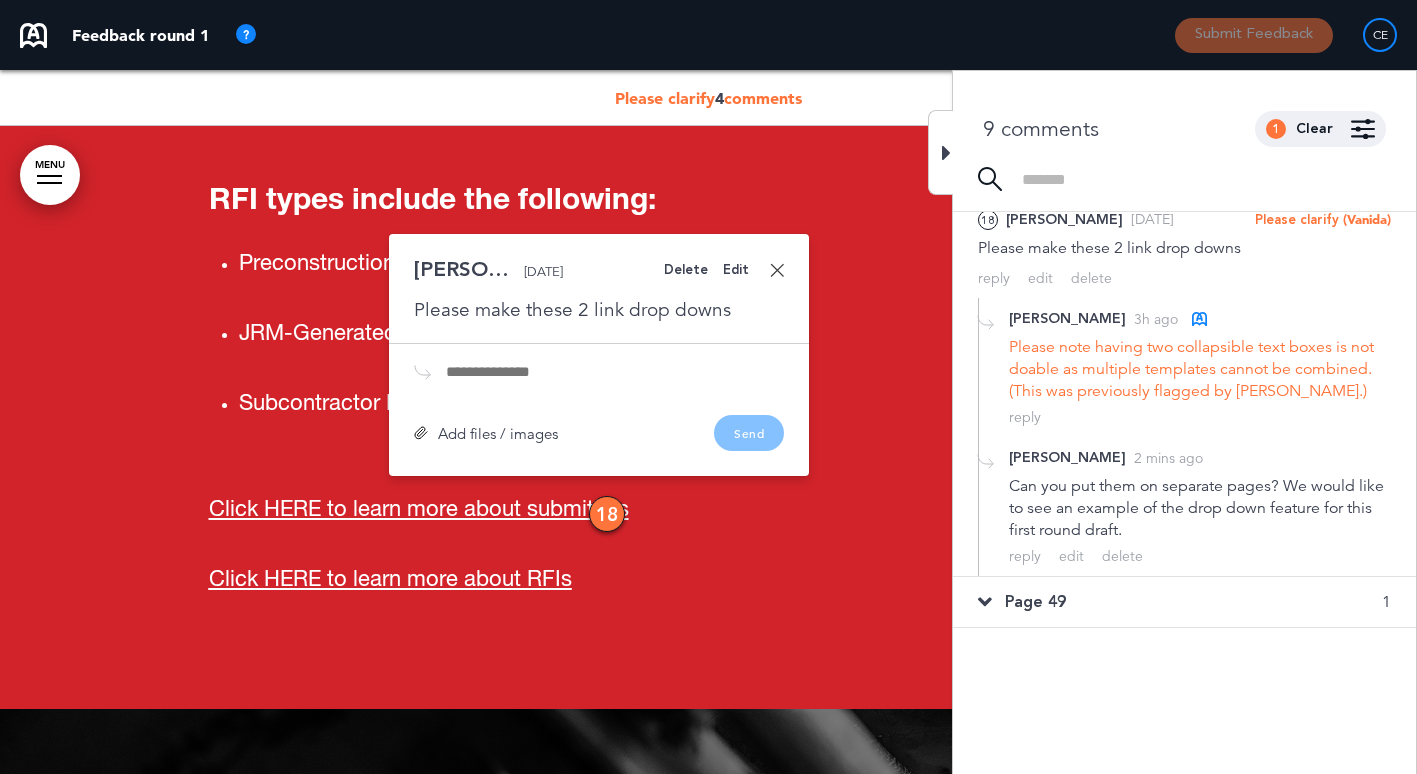 click on "Page 49" at bounding box center [1035, 602] 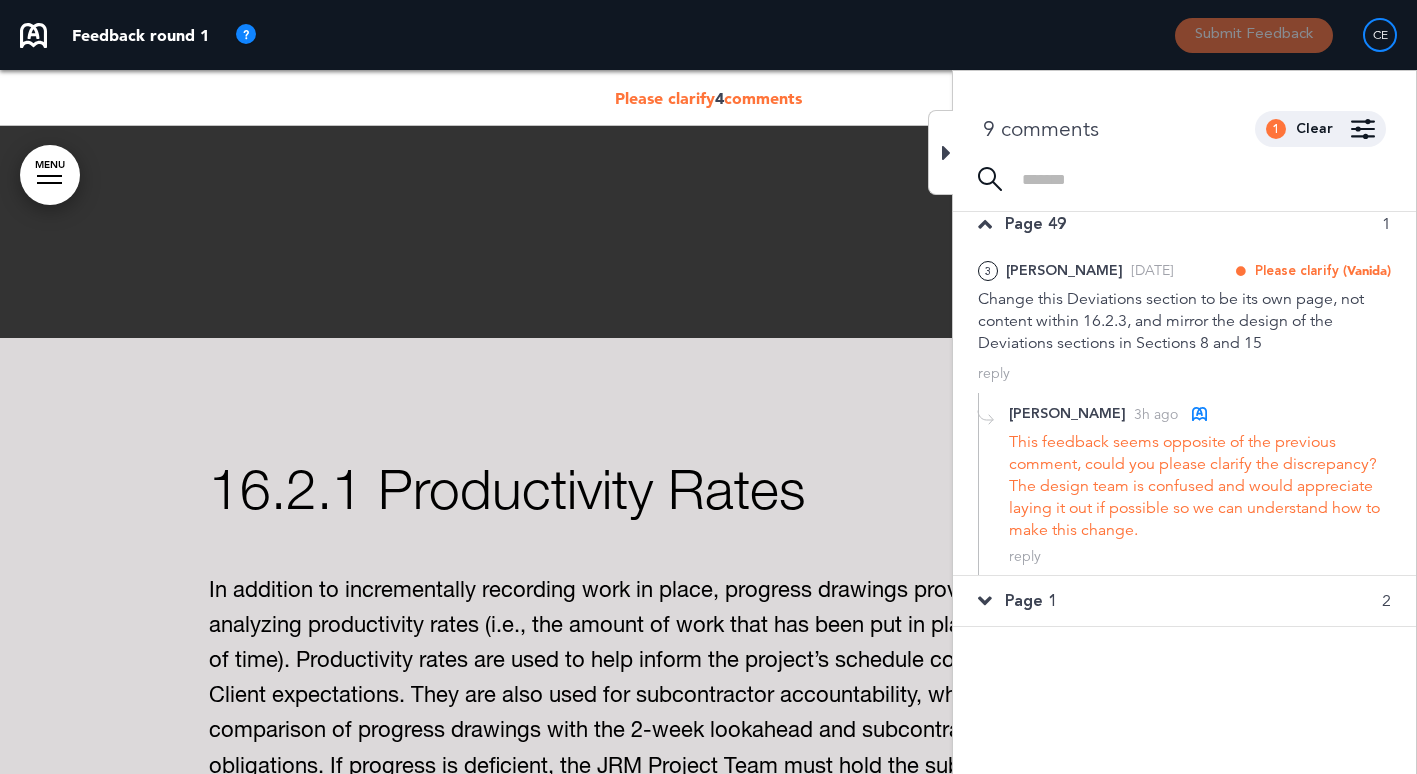 scroll, scrollTop: 51867, scrollLeft: 0, axis: vertical 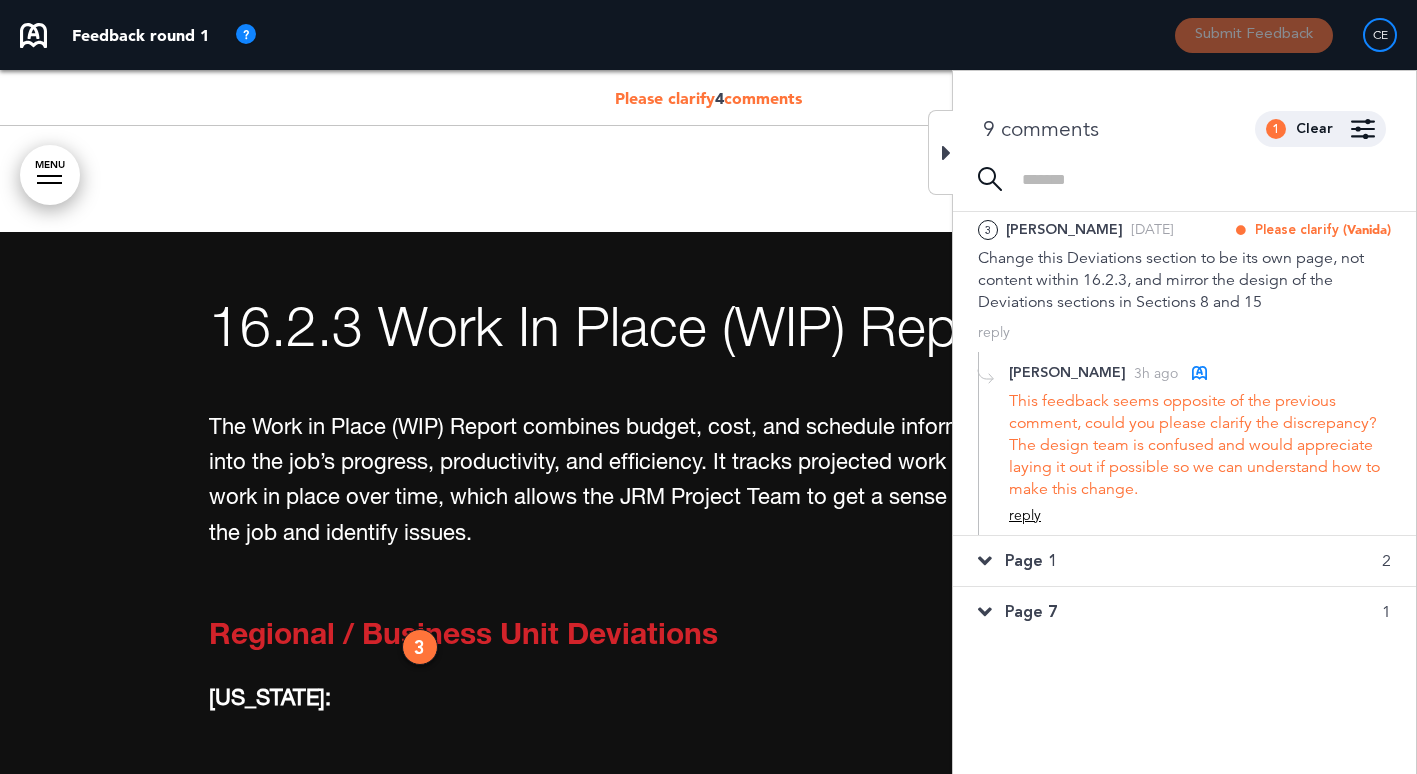 click on "reply" at bounding box center [1025, 515] 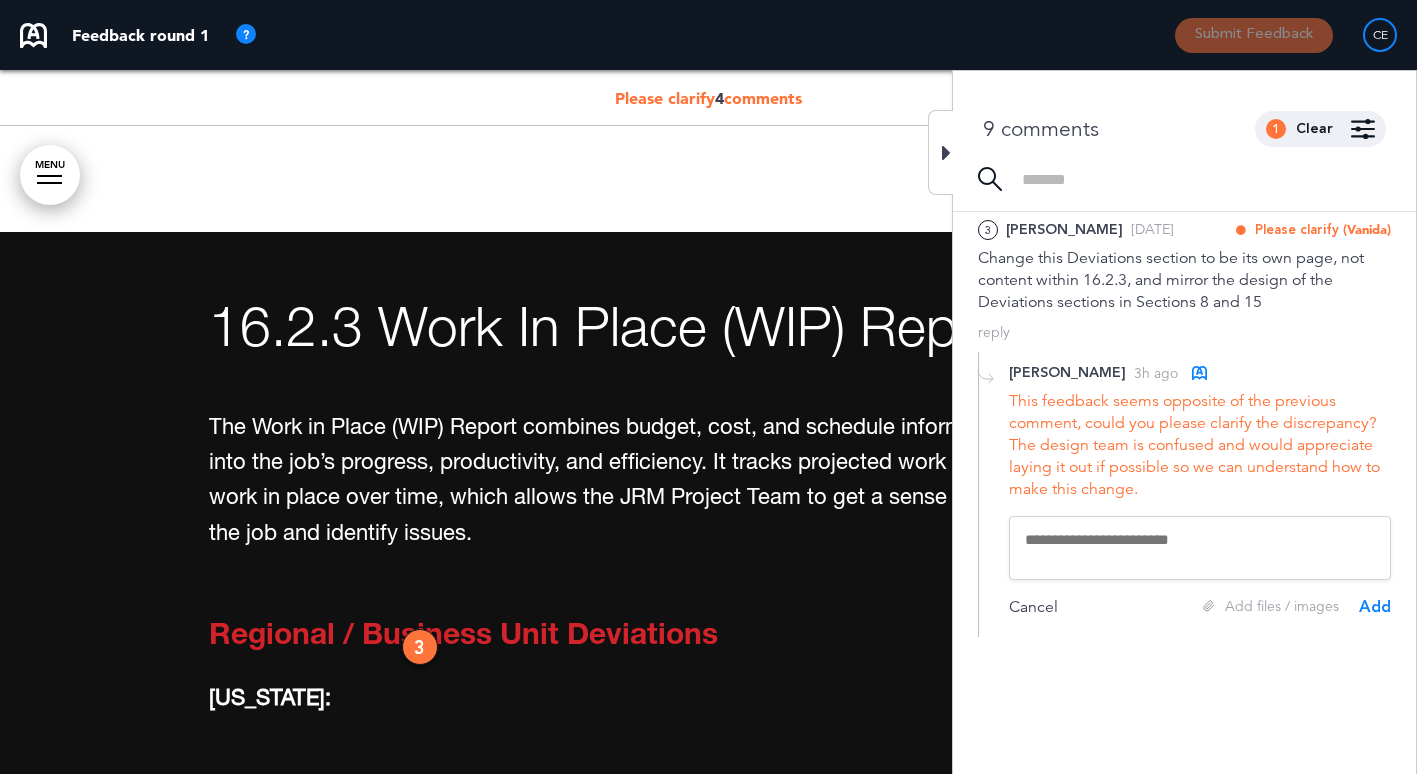 click at bounding box center [1200, 548] 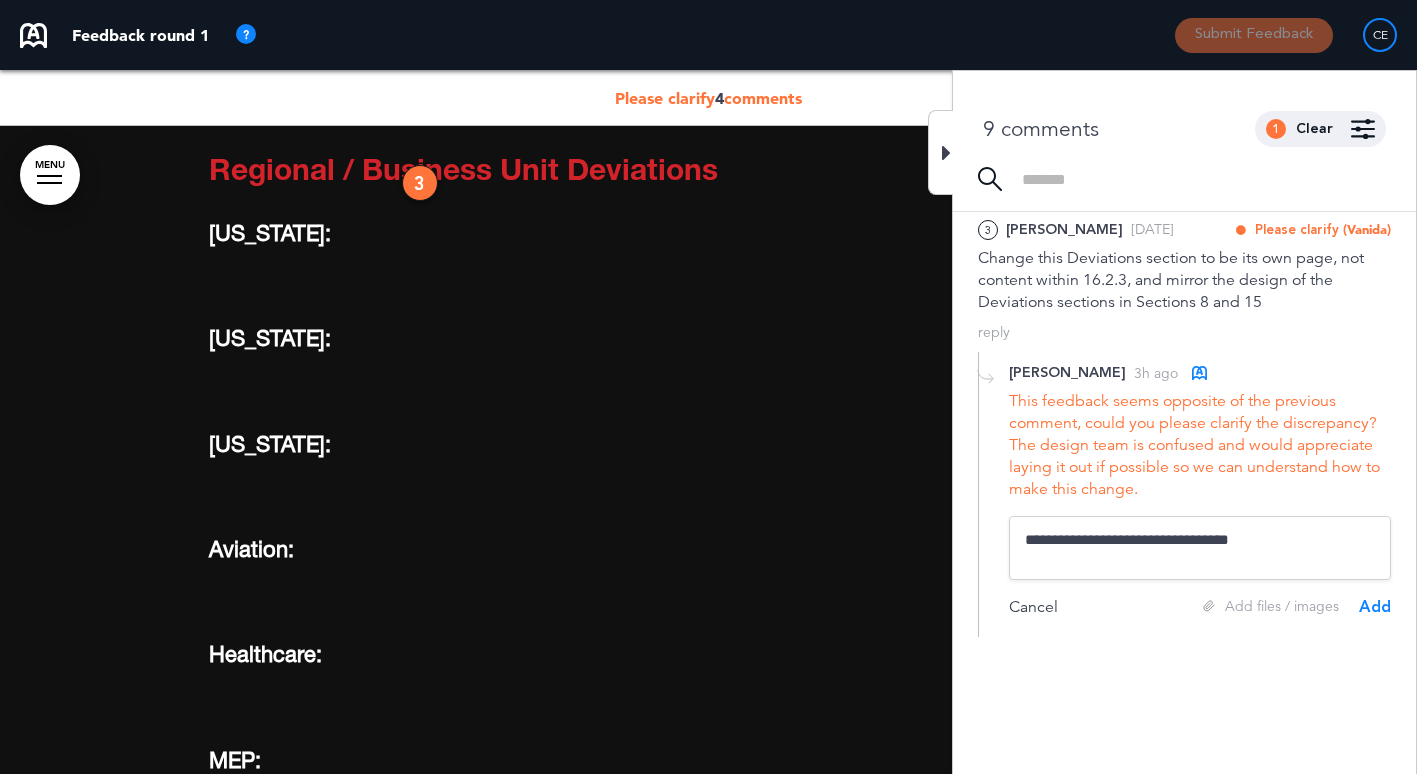 scroll, scrollTop: 51923, scrollLeft: 0, axis: vertical 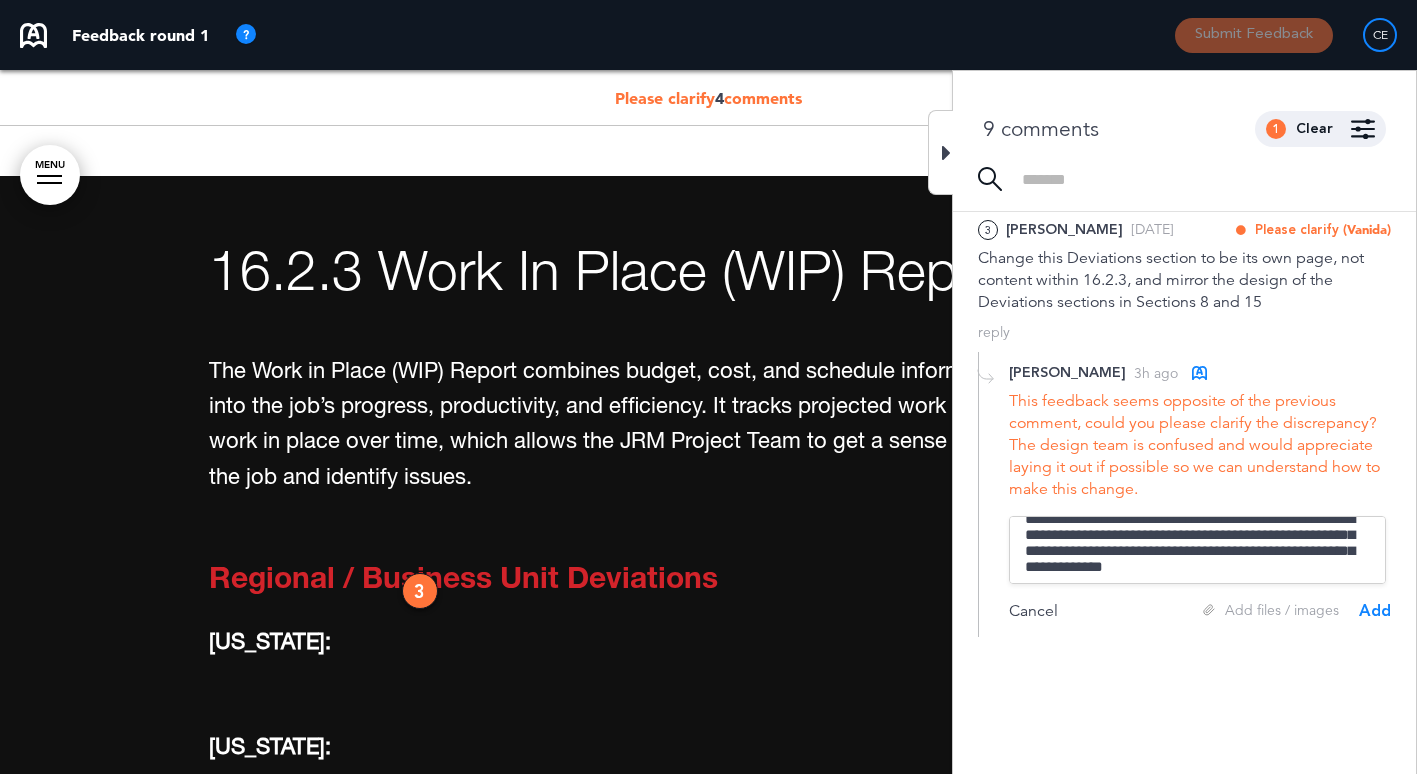 type on "**********" 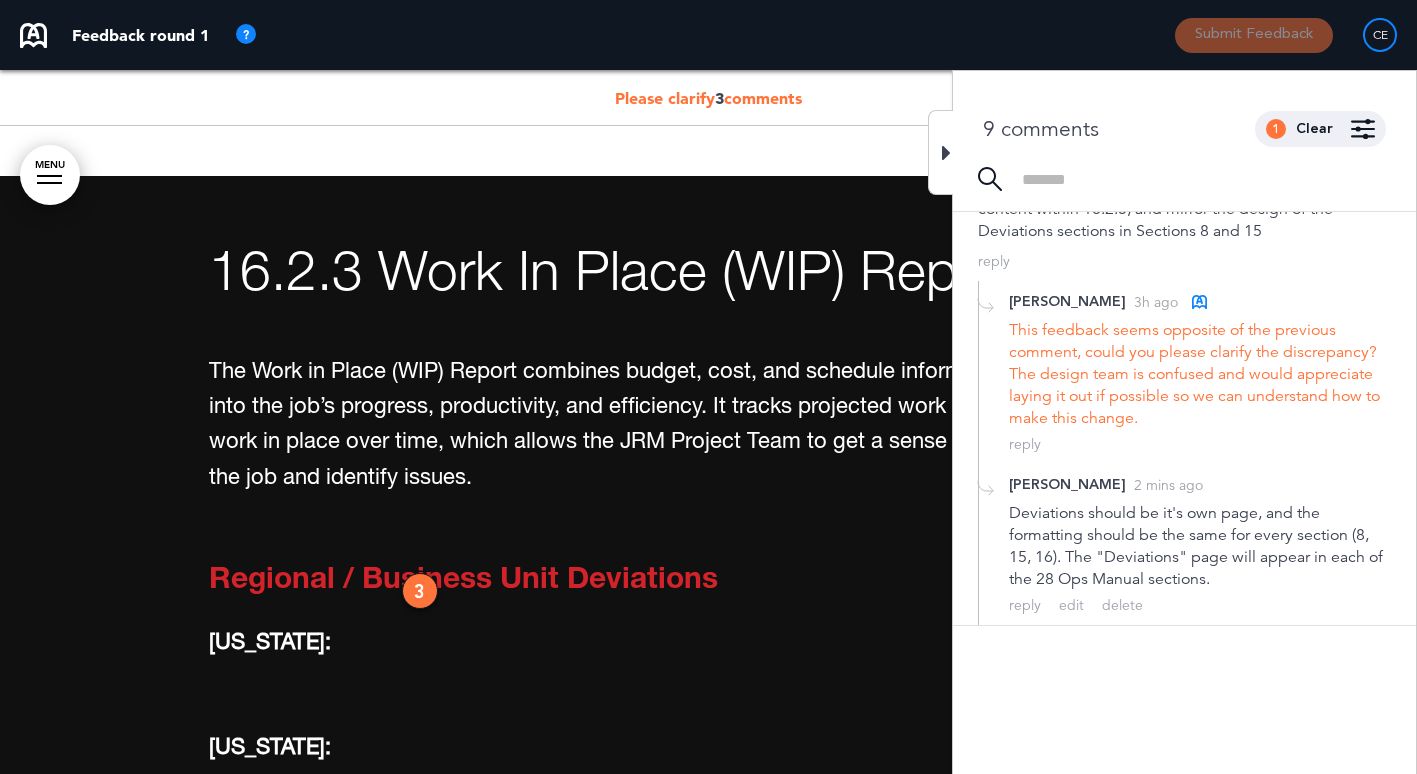 scroll, scrollTop: 368, scrollLeft: 0, axis: vertical 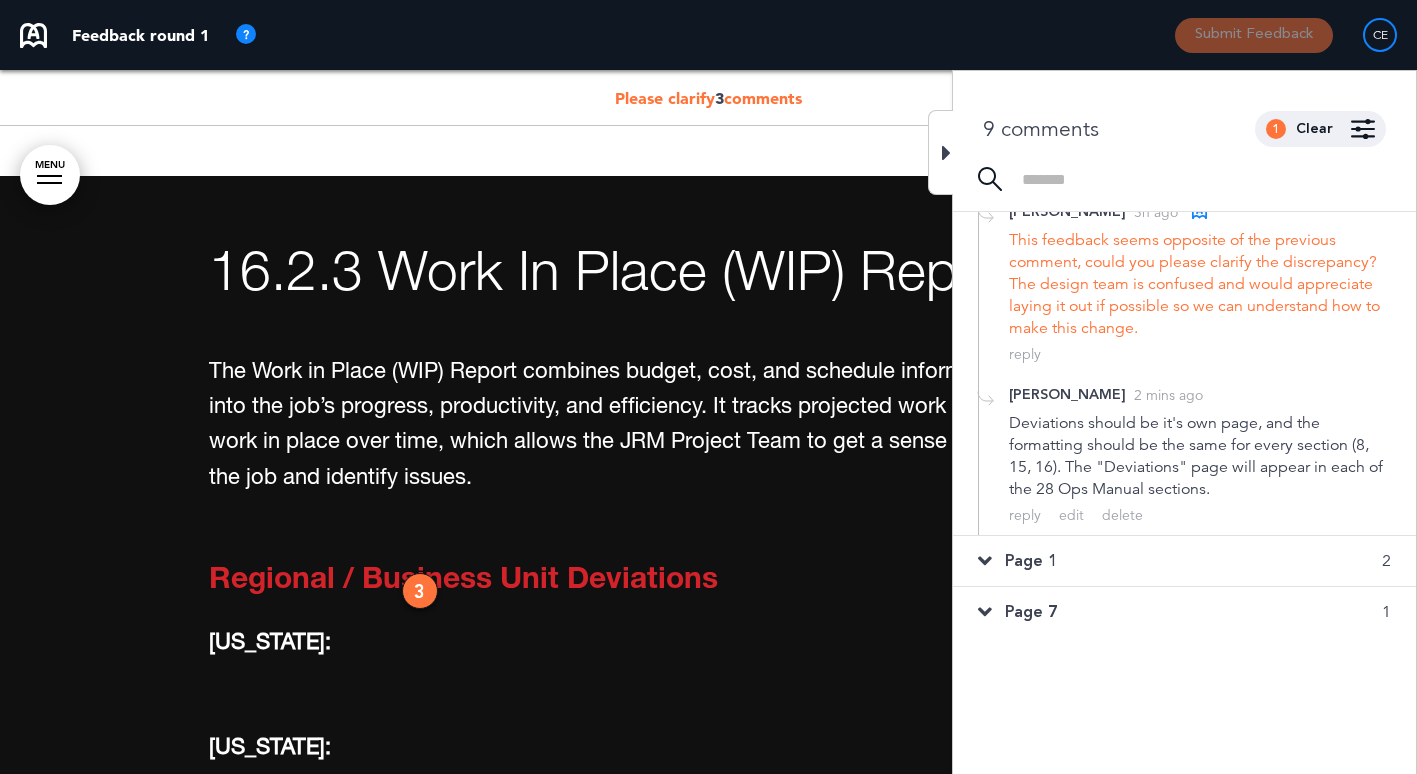 click on "Page 1" at bounding box center [1031, 561] 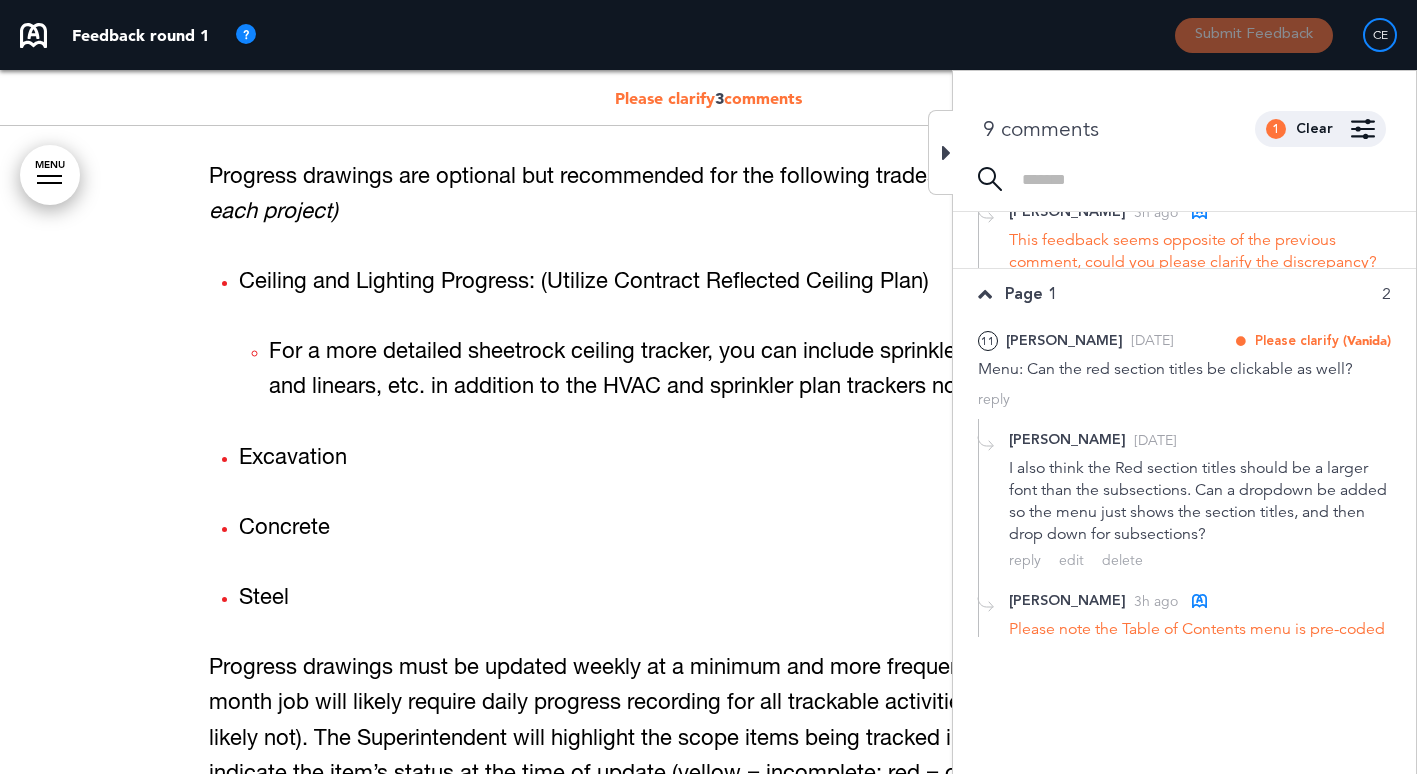 scroll, scrollTop: 0, scrollLeft: 0, axis: both 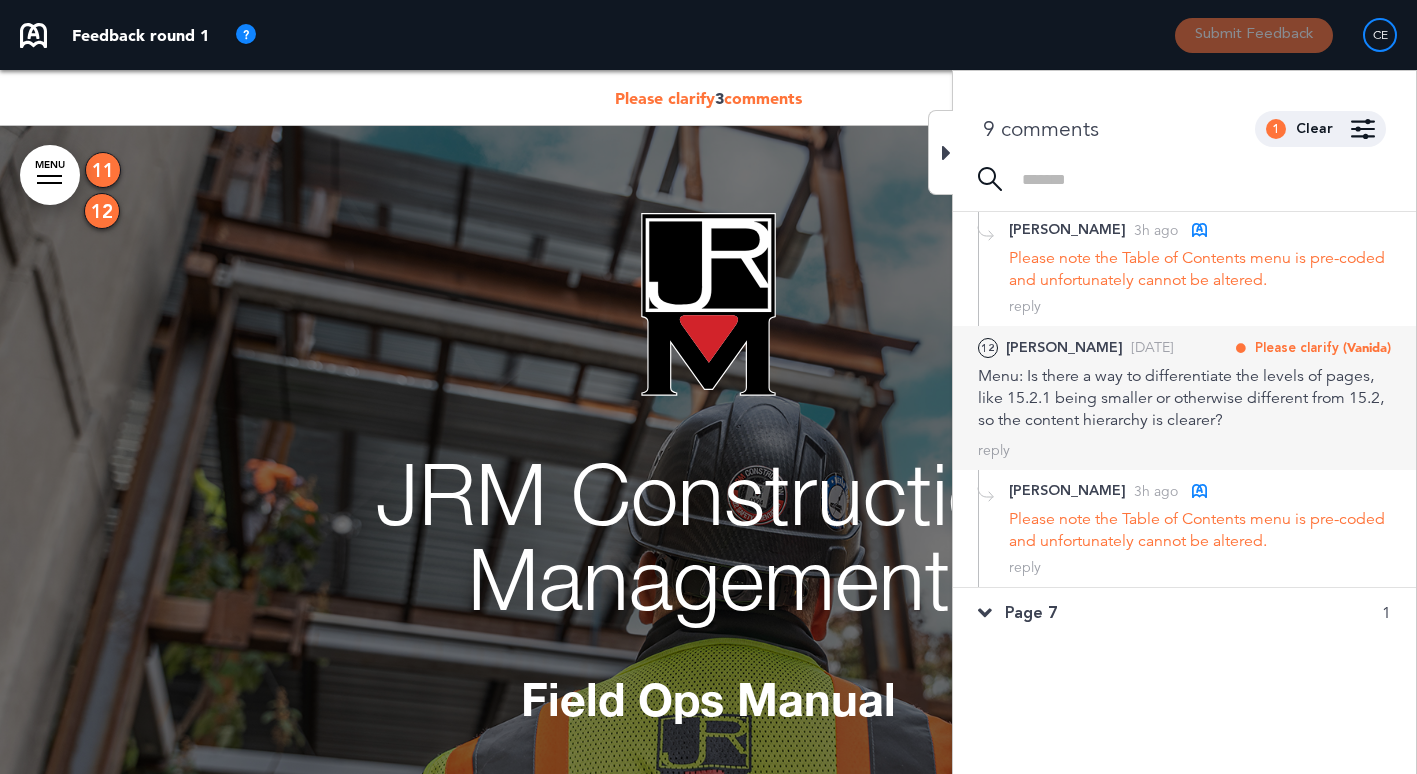 click on "Menu: Is there a way to differentiate the levels of pages, like 15.2.1 being smaller or otherwise different from 15.2, so the content hierarchy is clearer?" at bounding box center (1184, 398) 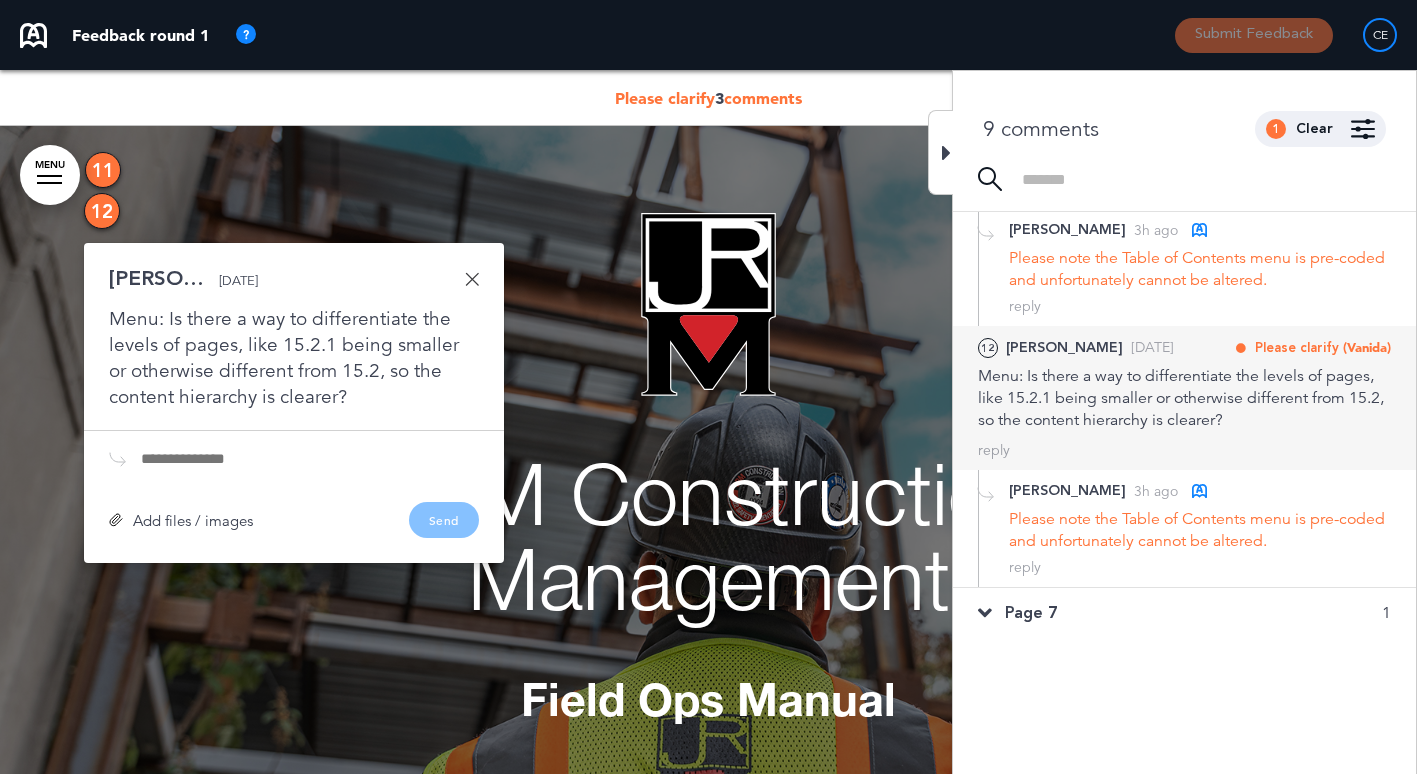 scroll, scrollTop: 100, scrollLeft: 0, axis: vertical 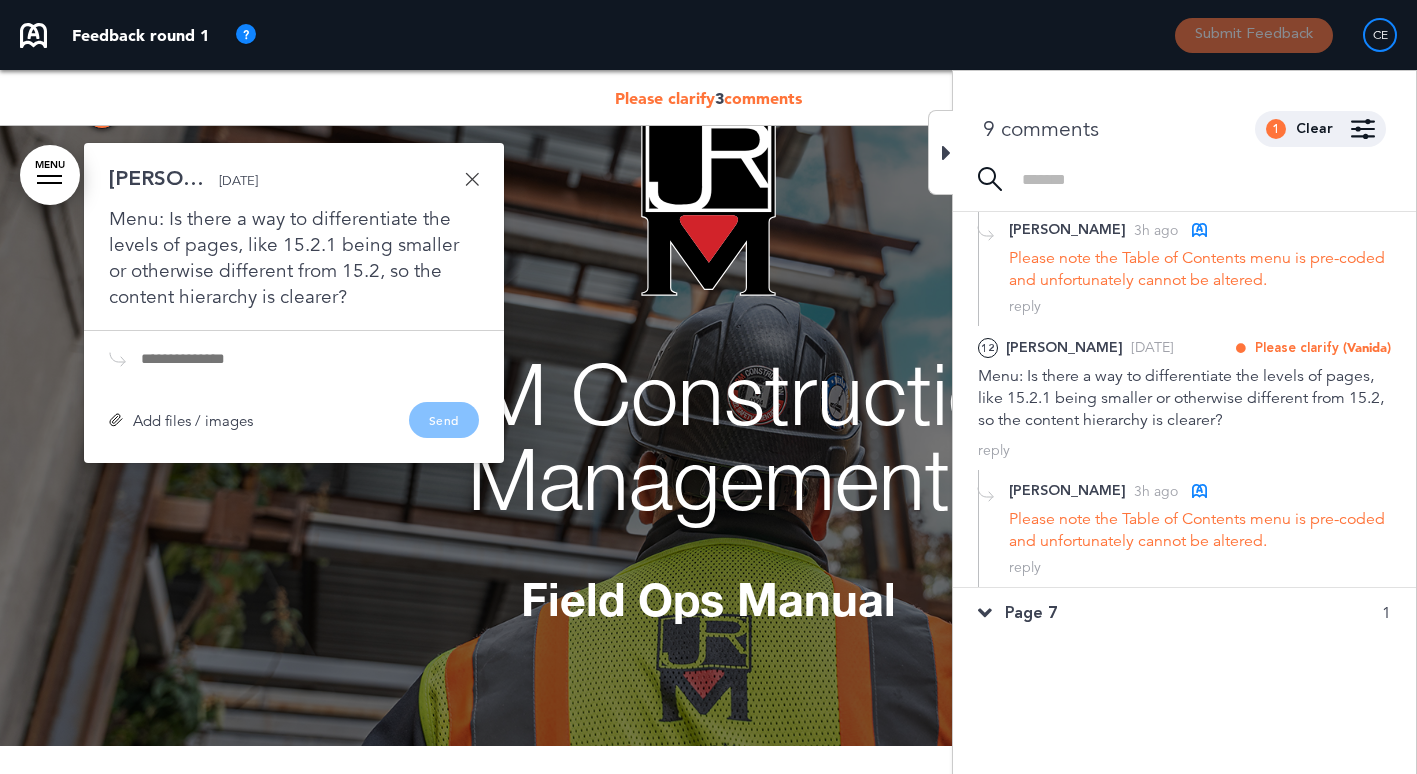 click on "Page 7" at bounding box center (1031, 613) 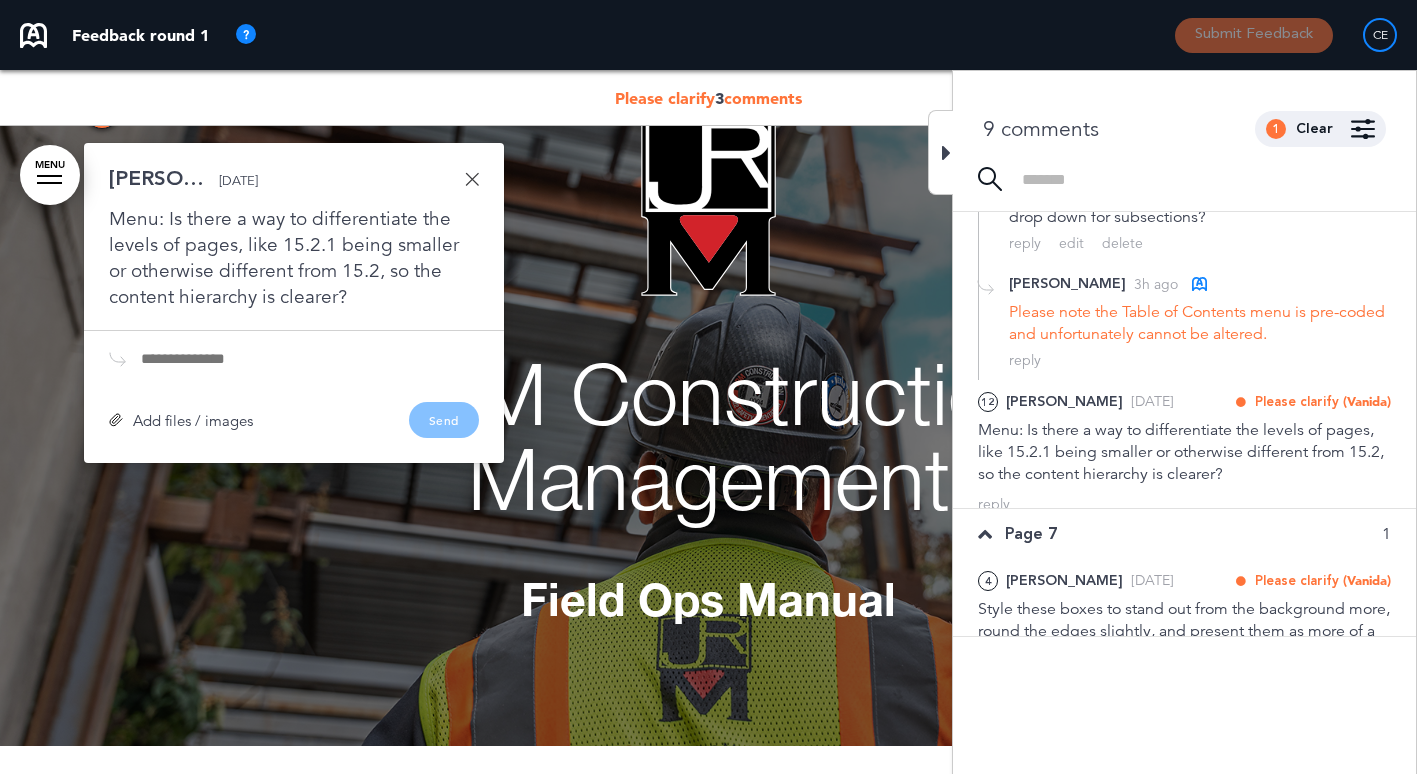 scroll, scrollTop: 3501, scrollLeft: 0, axis: vertical 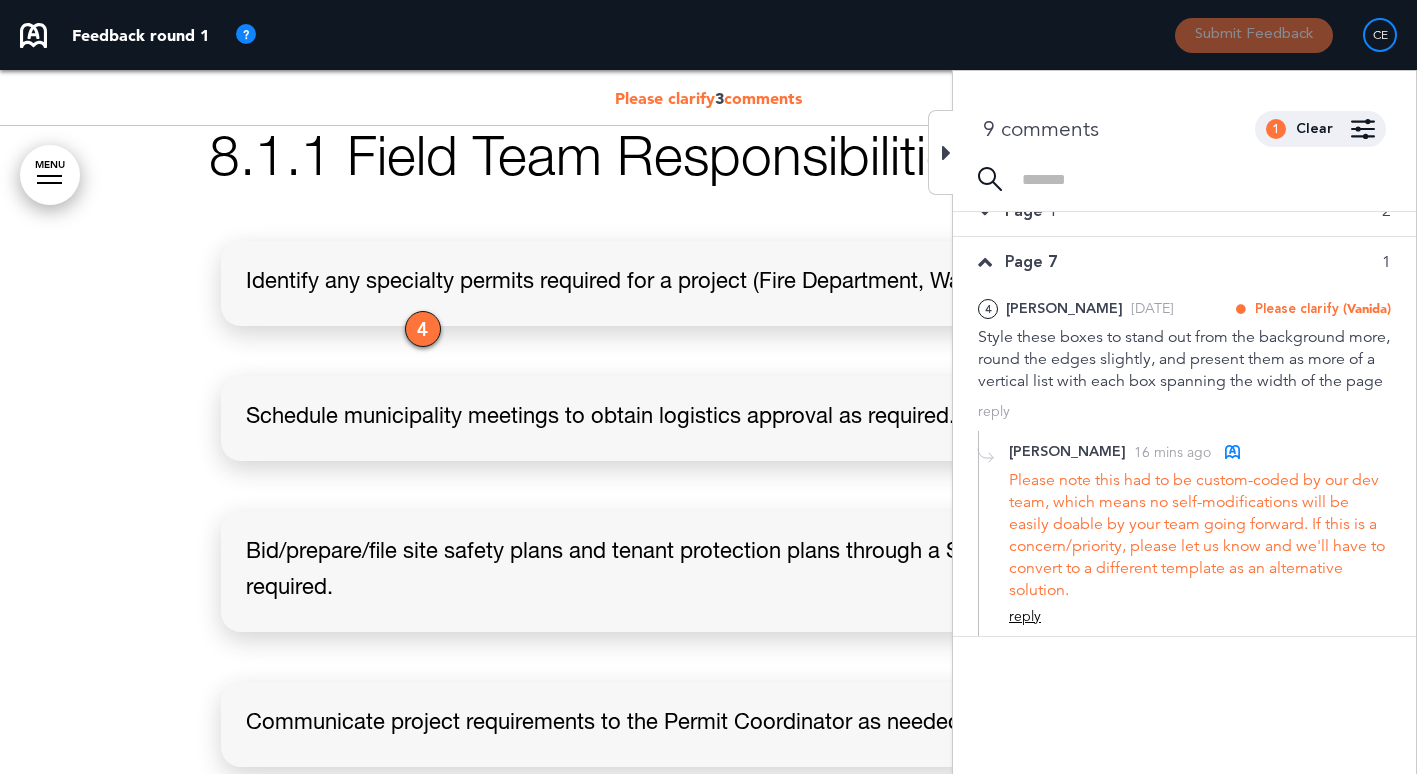 click on "reply" at bounding box center (1025, 616) 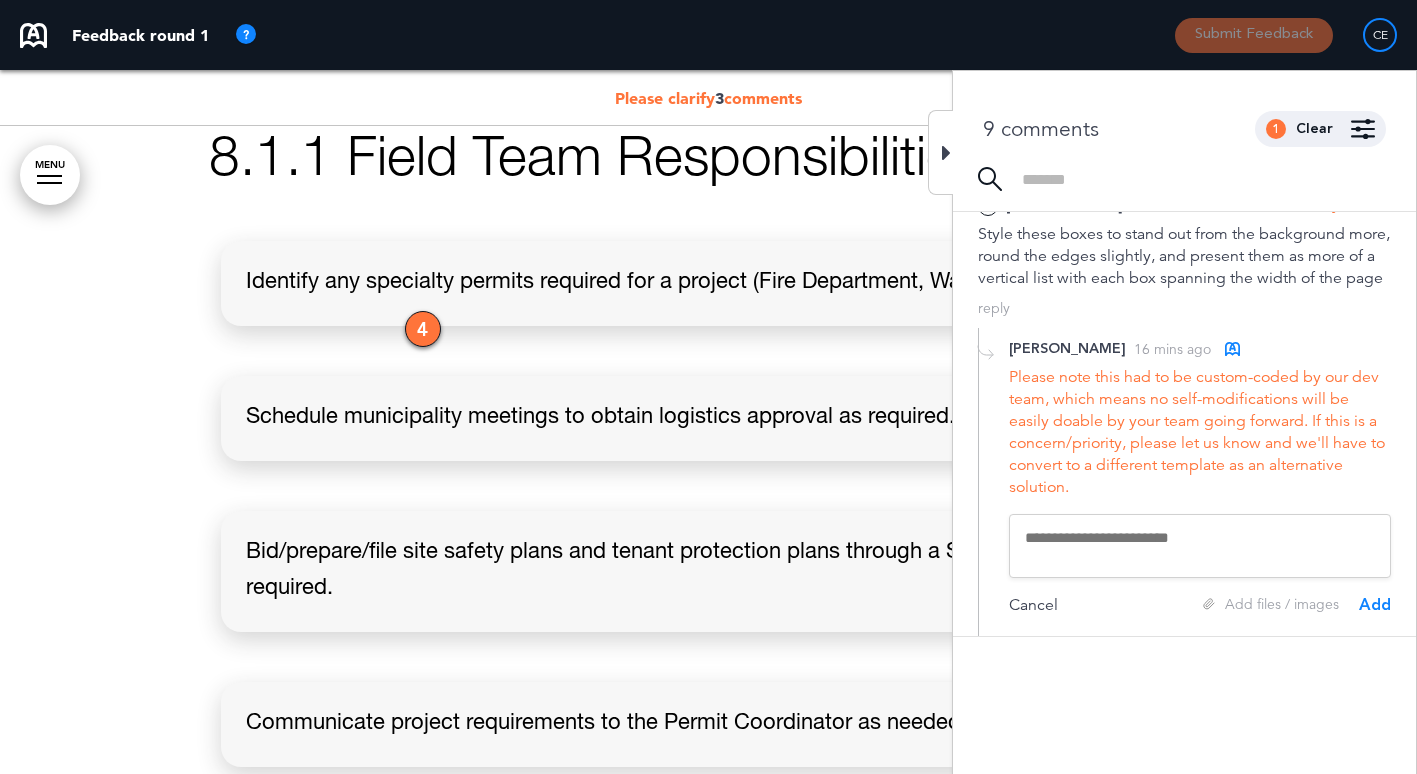 scroll, scrollTop: 358, scrollLeft: 0, axis: vertical 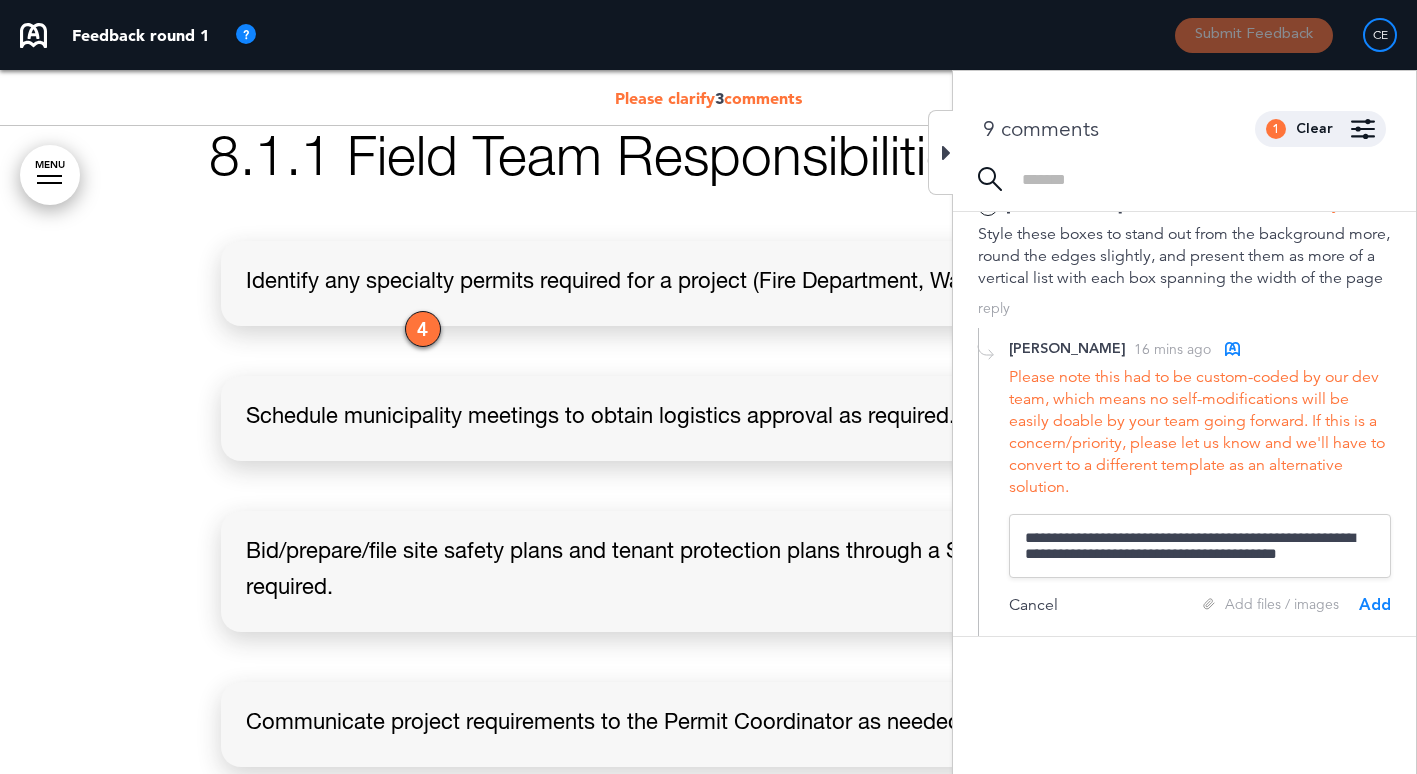 type on "**********" 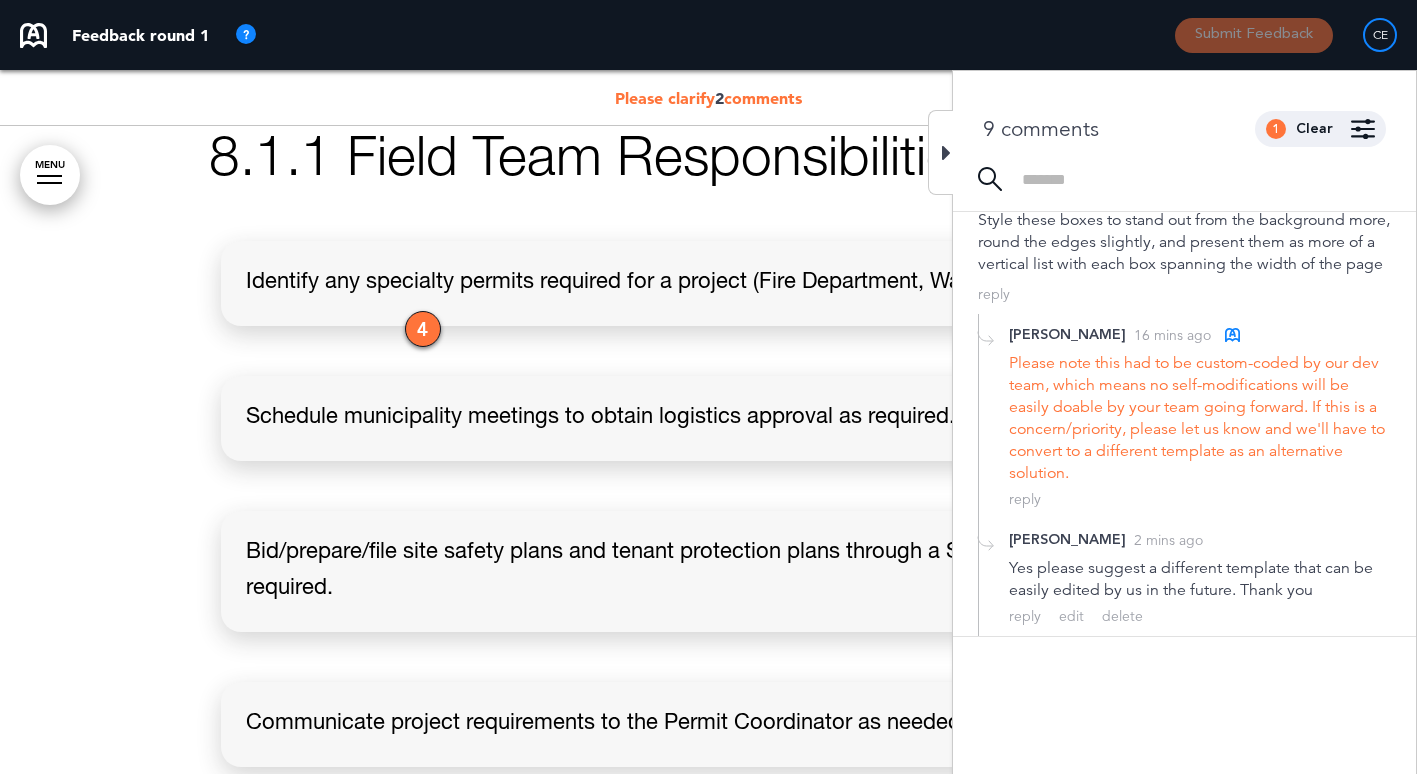 scroll, scrollTop: 368, scrollLeft: 0, axis: vertical 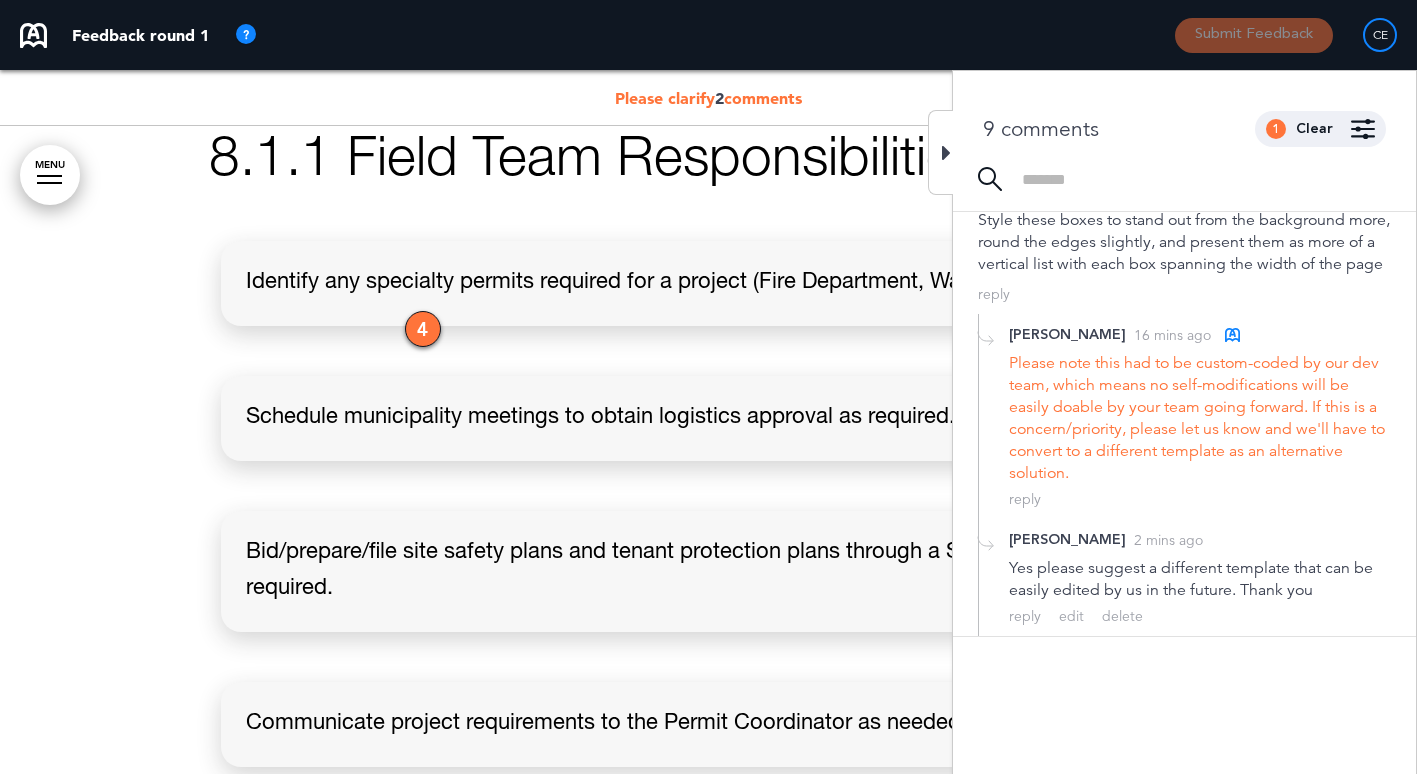 click at bounding box center (946, 153) 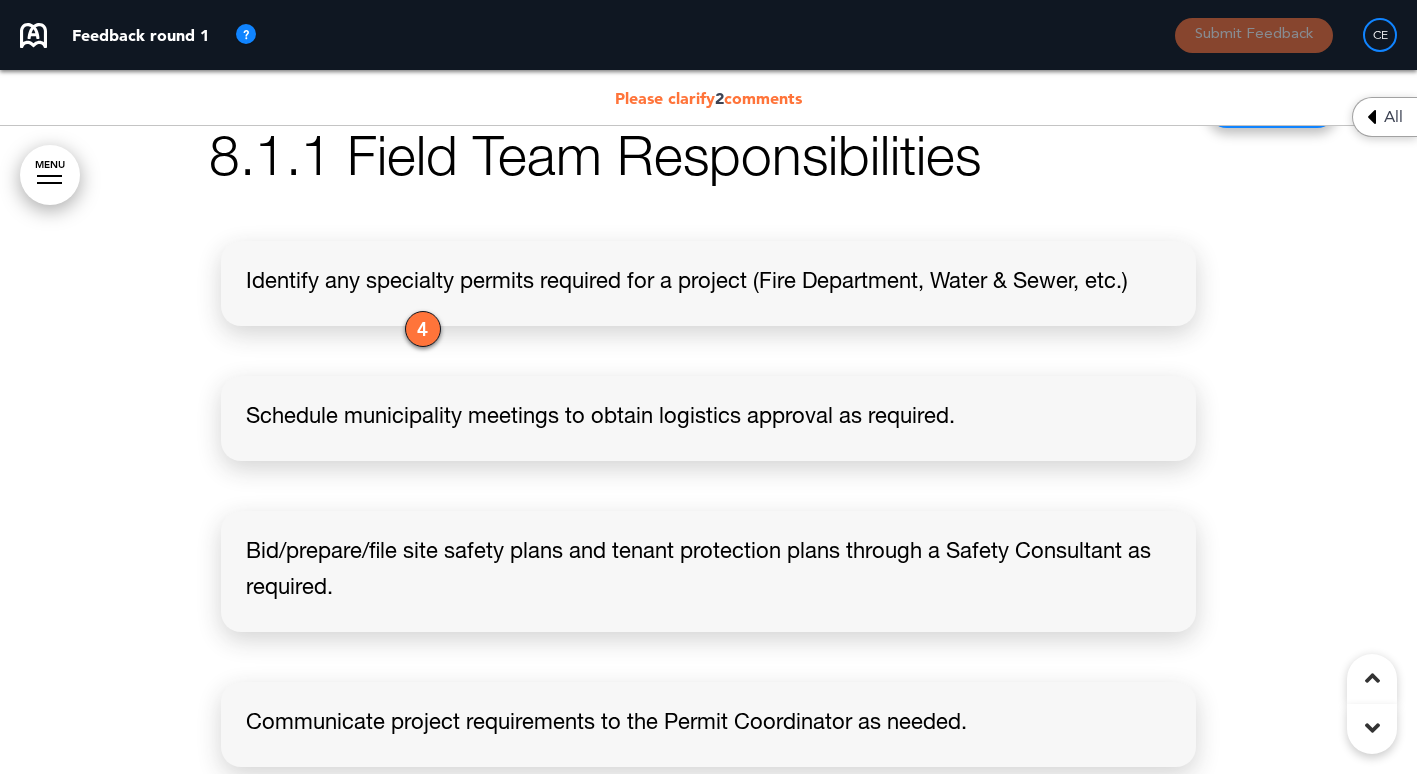 click on "Please clarify  2  comments" at bounding box center [708, 98] 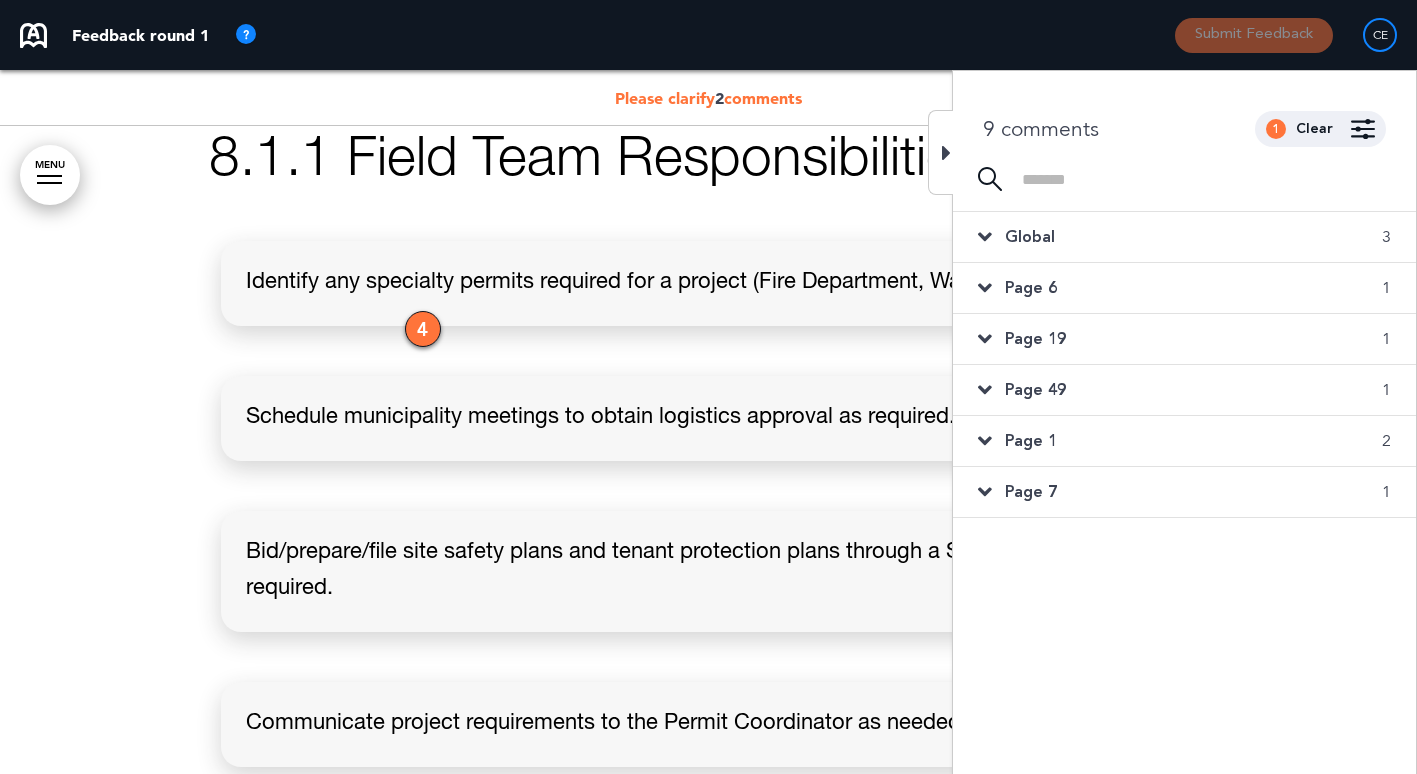 scroll, scrollTop: 0, scrollLeft: 0, axis: both 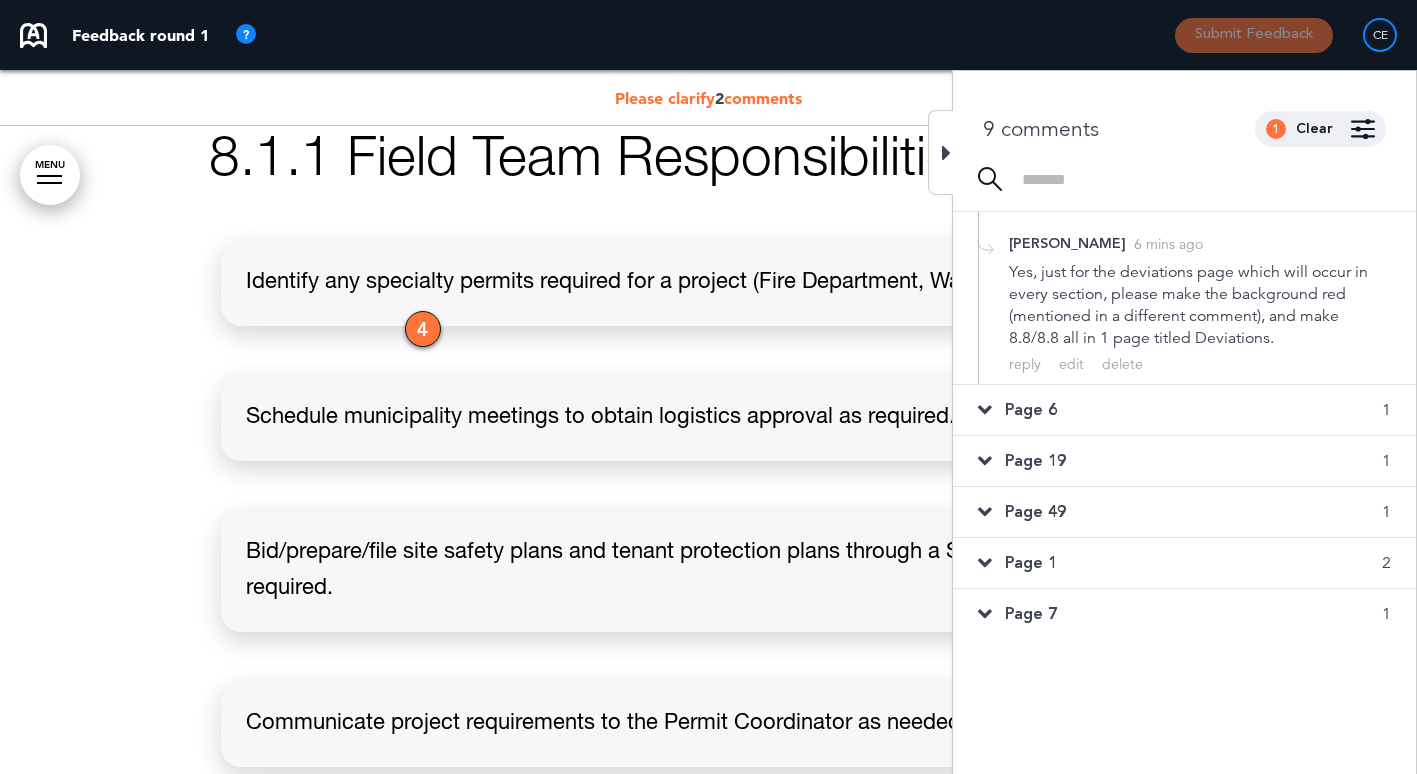 click on "Page 6" at bounding box center [1031, 410] 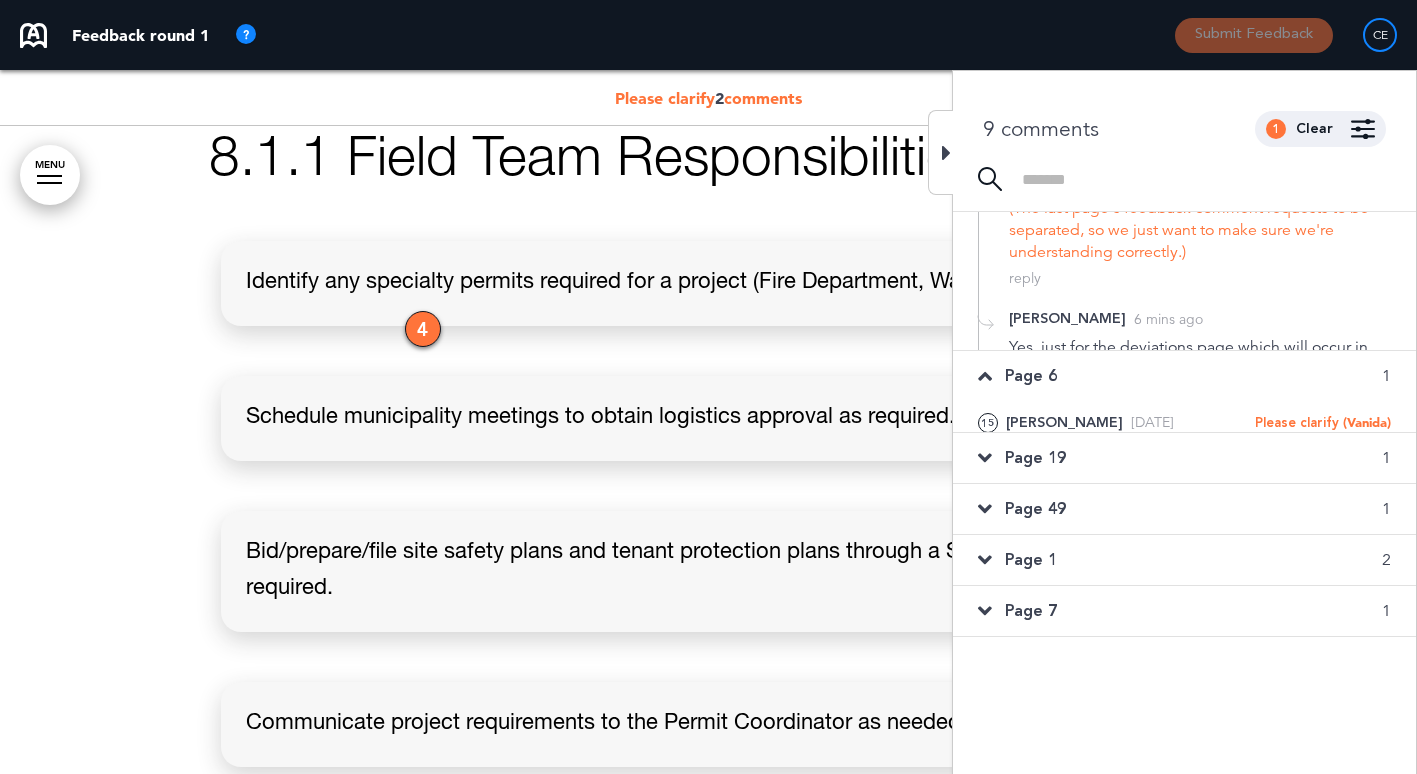 scroll, scrollTop: 3949, scrollLeft: 0, axis: vertical 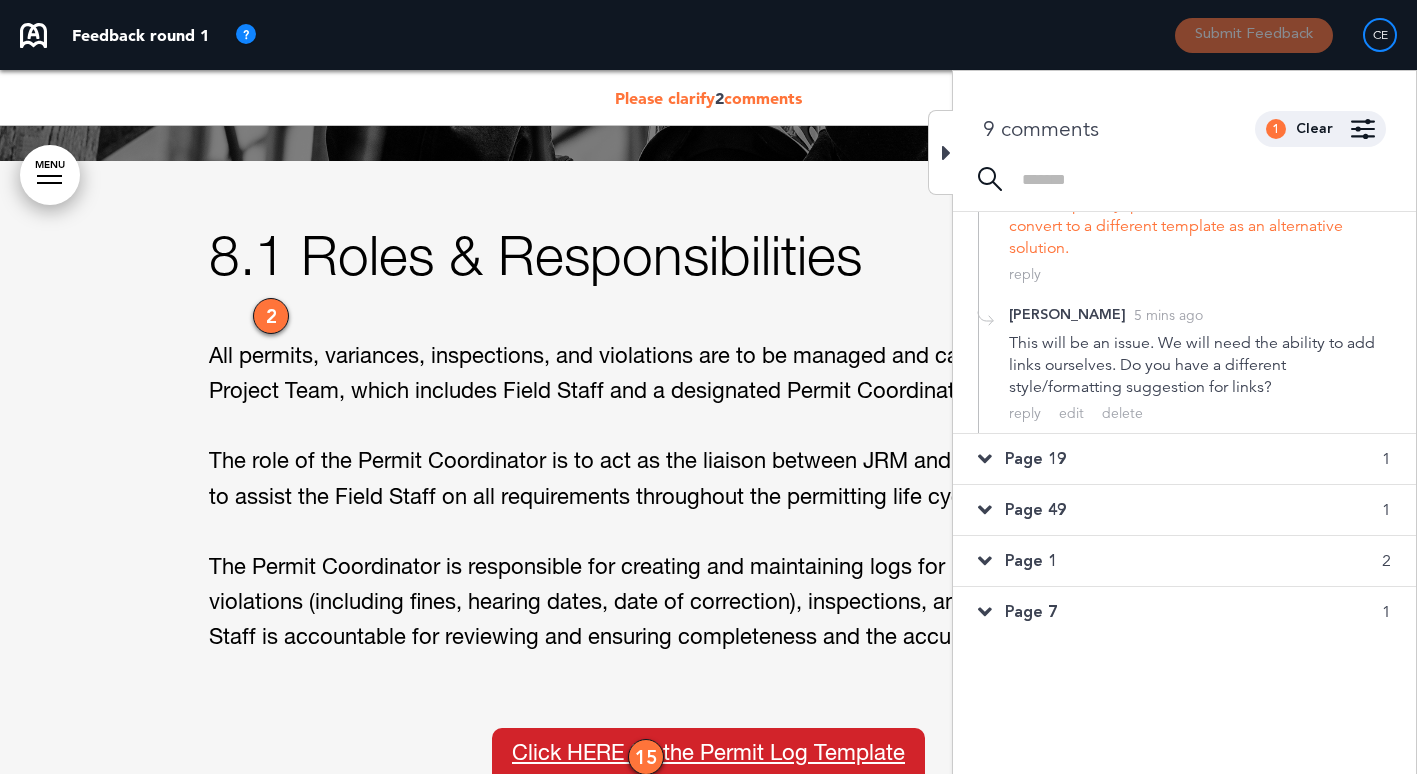 click on "Page 19" at bounding box center [1035, 459] 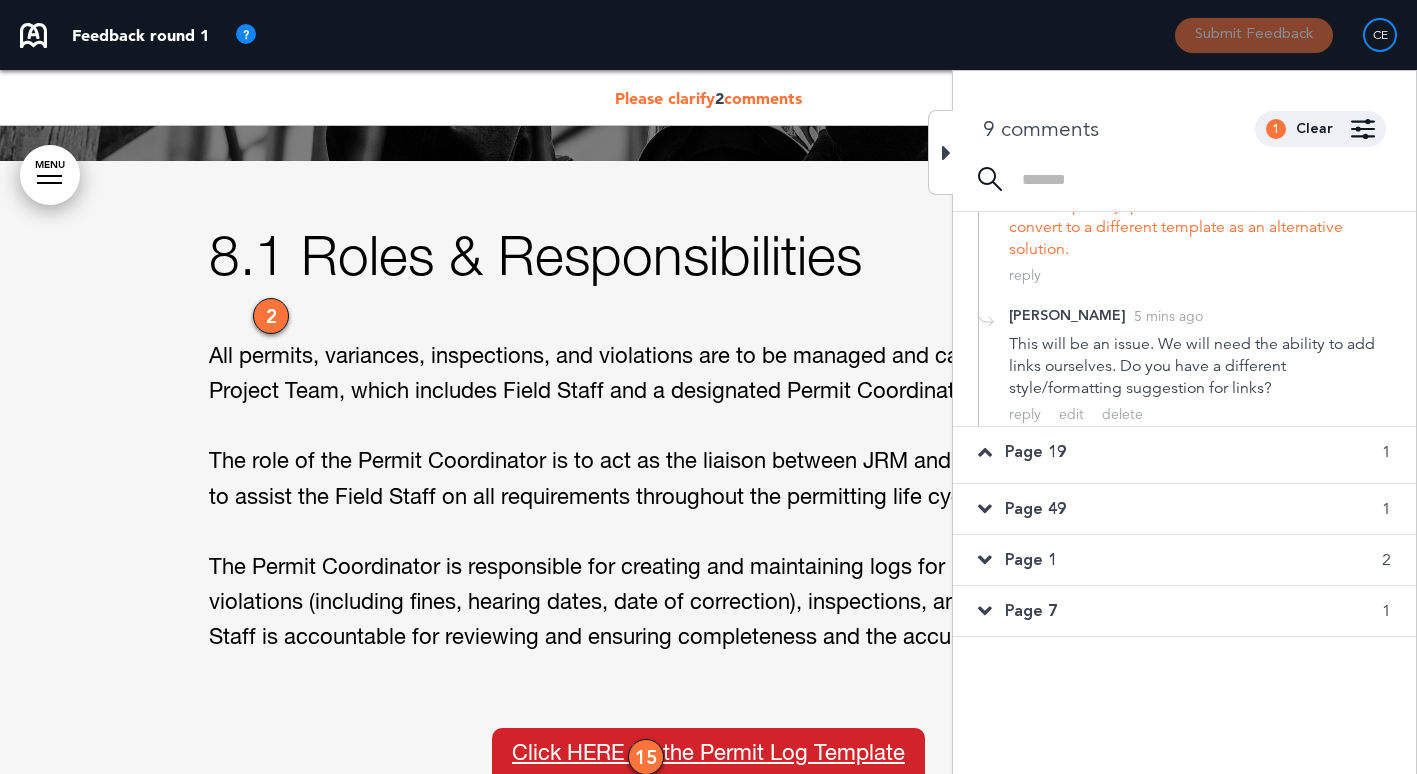 scroll, scrollTop: 5196, scrollLeft: 0, axis: vertical 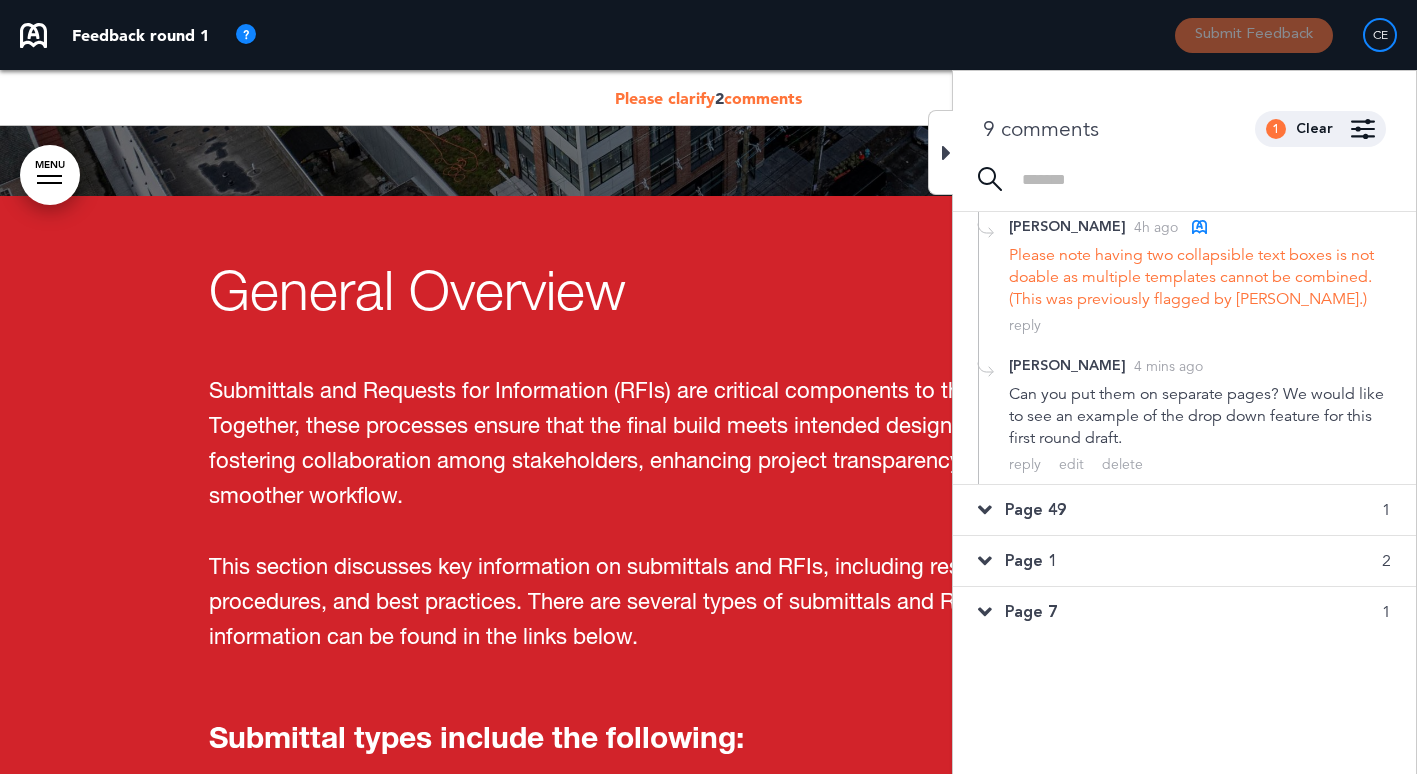 click on "Page 49" at bounding box center (1035, 510) 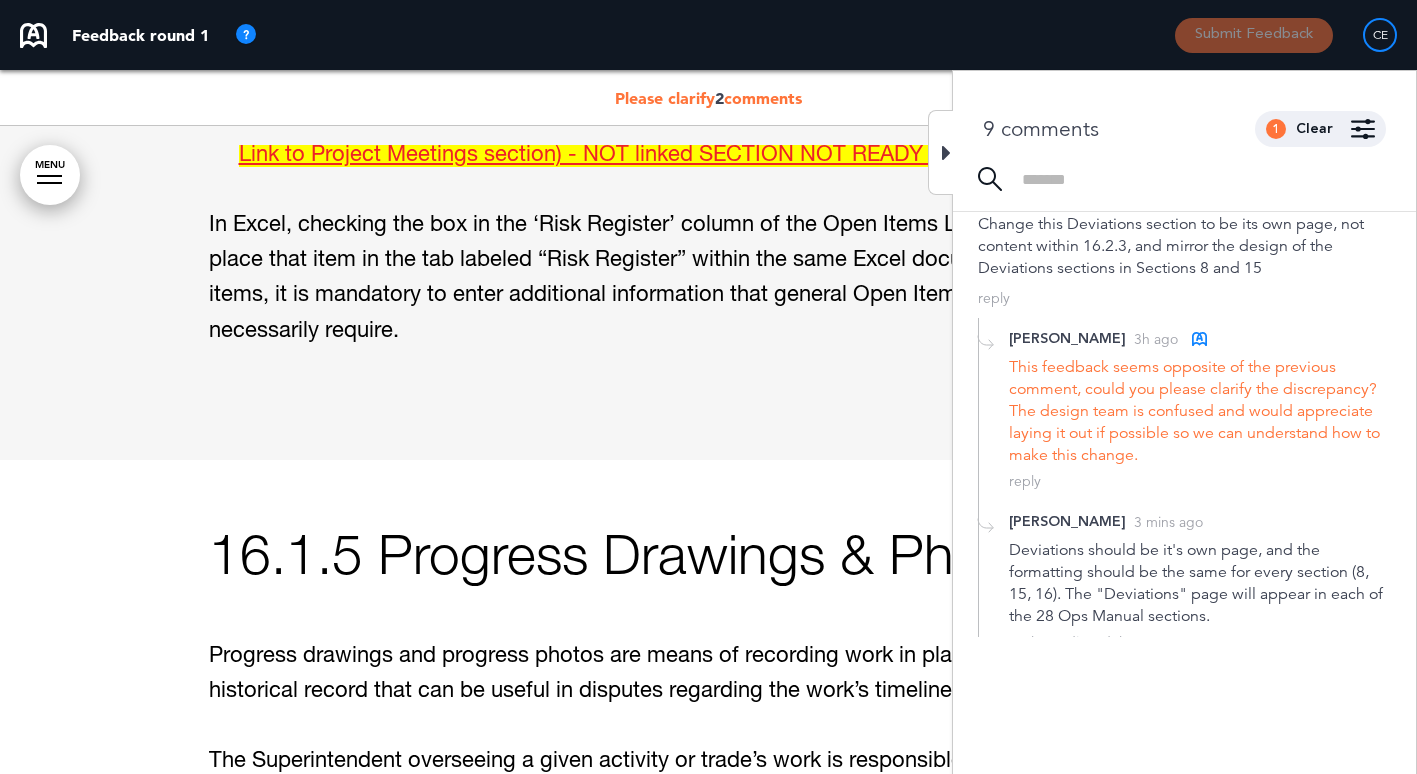 scroll, scrollTop: 51867, scrollLeft: 0, axis: vertical 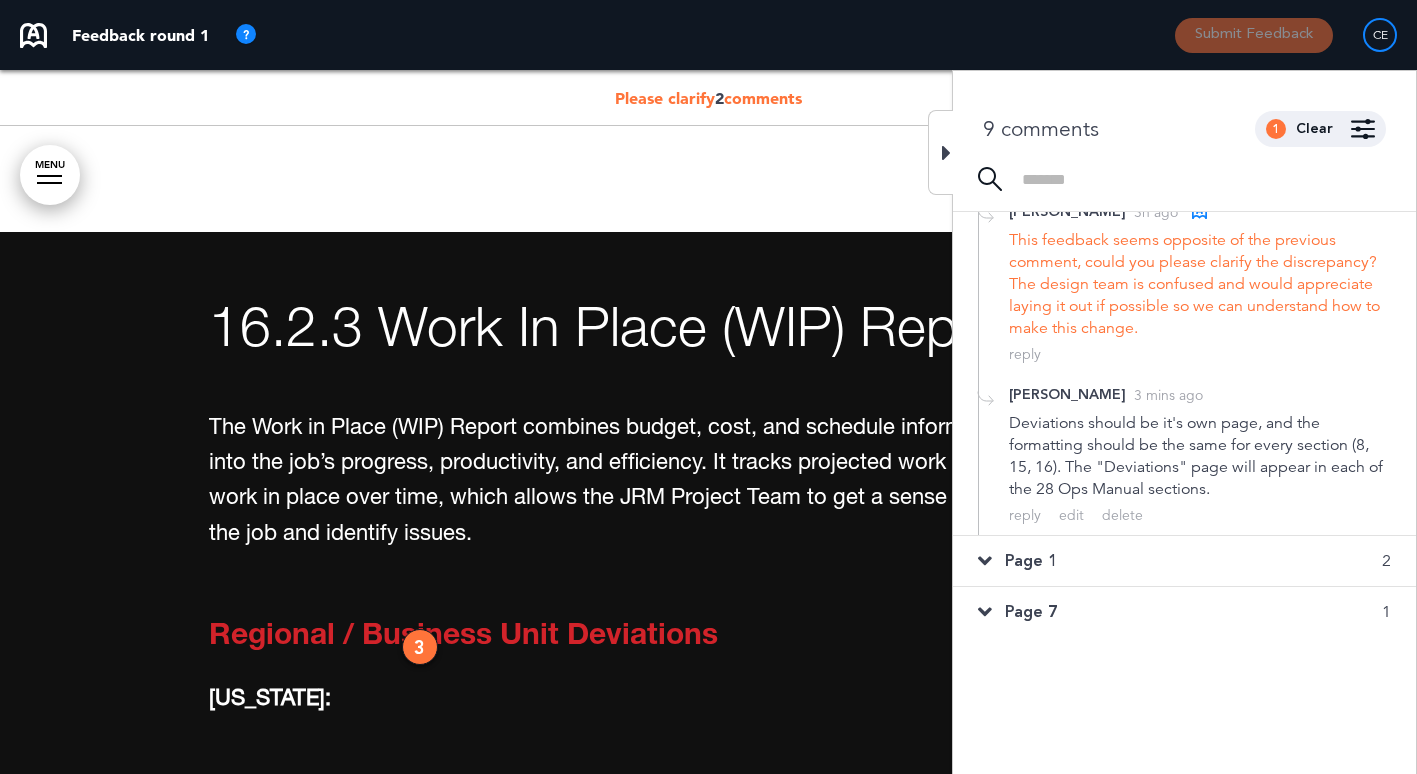 click on "Page 1" at bounding box center [1031, 561] 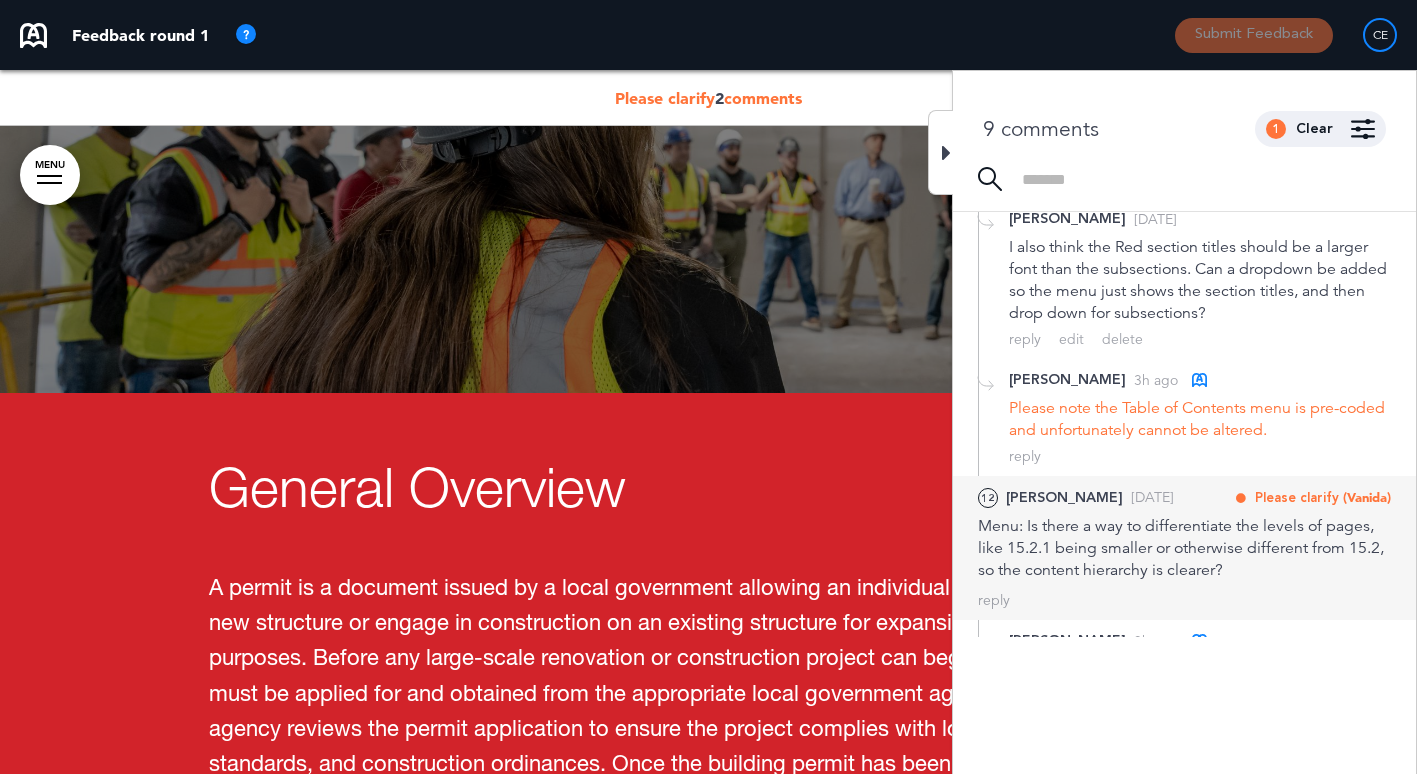 scroll, scrollTop: 0, scrollLeft: 0, axis: both 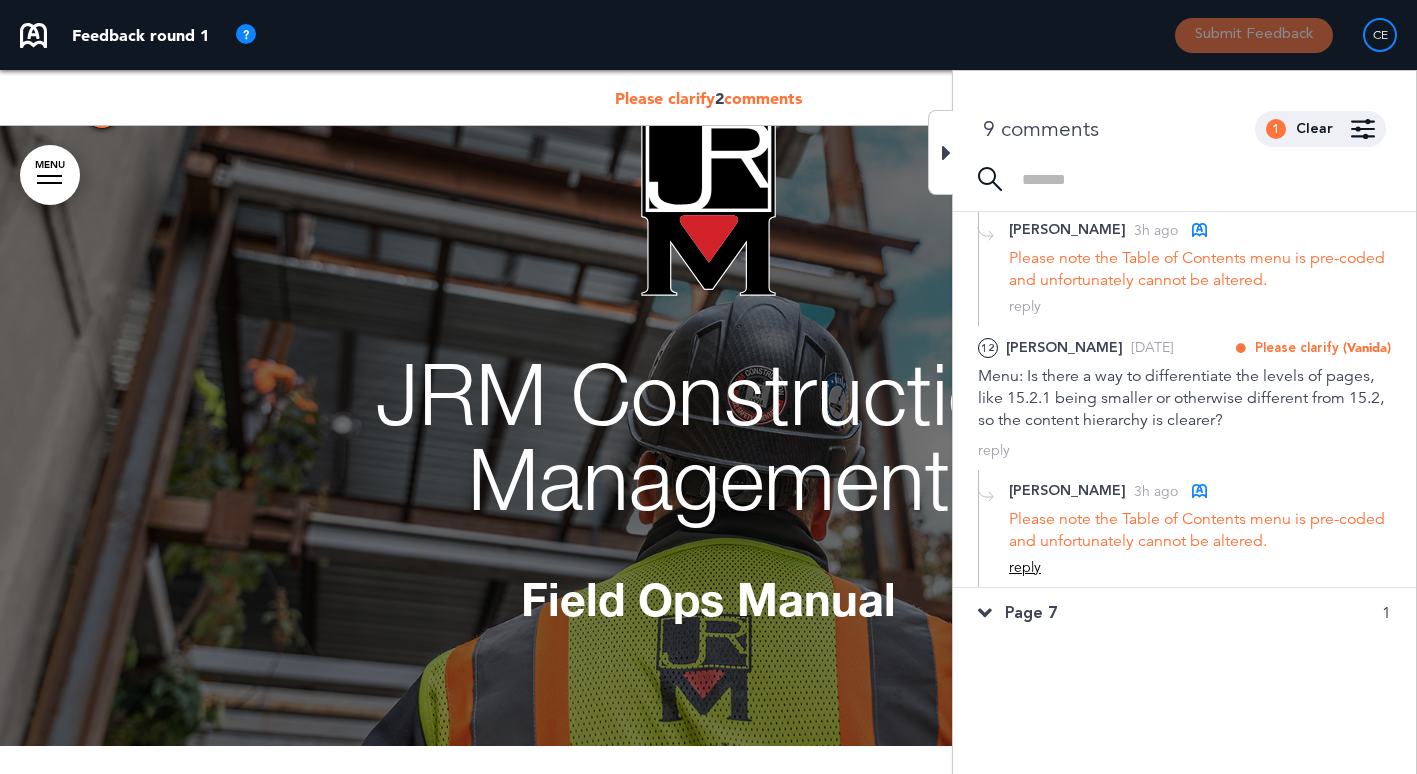 click on "reply" at bounding box center (1025, 567) 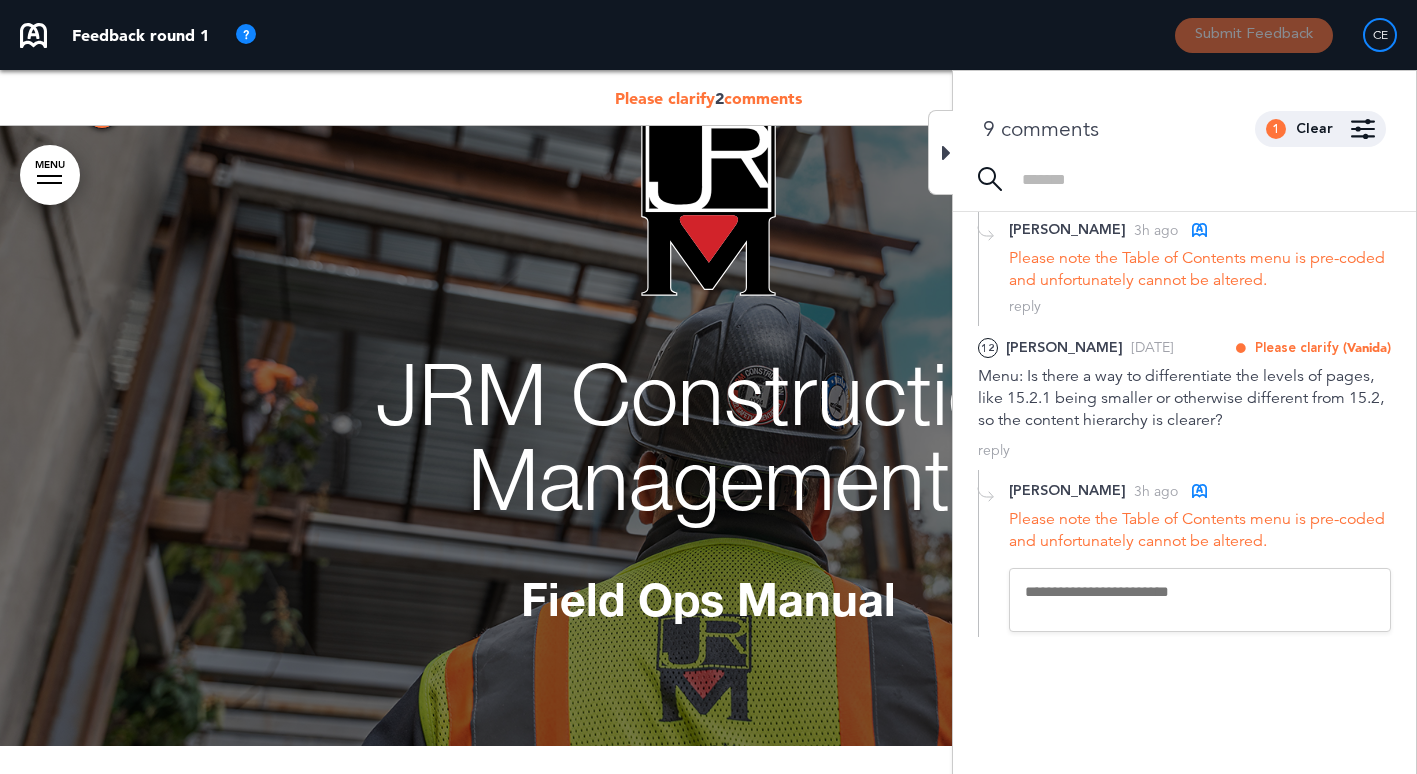 click at bounding box center (1200, 600) 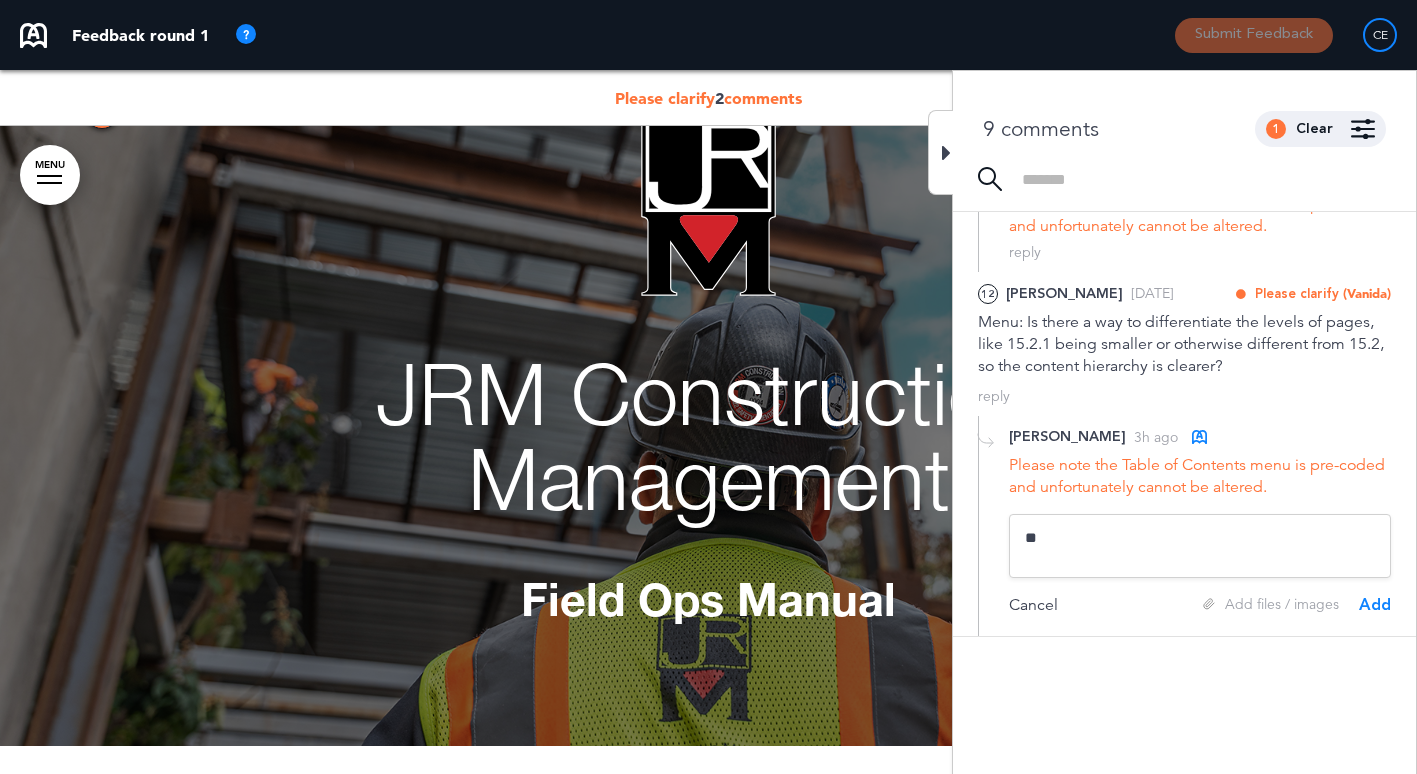 scroll, scrollTop: 625, scrollLeft: 0, axis: vertical 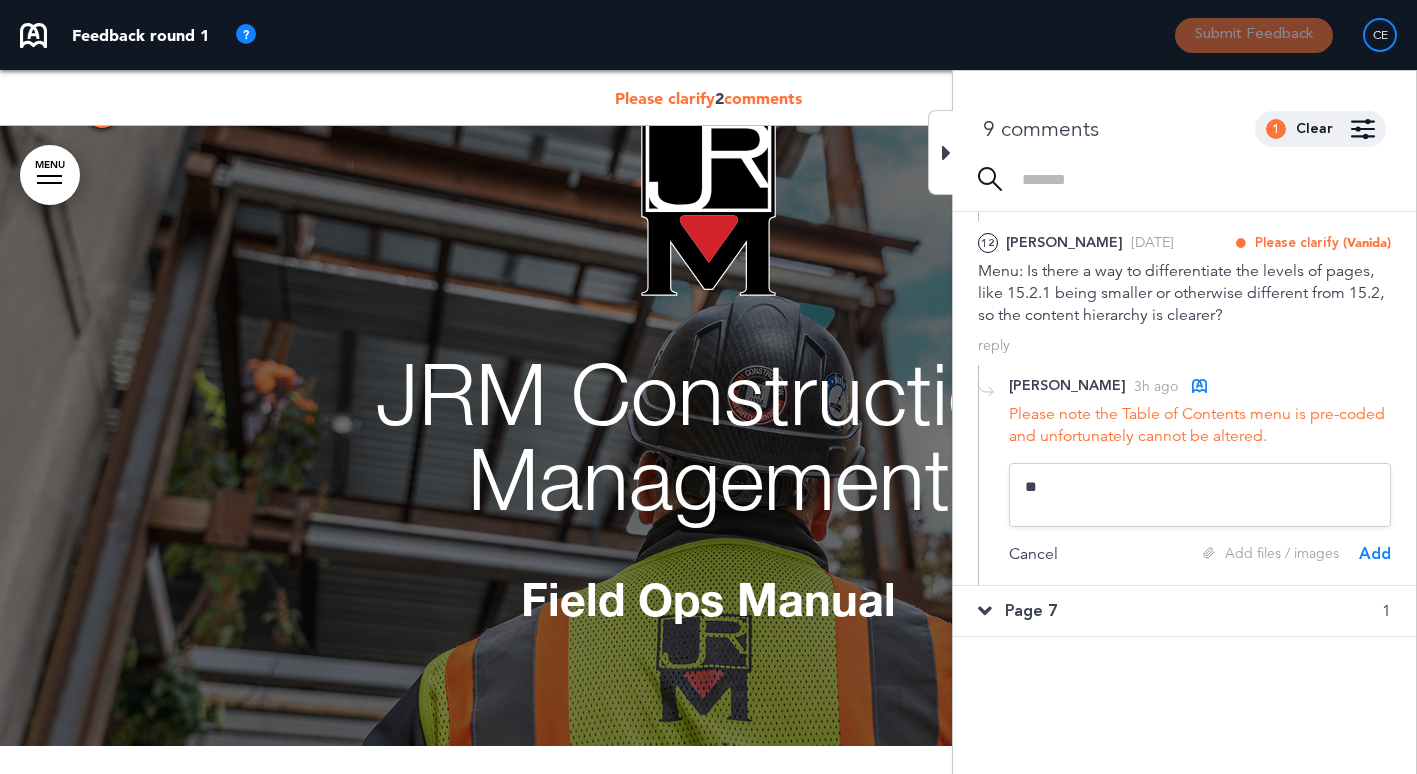 type on "**" 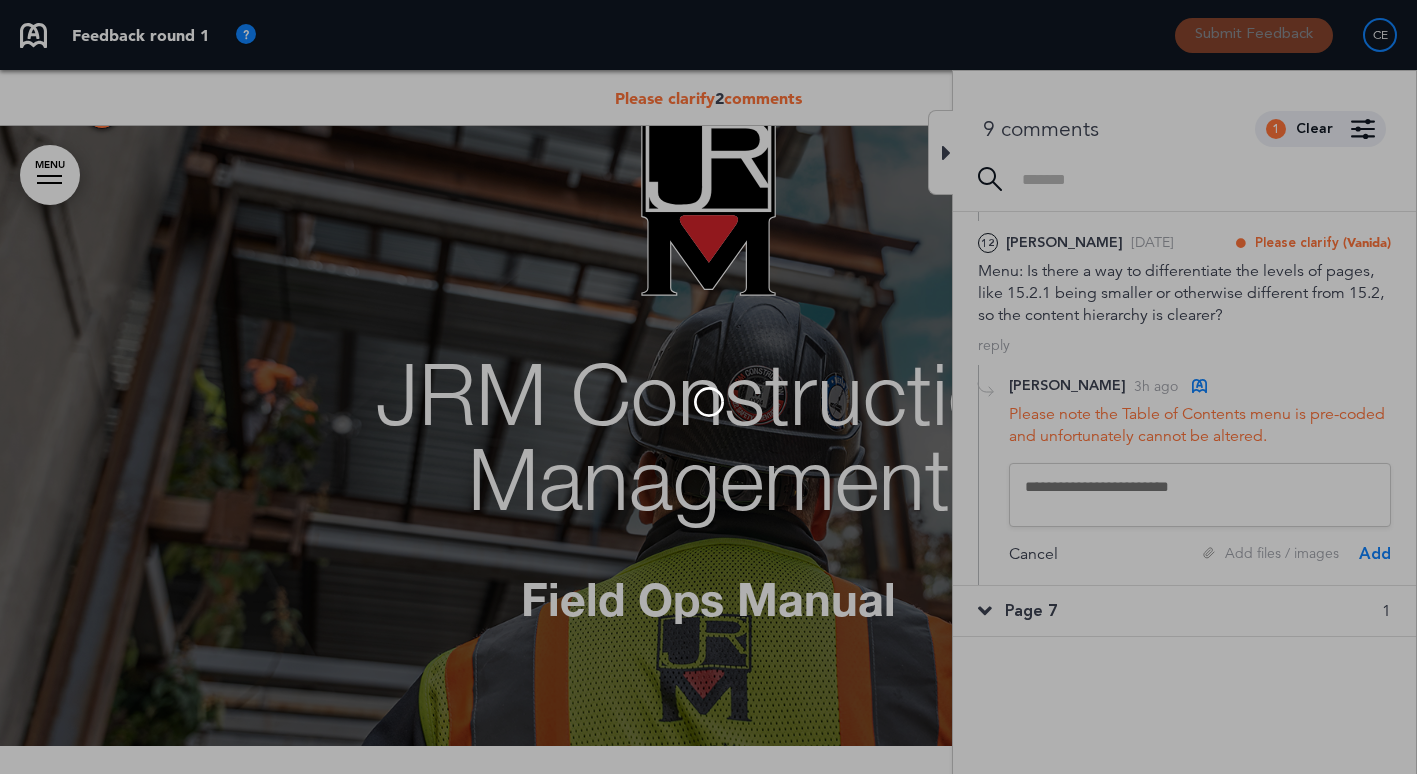 scroll, scrollTop: 613, scrollLeft: 0, axis: vertical 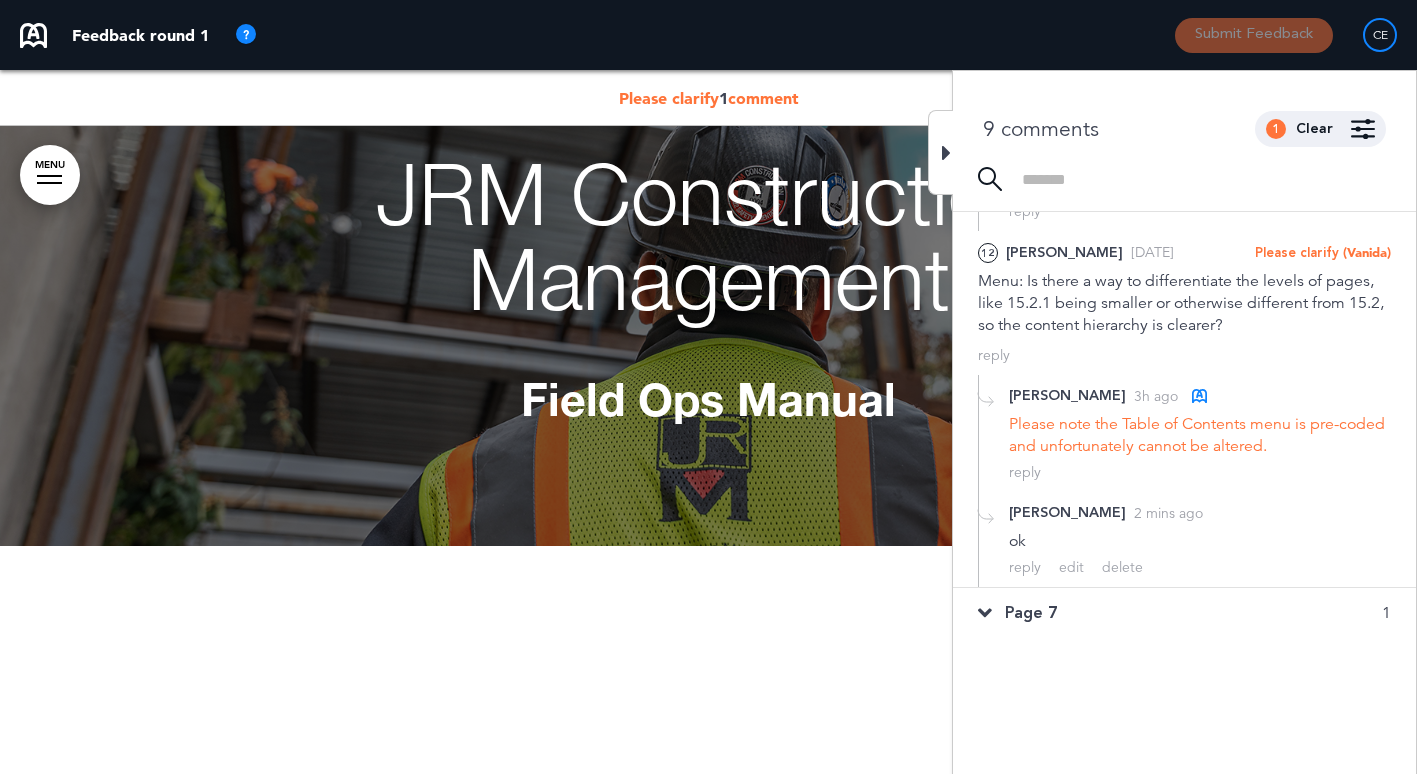 click on "Page 7" at bounding box center (1031, 613) 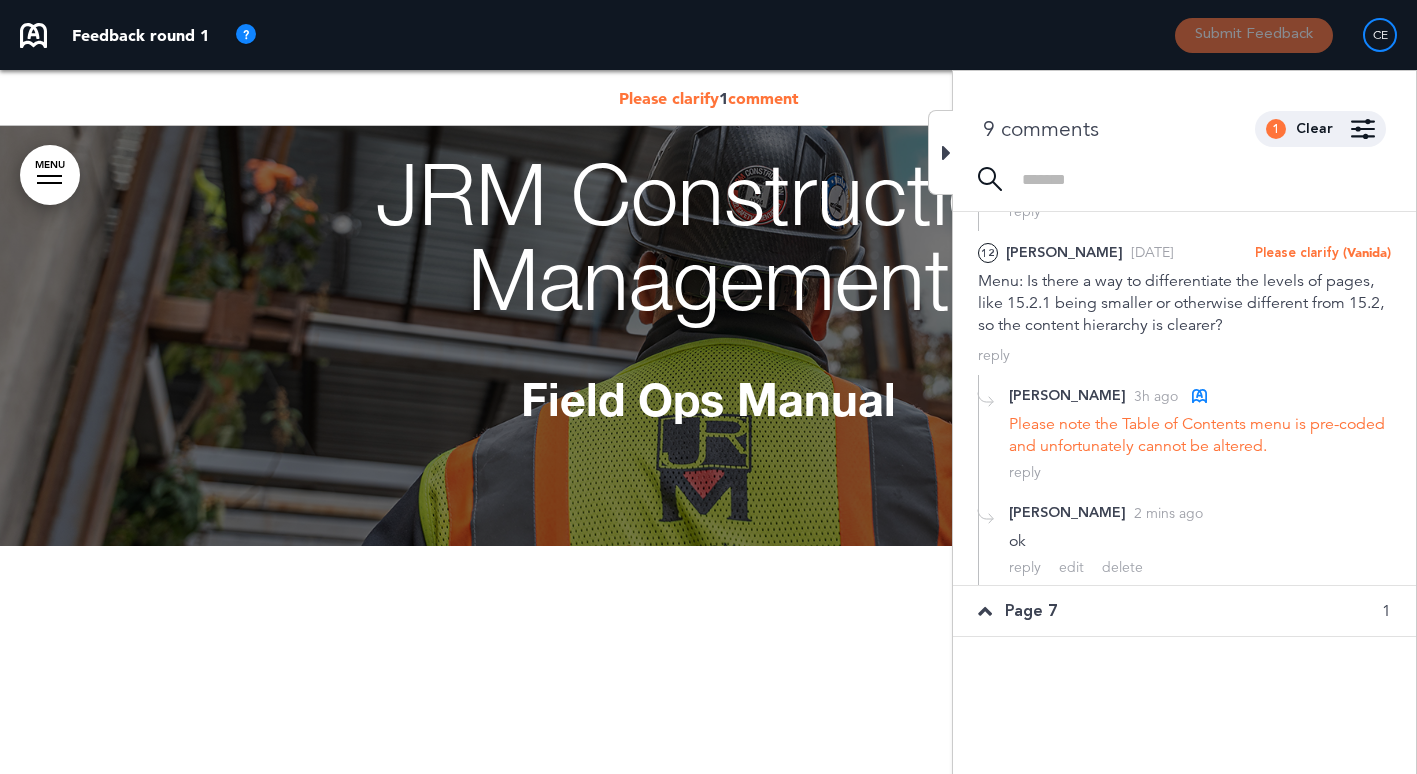 scroll, scrollTop: 719, scrollLeft: 0, axis: vertical 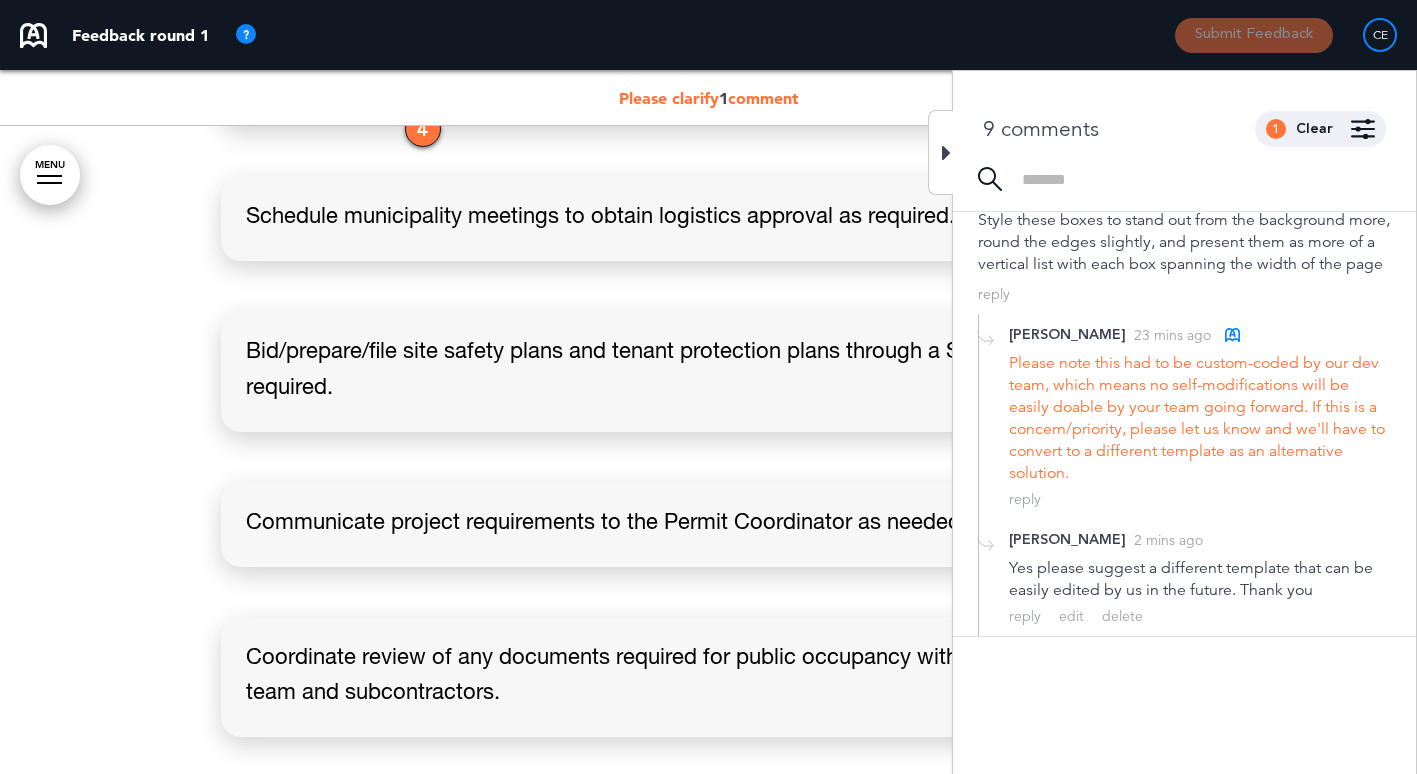 click on "Please clarify  1  comment" at bounding box center [709, 98] 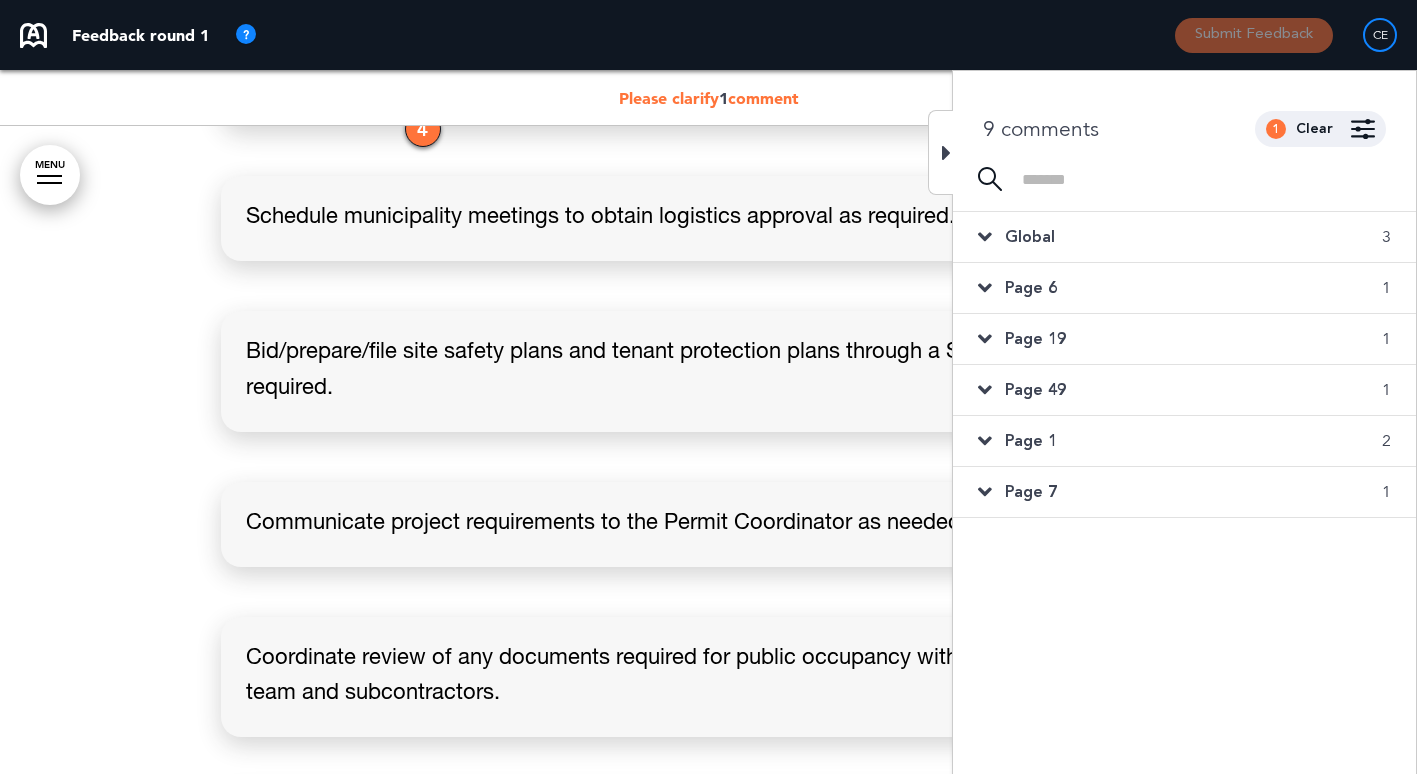 click at bounding box center [985, 237] 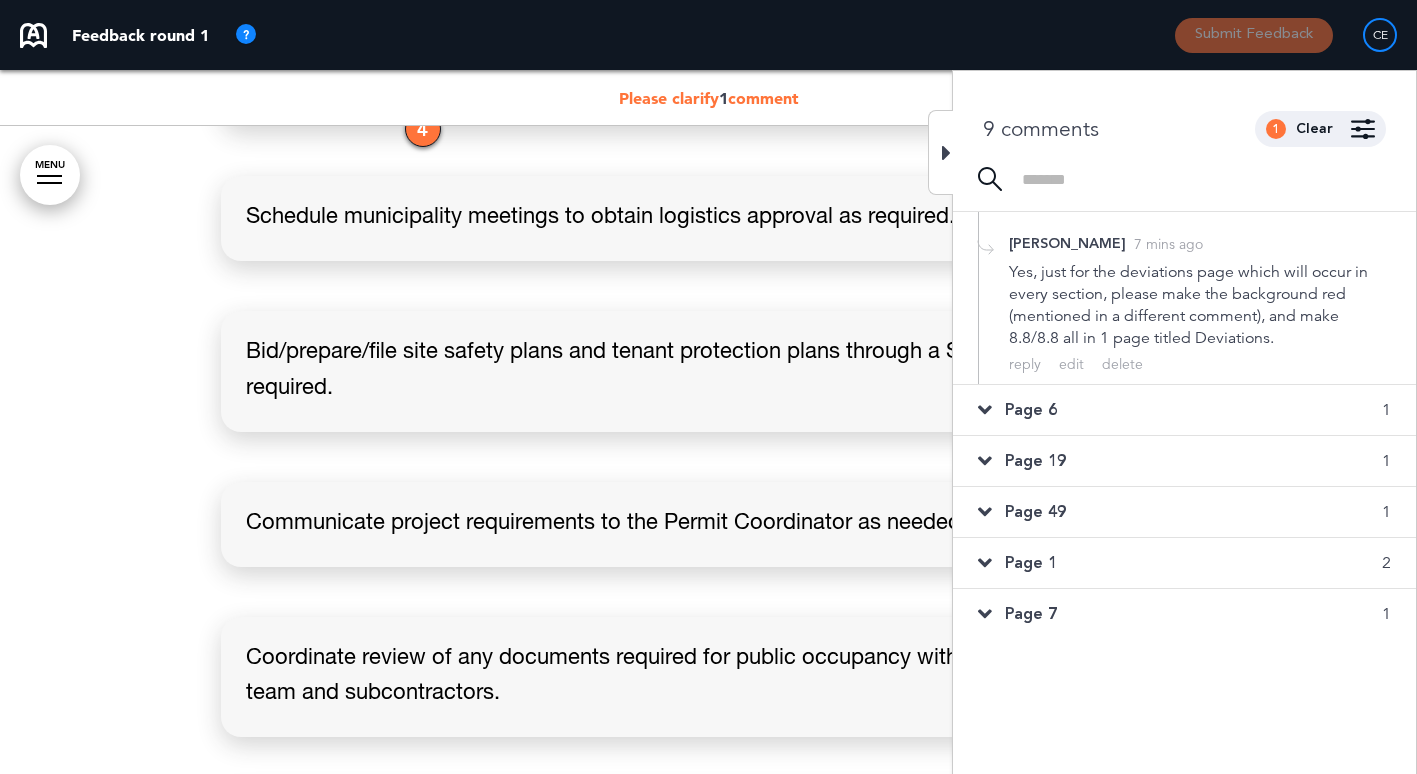 click on "Page 6
1" at bounding box center (1184, 410) 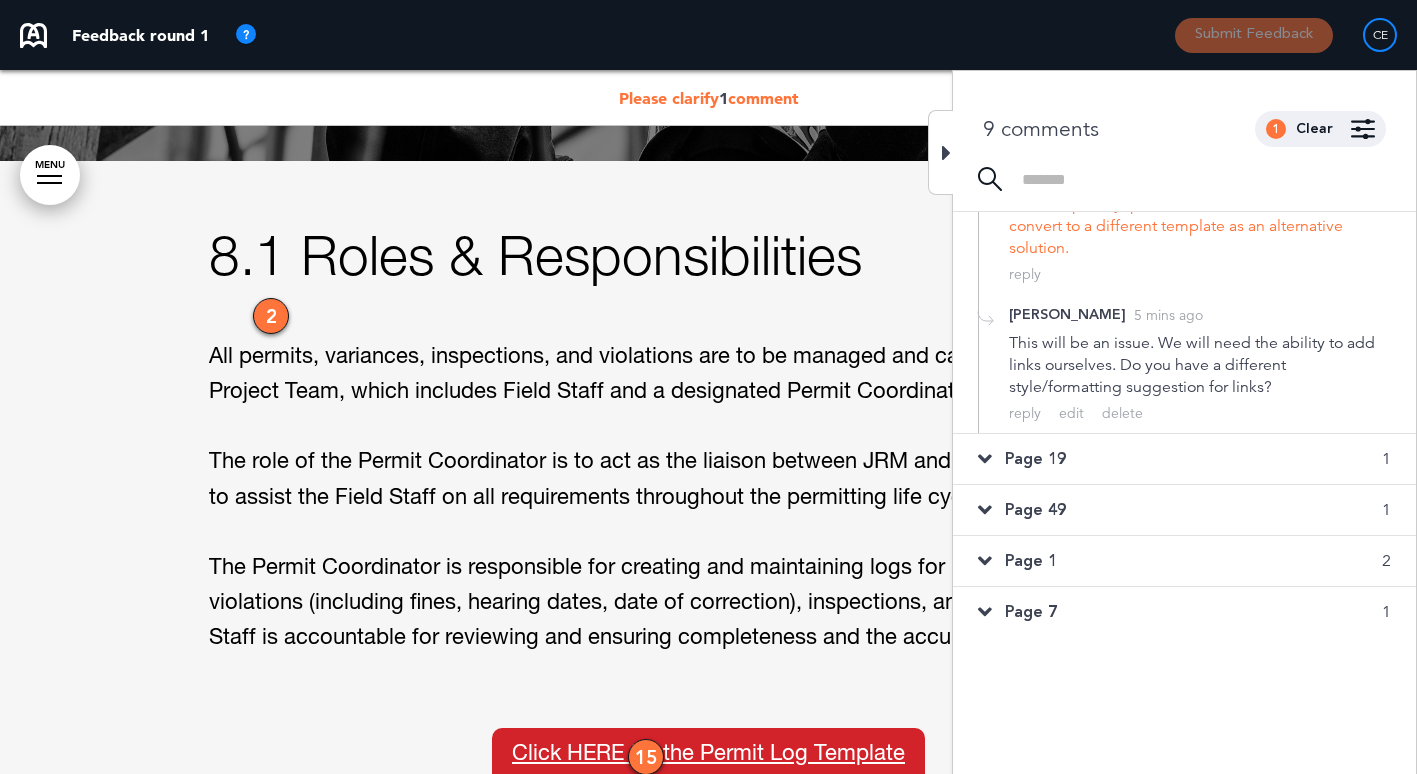 click on "Page 19" at bounding box center (1035, 459) 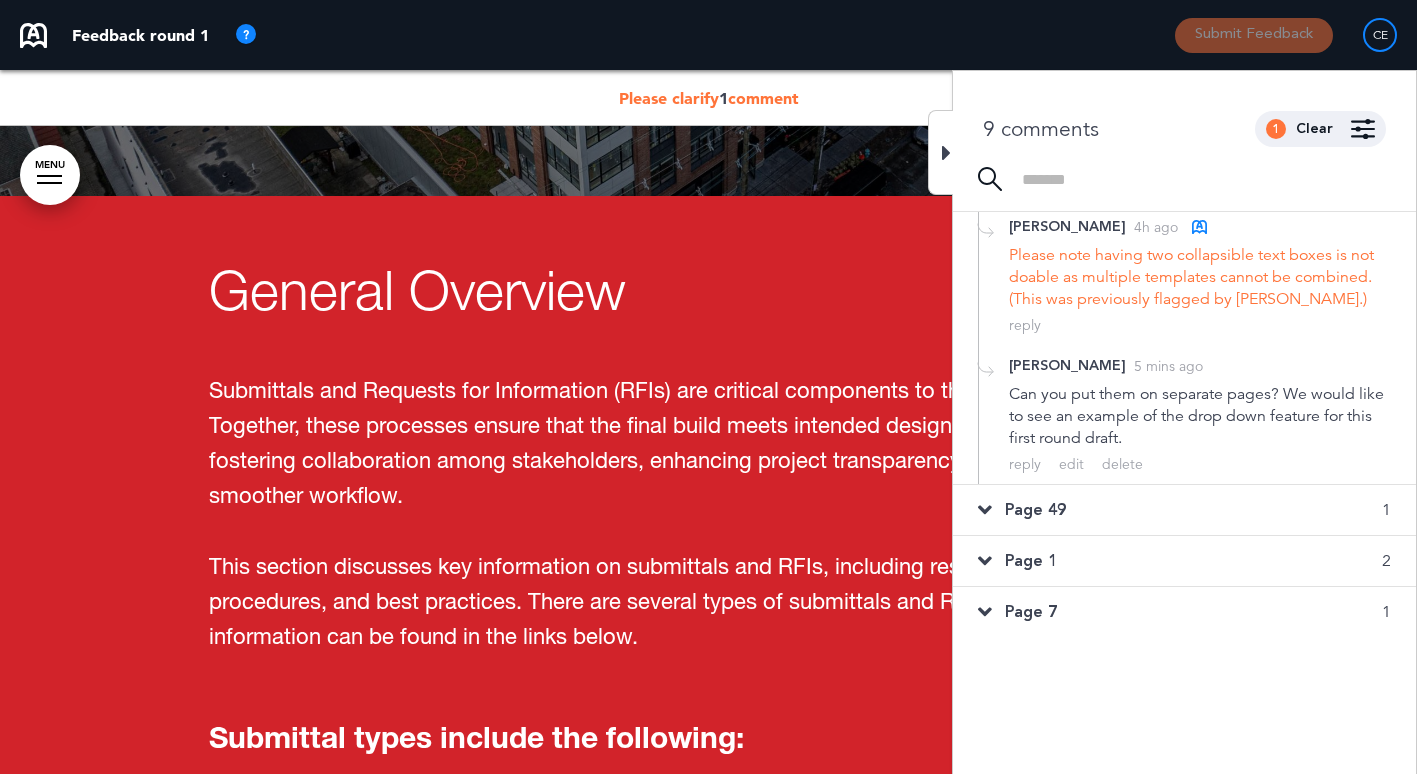 click on "Page 49" at bounding box center [1035, 510] 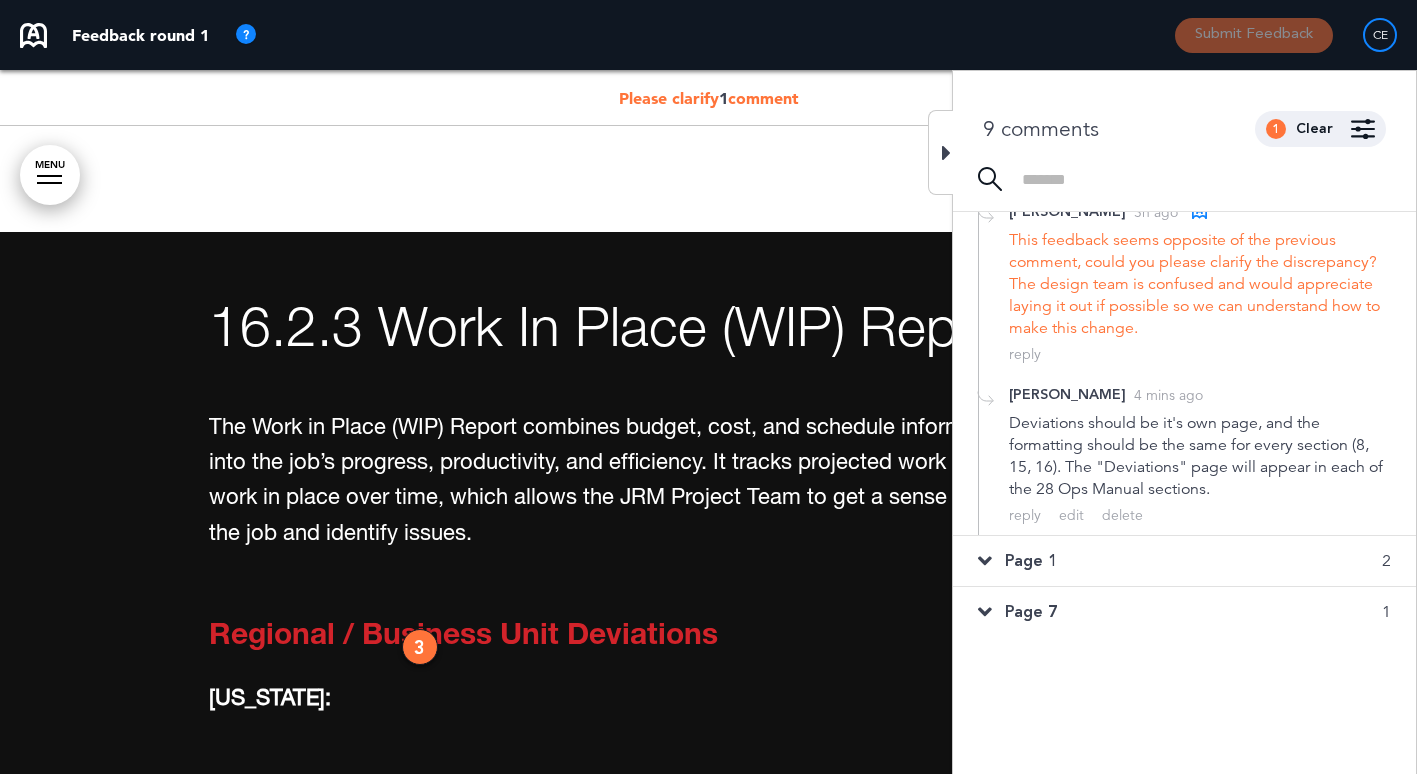 click on "Page 1" at bounding box center [1031, 561] 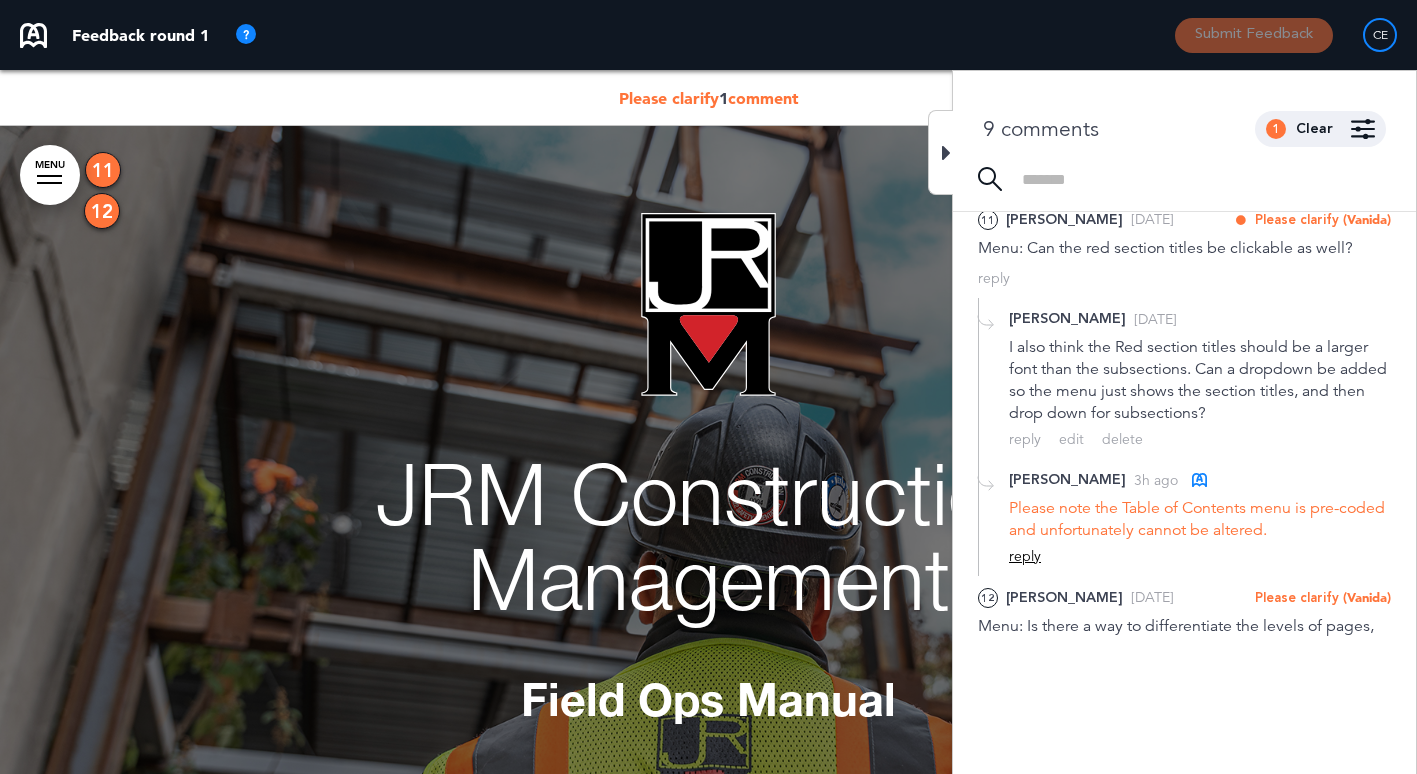click on "reply" at bounding box center [1025, 556] 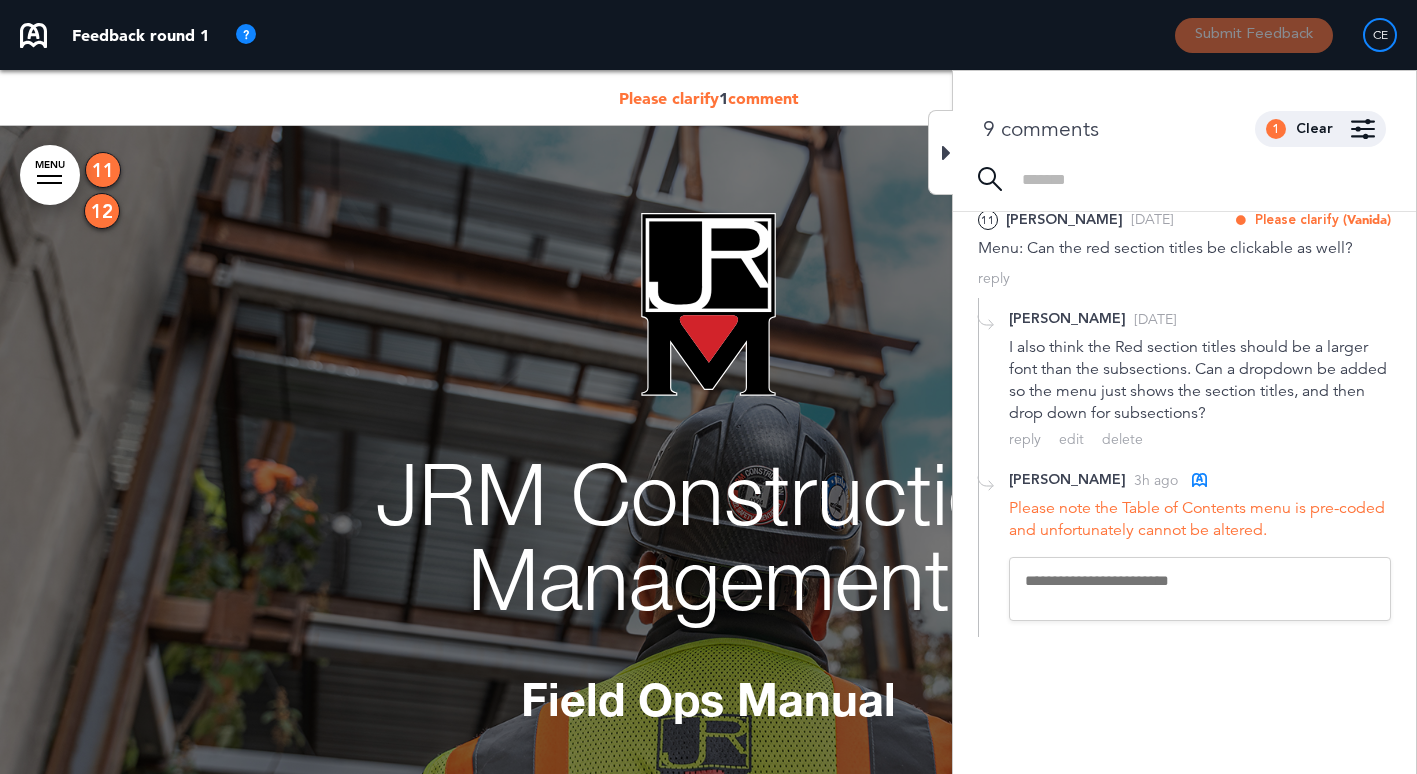 click at bounding box center (1200, 589) 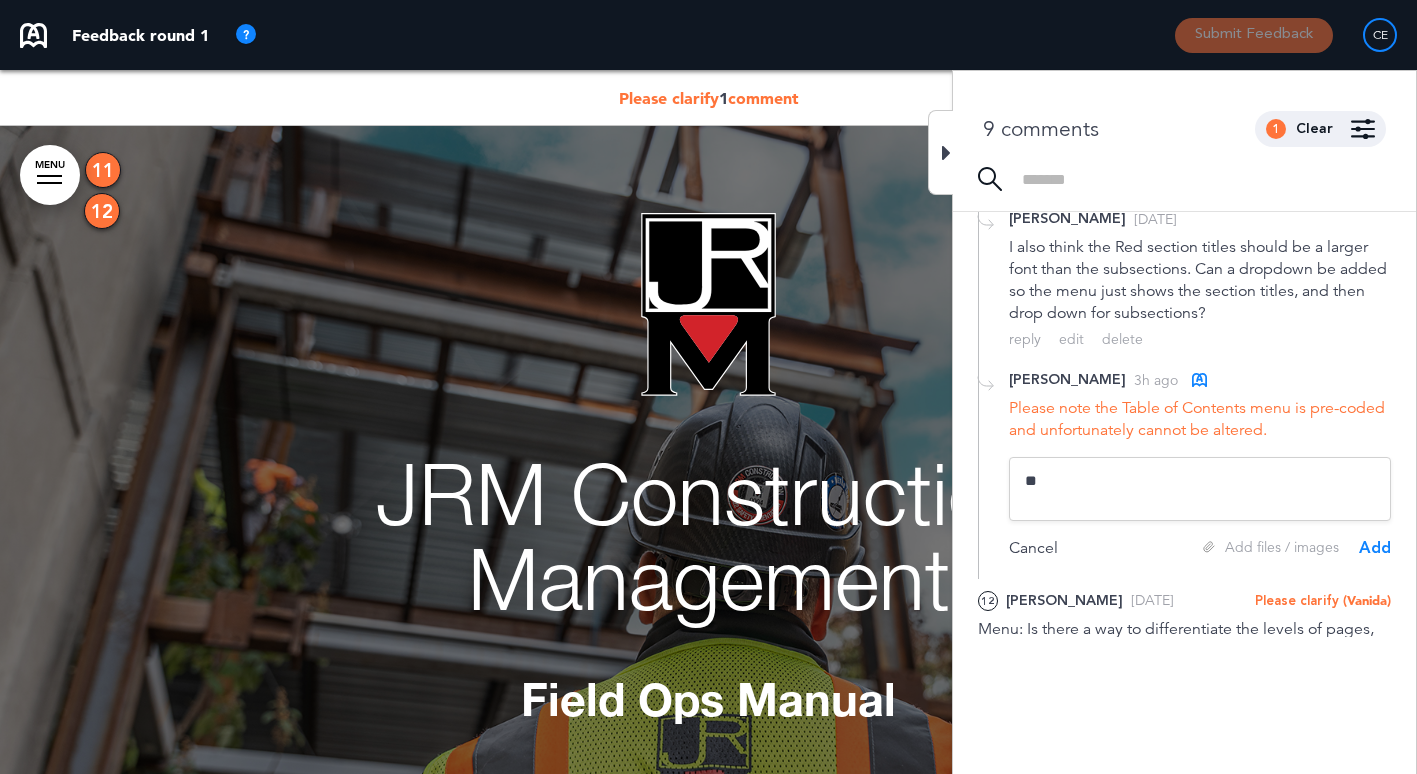 type on "**" 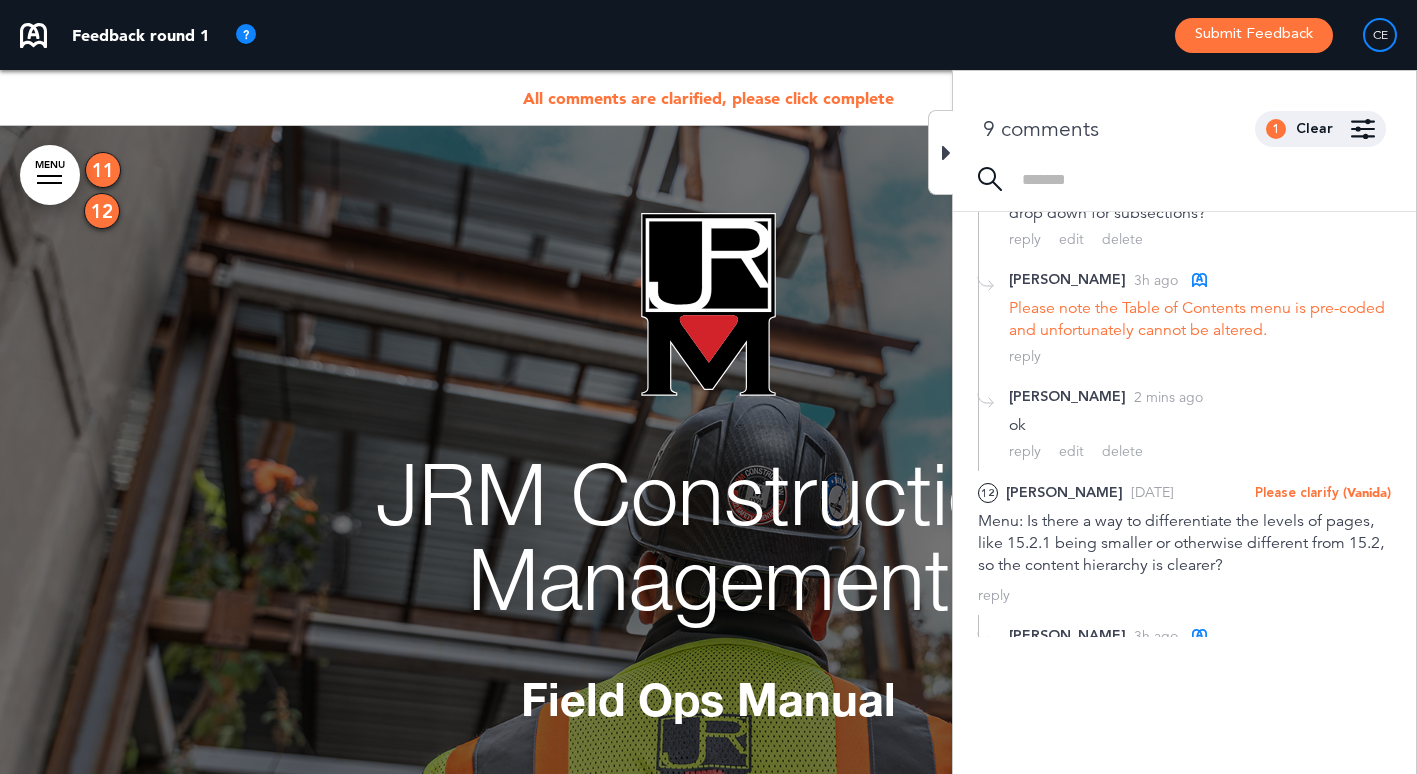 click on "All comments are clarified, please click complete" at bounding box center [708, 98] 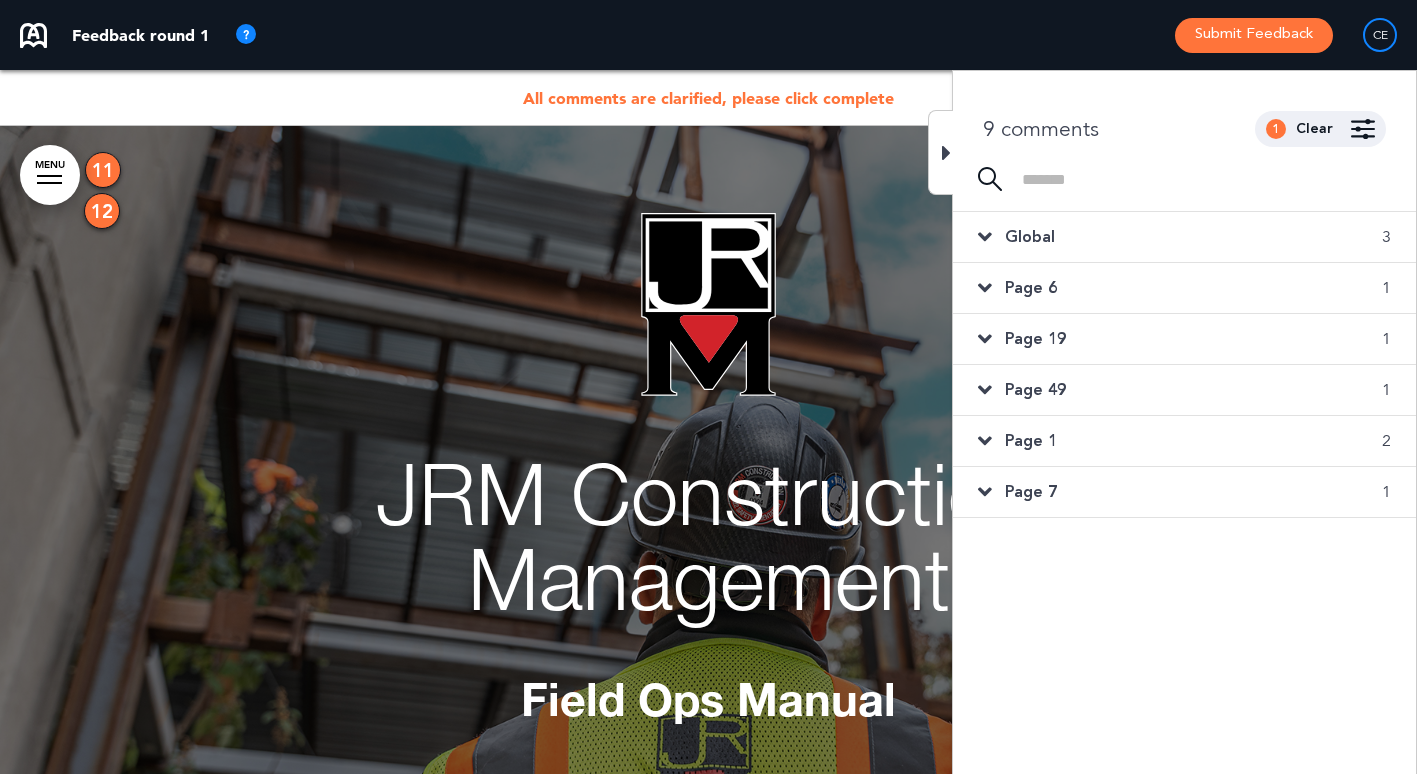 click at bounding box center (946, 153) 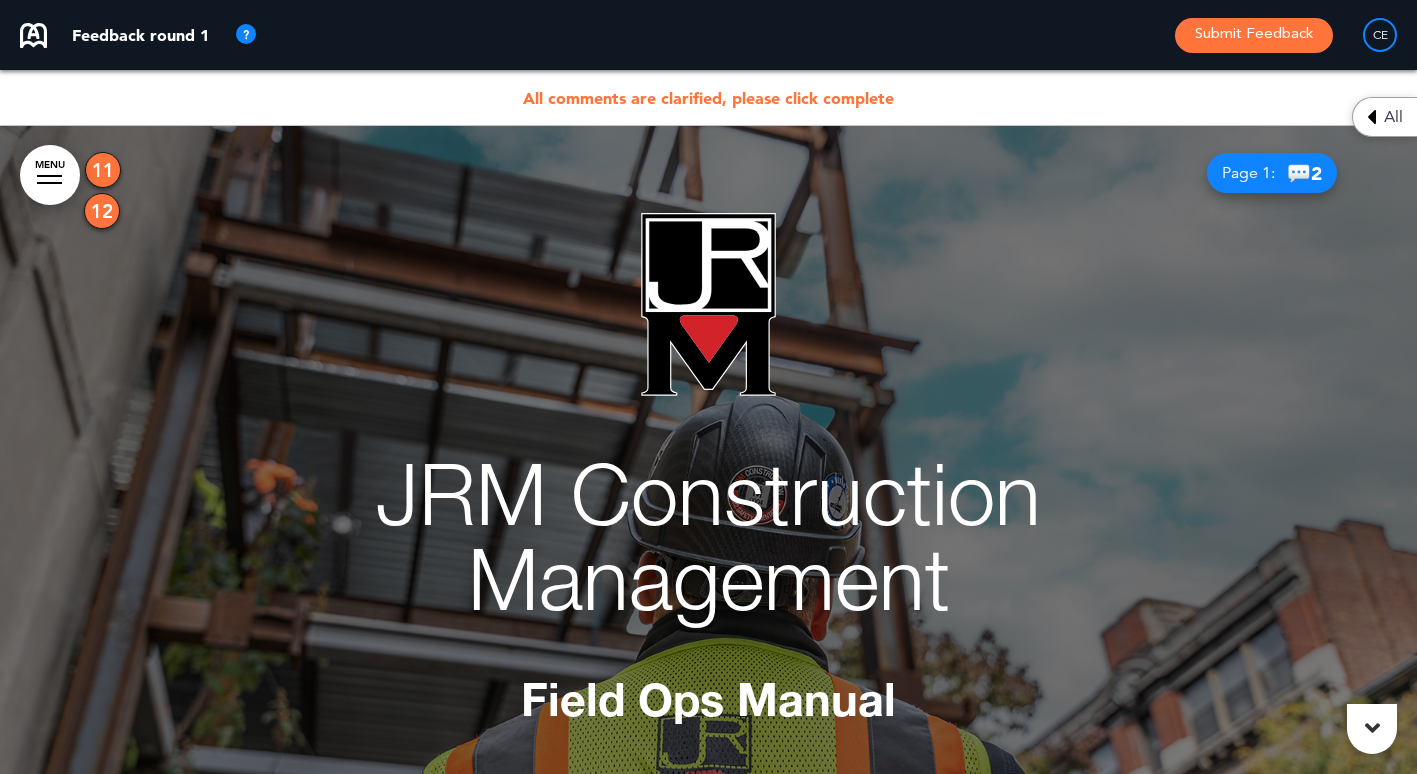 click on "All comments are clarified, please click complete" at bounding box center [708, 98] 